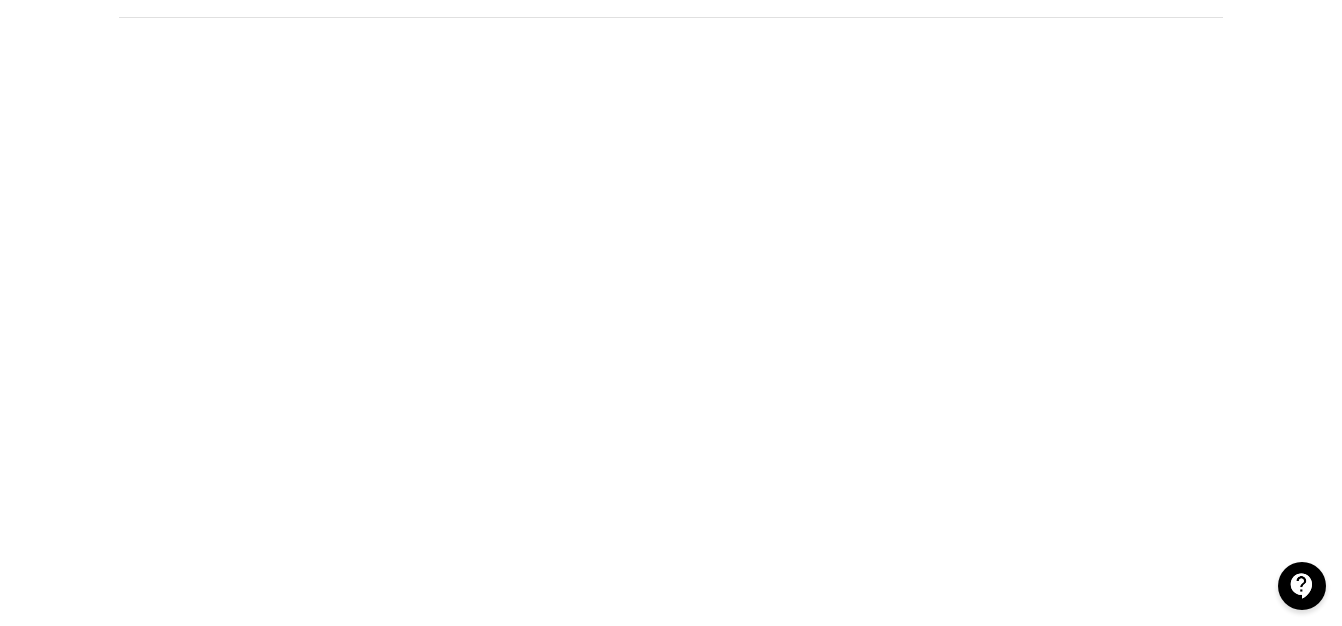 scroll, scrollTop: 107, scrollLeft: 4, axis: both 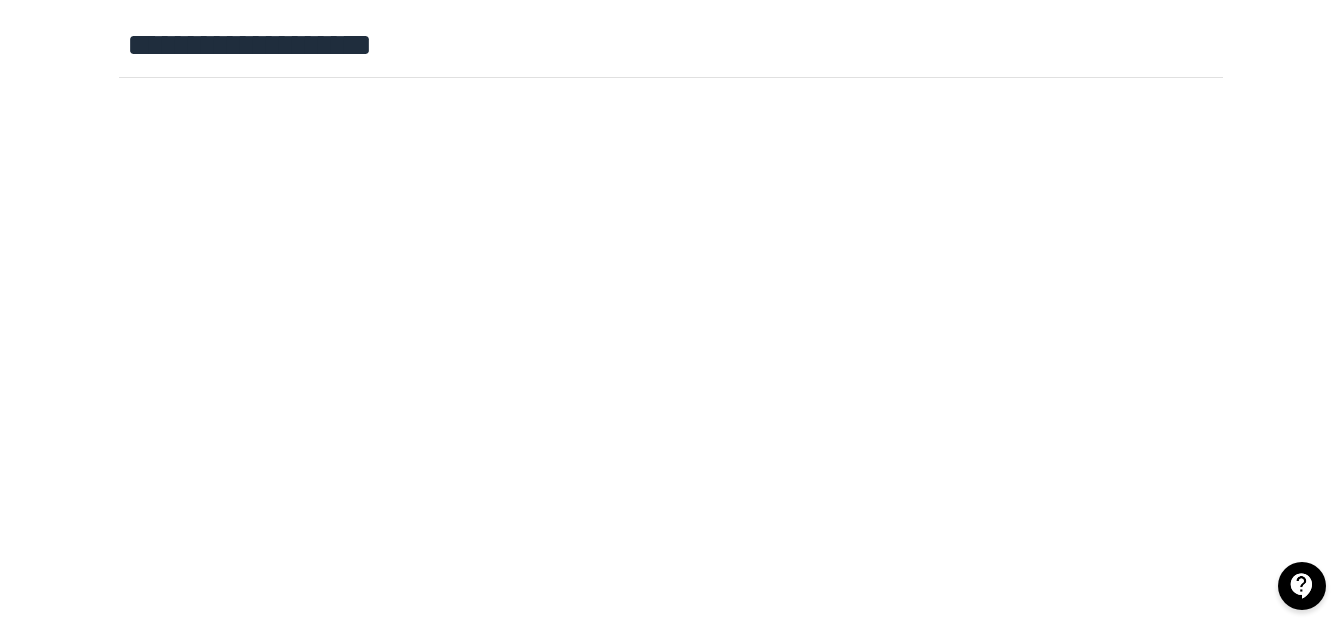 click at bounding box center (671, 536) 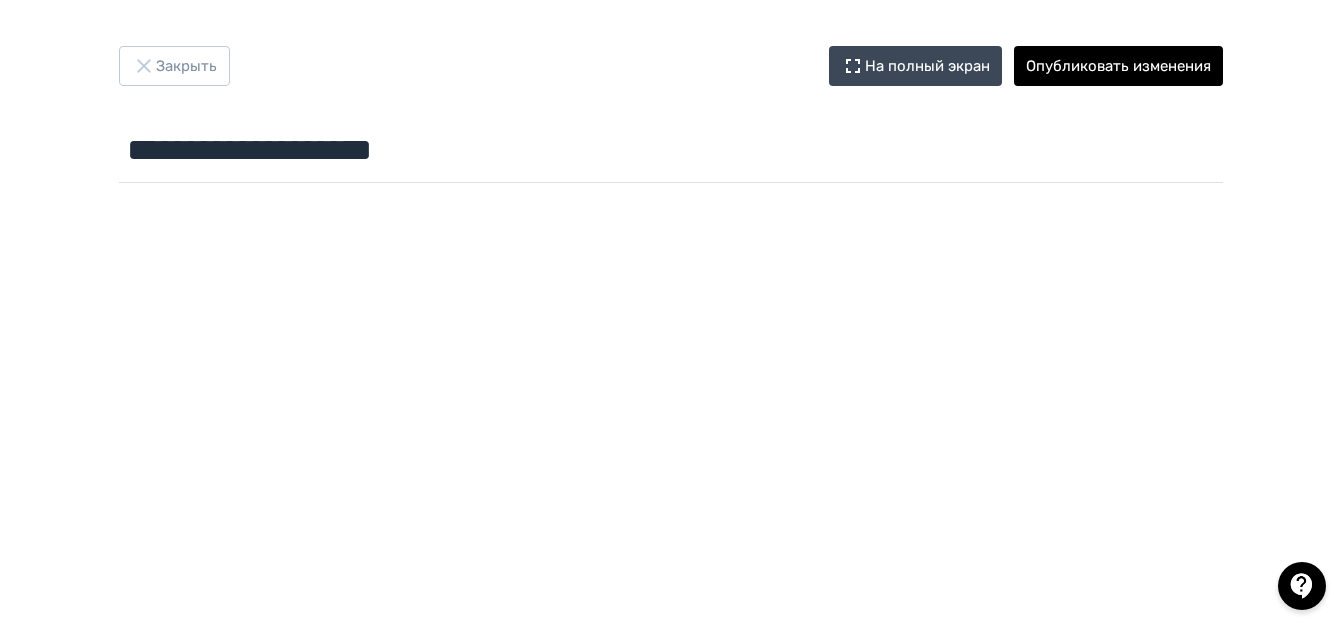 scroll, scrollTop: 0, scrollLeft: 4, axis: horizontal 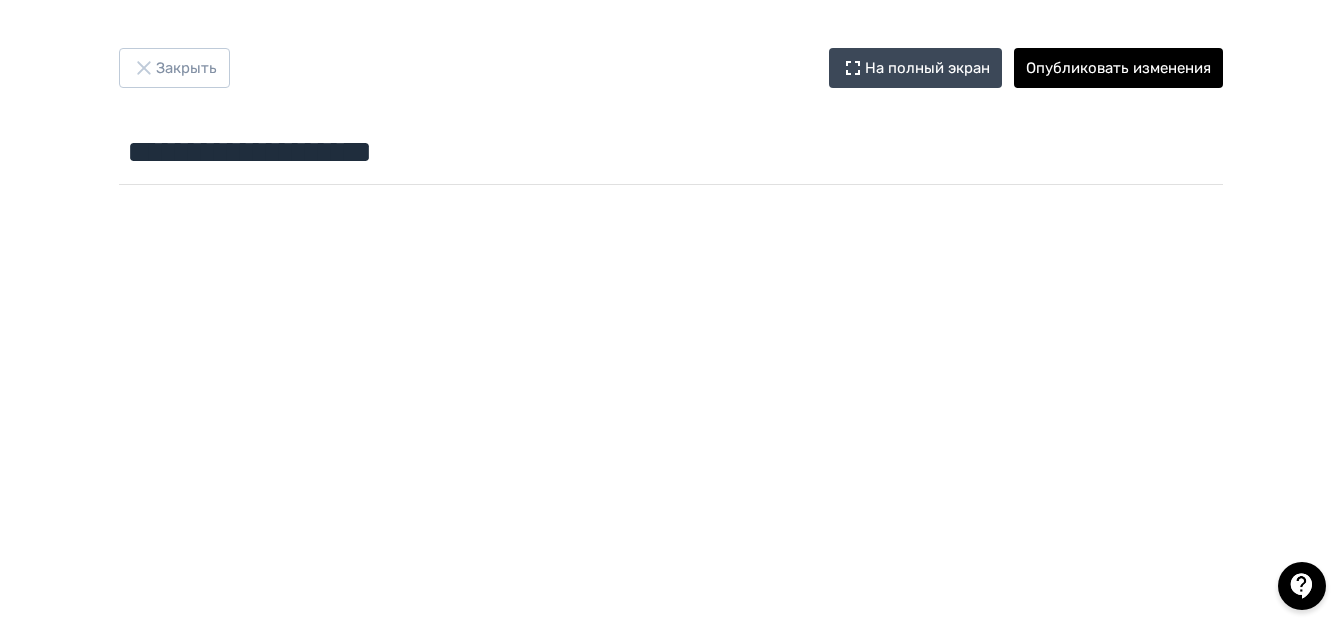 click at bounding box center [671, 643] 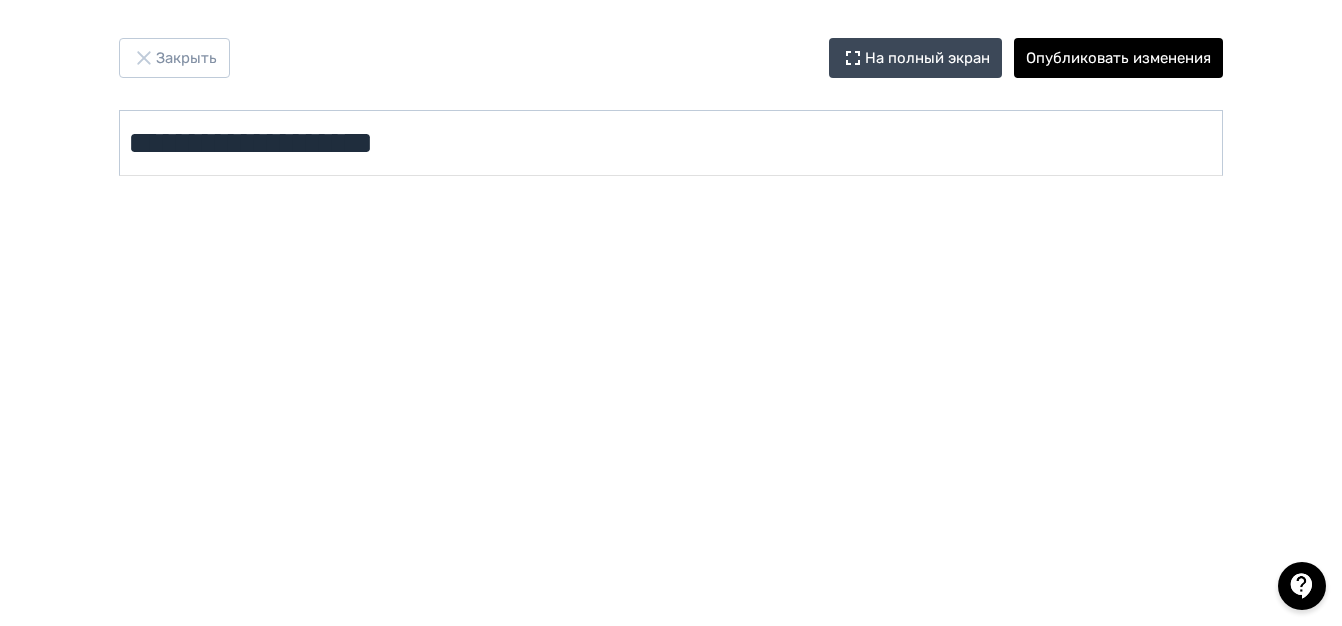 scroll, scrollTop: 0, scrollLeft: 4, axis: horizontal 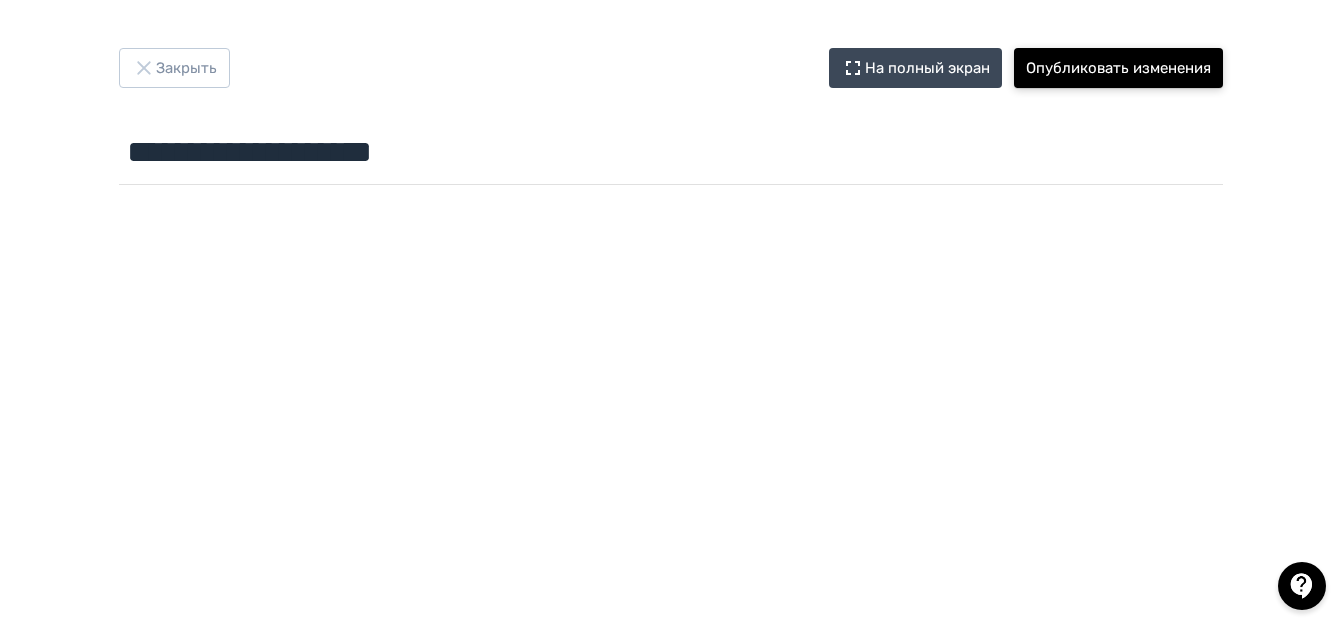 click on "Опубликовать изменения" at bounding box center (1118, 68) 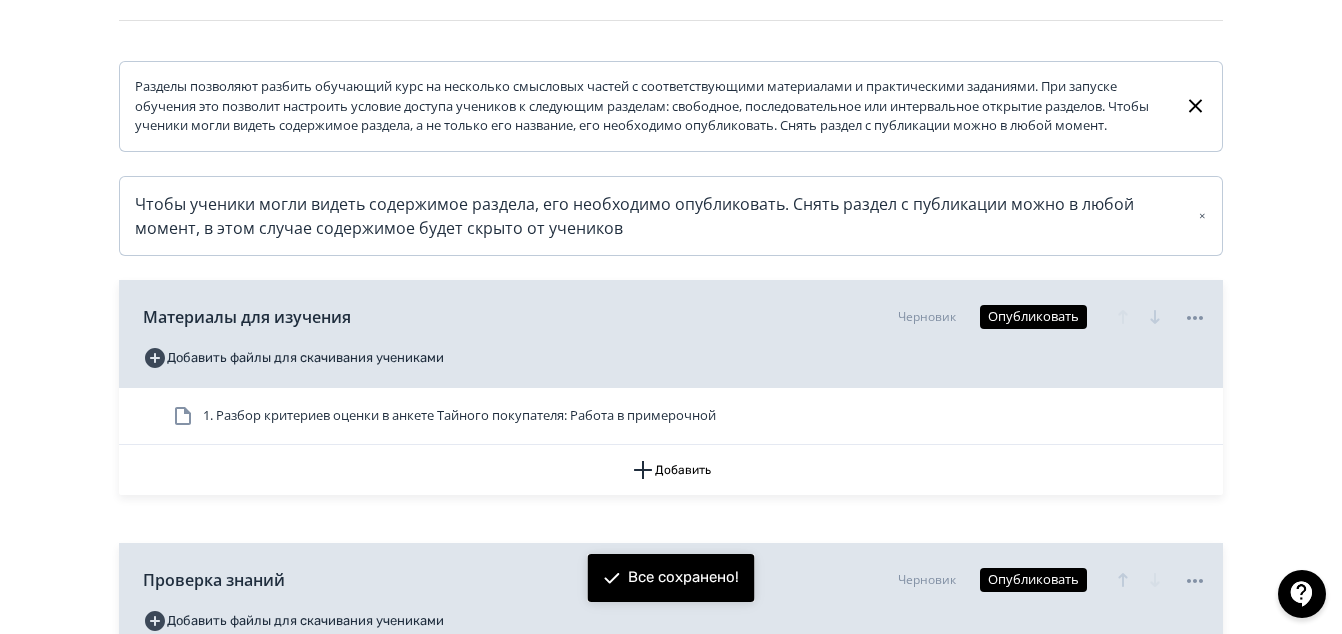 scroll, scrollTop: 400, scrollLeft: 0, axis: vertical 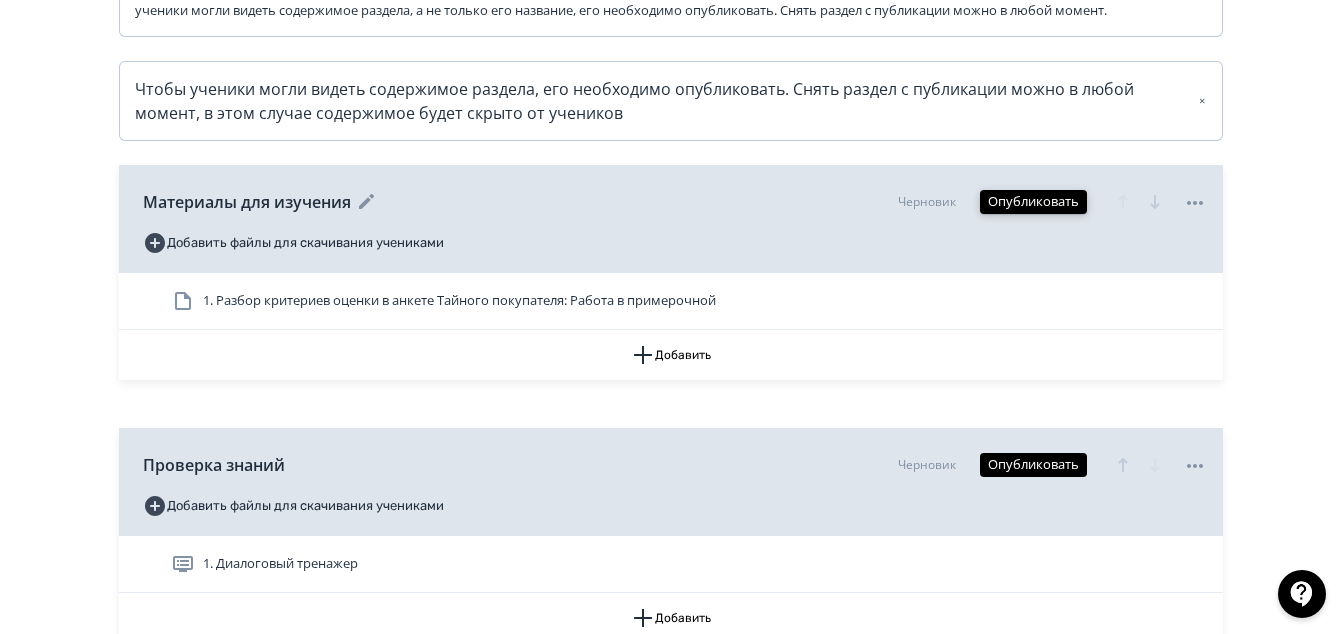 click on "Опубликовать" at bounding box center [1033, 202] 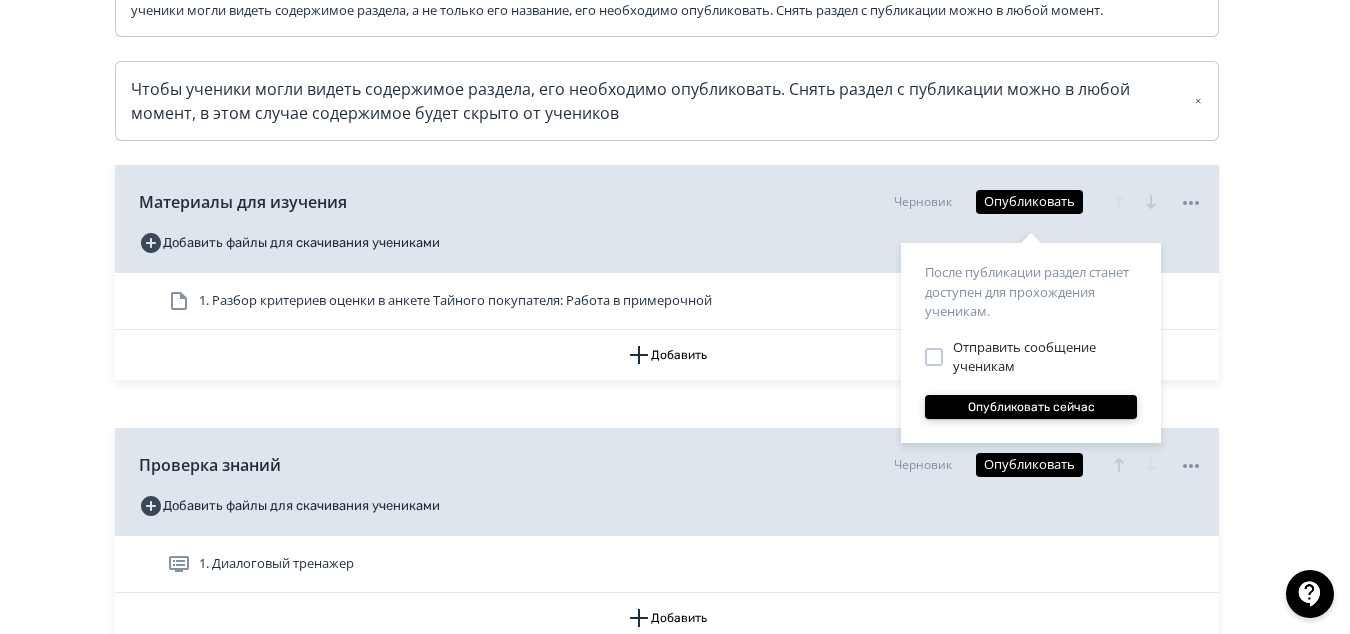 click on "Опубликовать сейчас" at bounding box center [1031, 407] 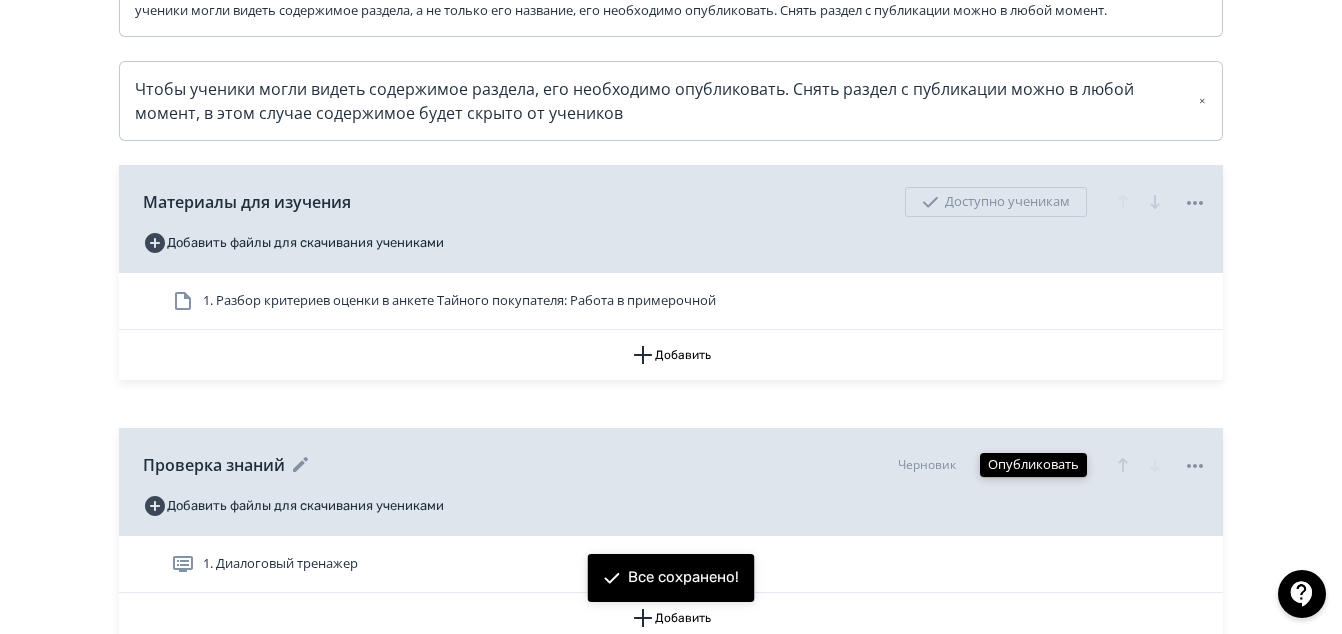 click on "Опубликовать" at bounding box center [1033, 465] 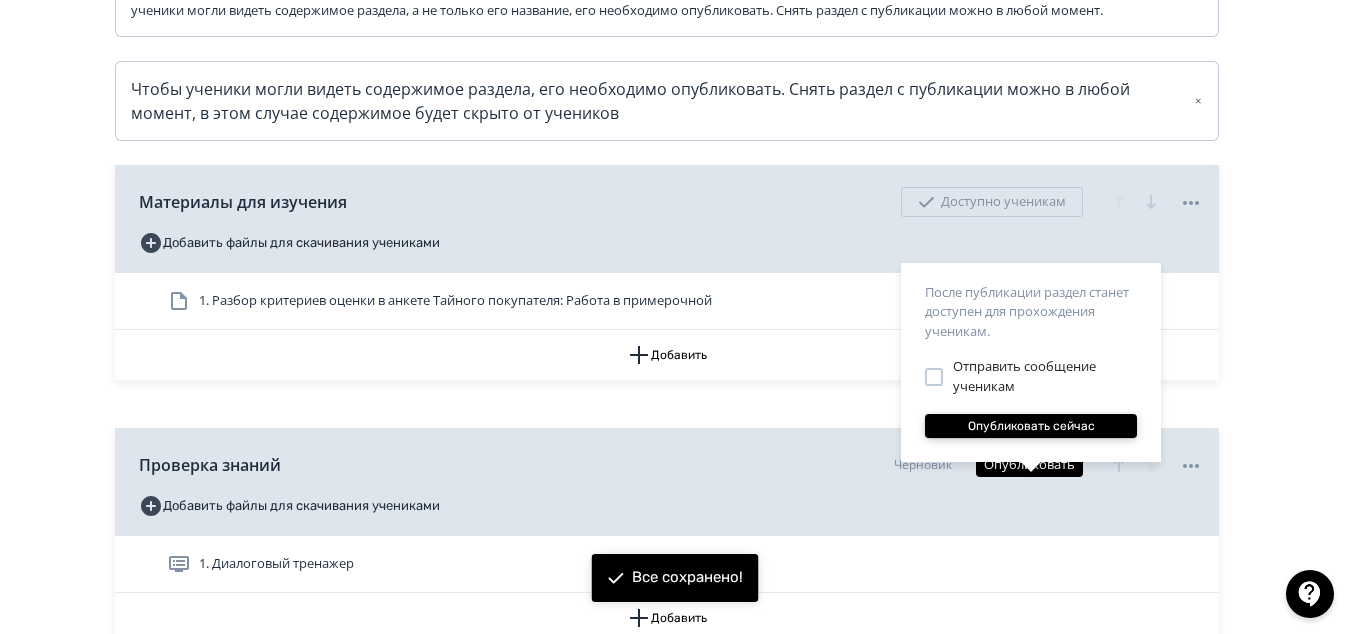 click on "Опубликовать сейчас" at bounding box center [1031, 426] 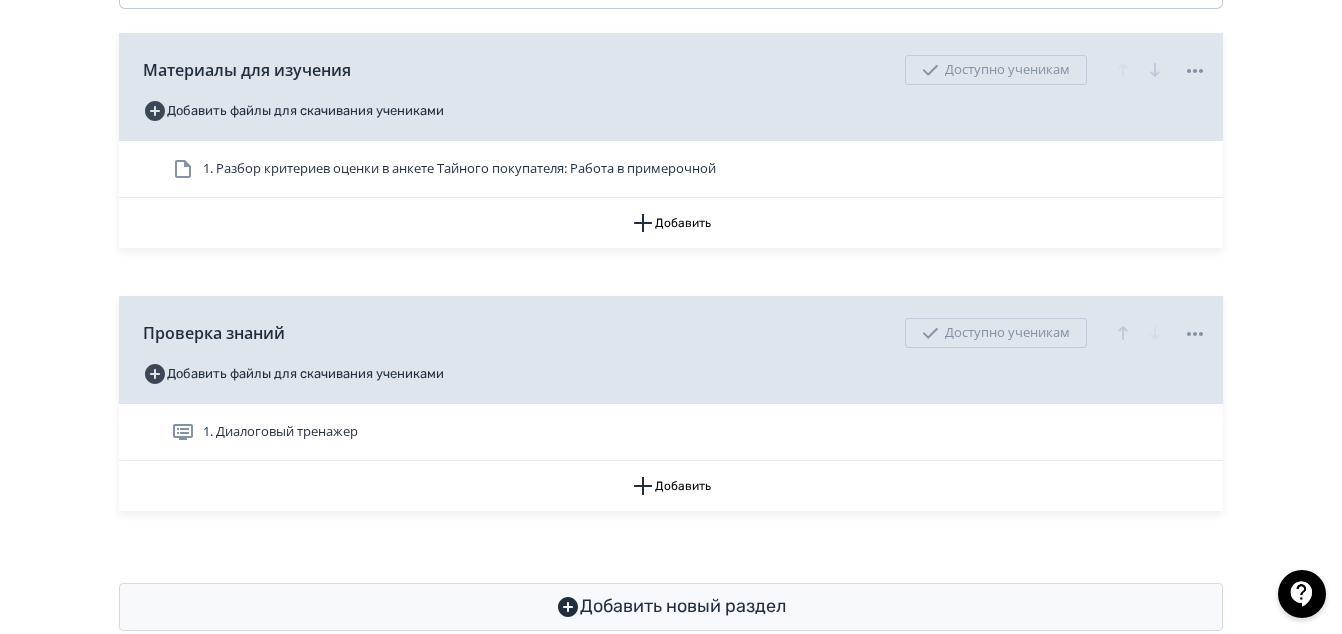 scroll, scrollTop: 0, scrollLeft: 0, axis: both 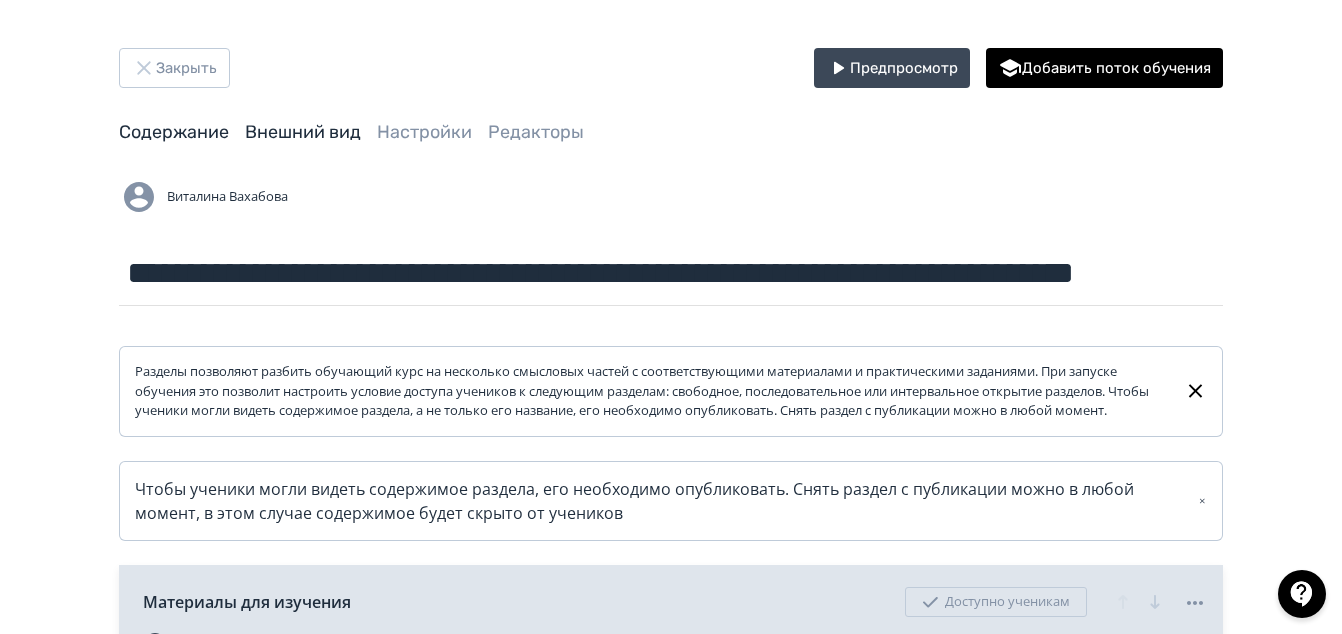 click on "Внешний вид" at bounding box center (303, 132) 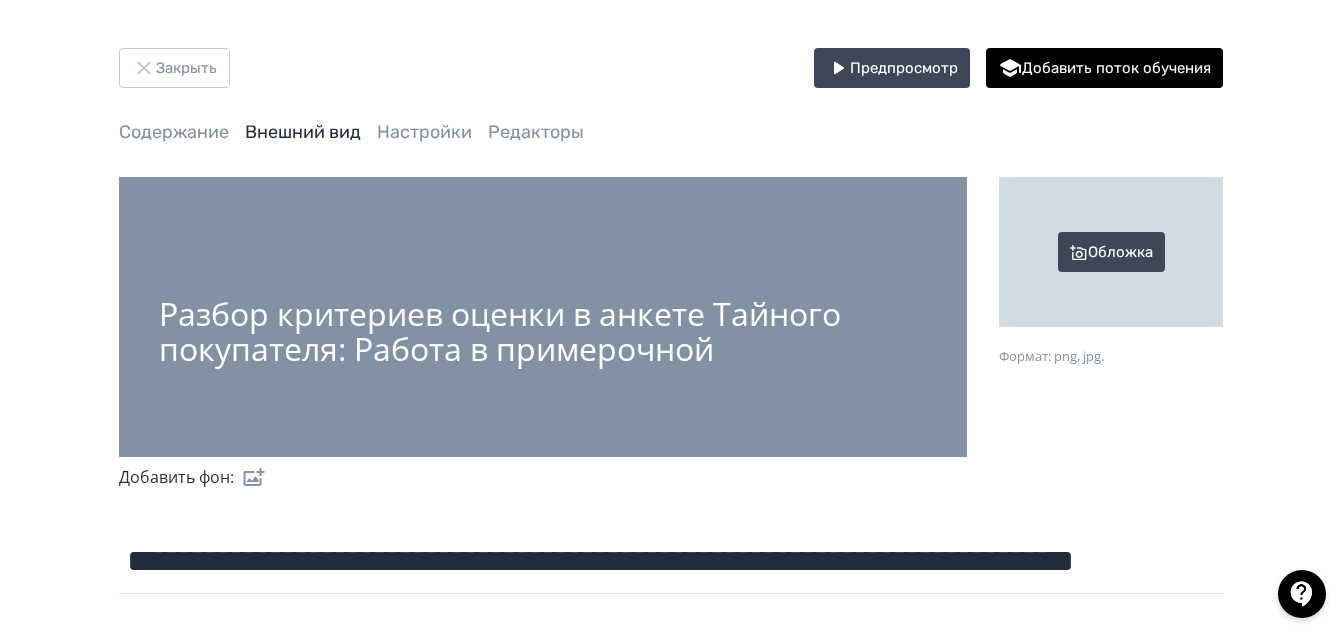 click on "Разбор критериев оценки в анкете Тайного покупателя: Работа в примерочной" at bounding box center [543, 331] 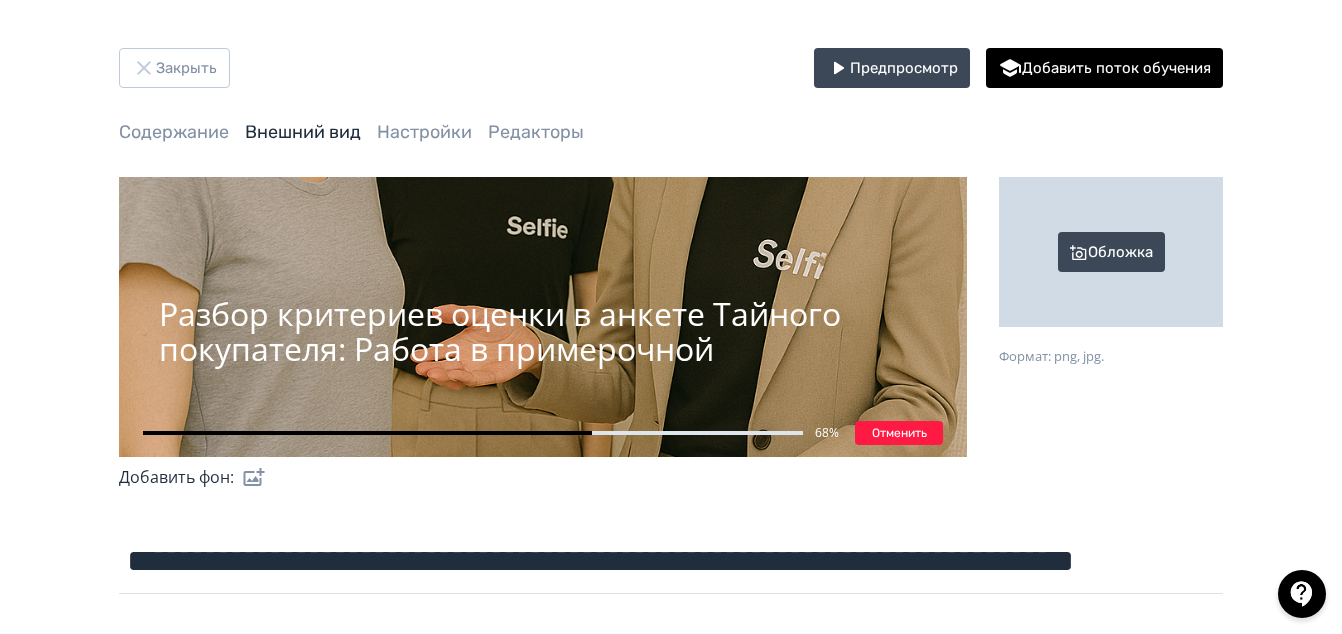 click on "Обложка" at bounding box center (1111, 252) 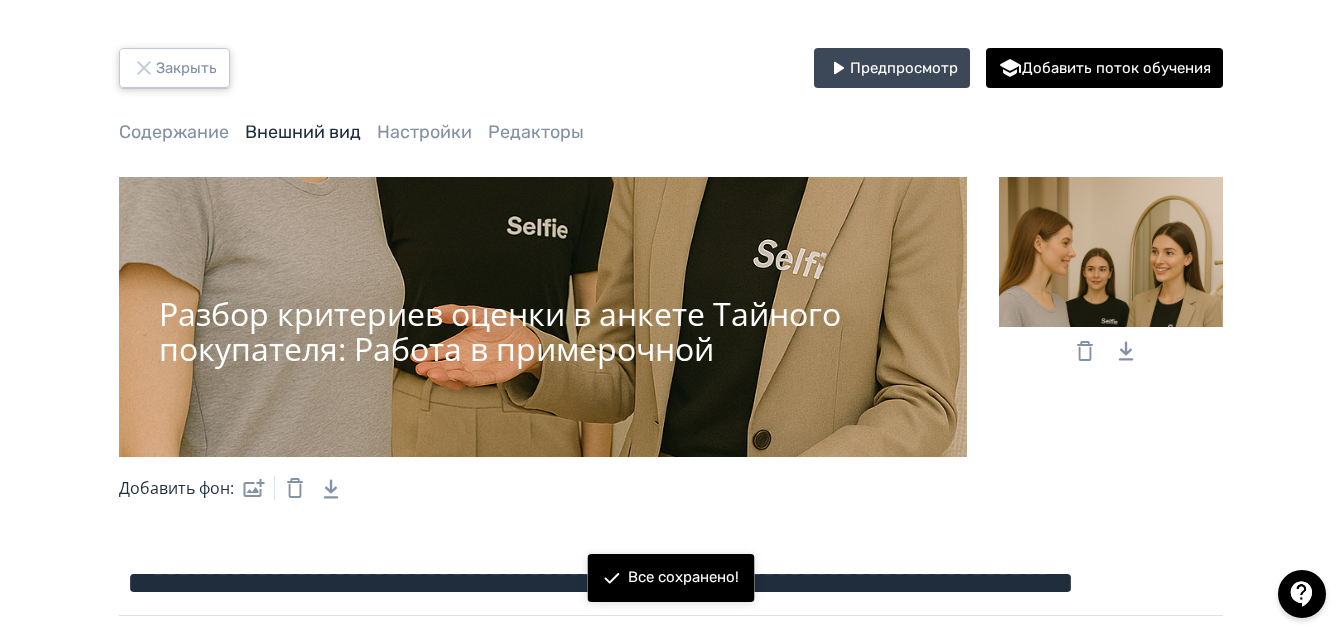 click on "Закрыть" at bounding box center [174, 68] 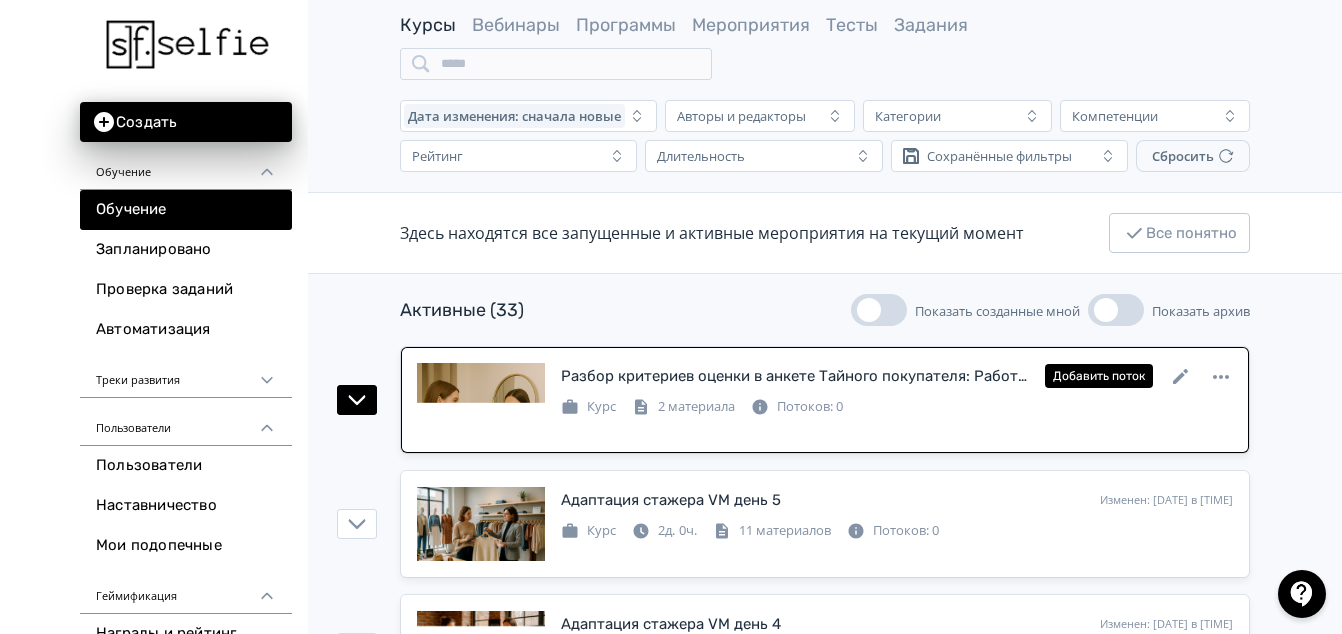 scroll, scrollTop: 100, scrollLeft: 0, axis: vertical 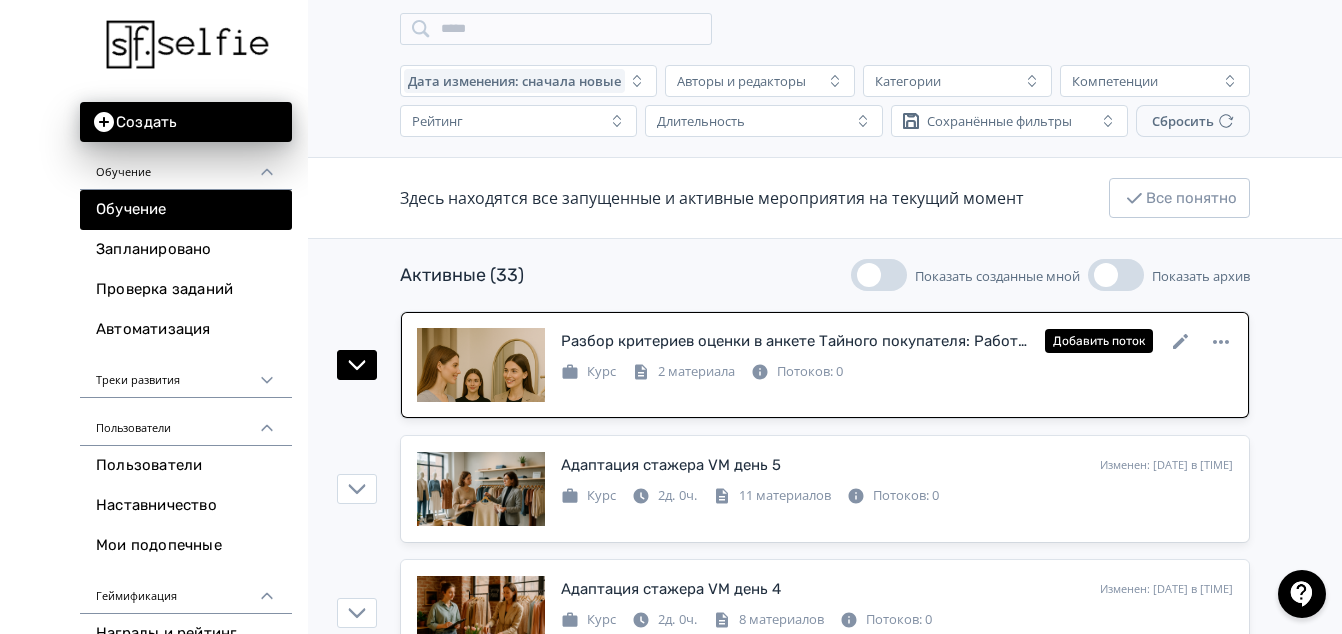 drag, startPoint x: 527, startPoint y: 378, endPoint x: 645, endPoint y: 400, distance: 120.033325 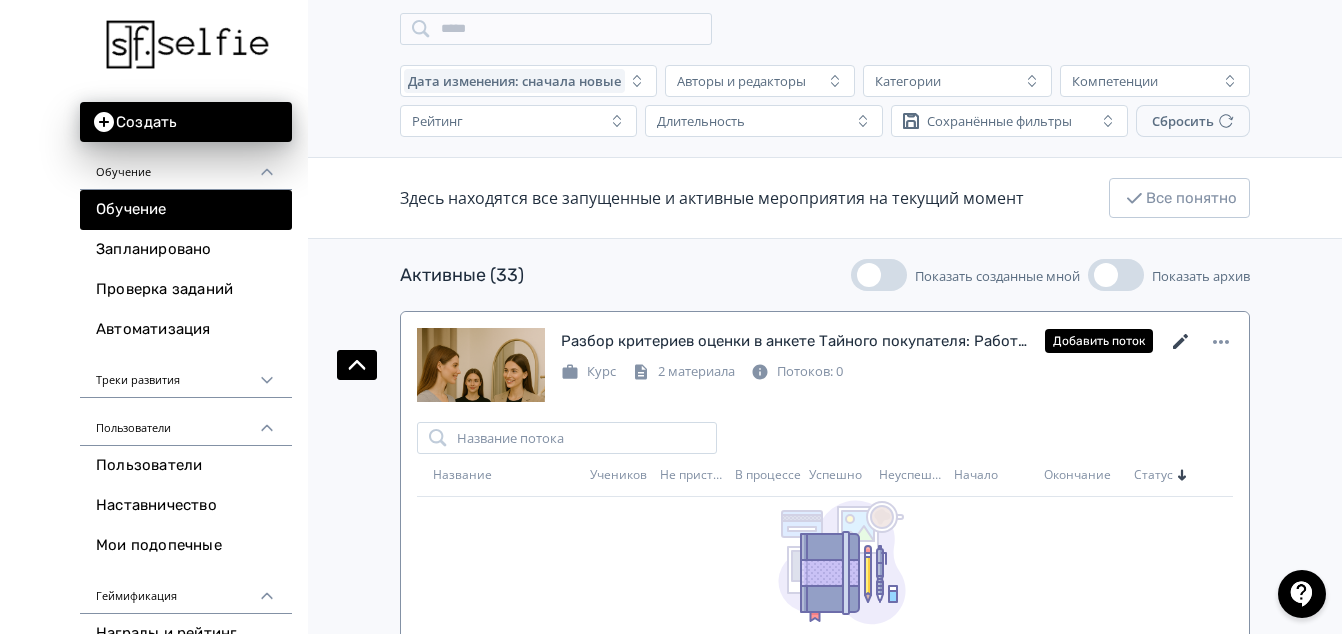 click 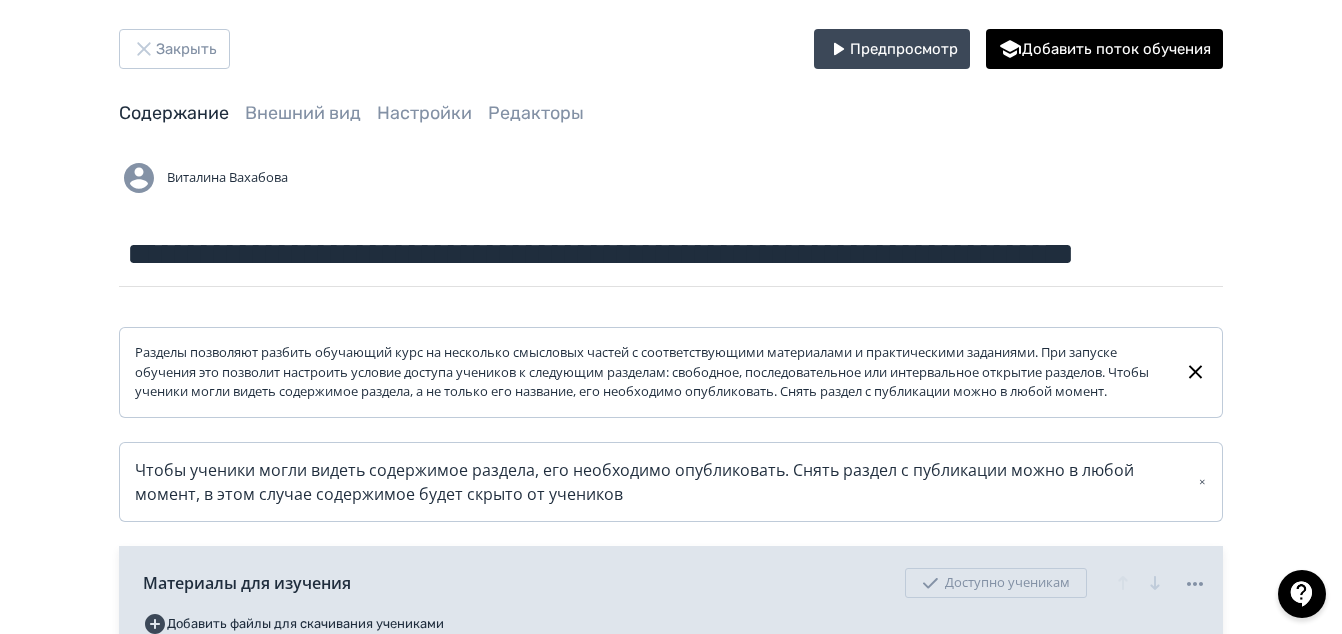 scroll, scrollTop: 0, scrollLeft: 0, axis: both 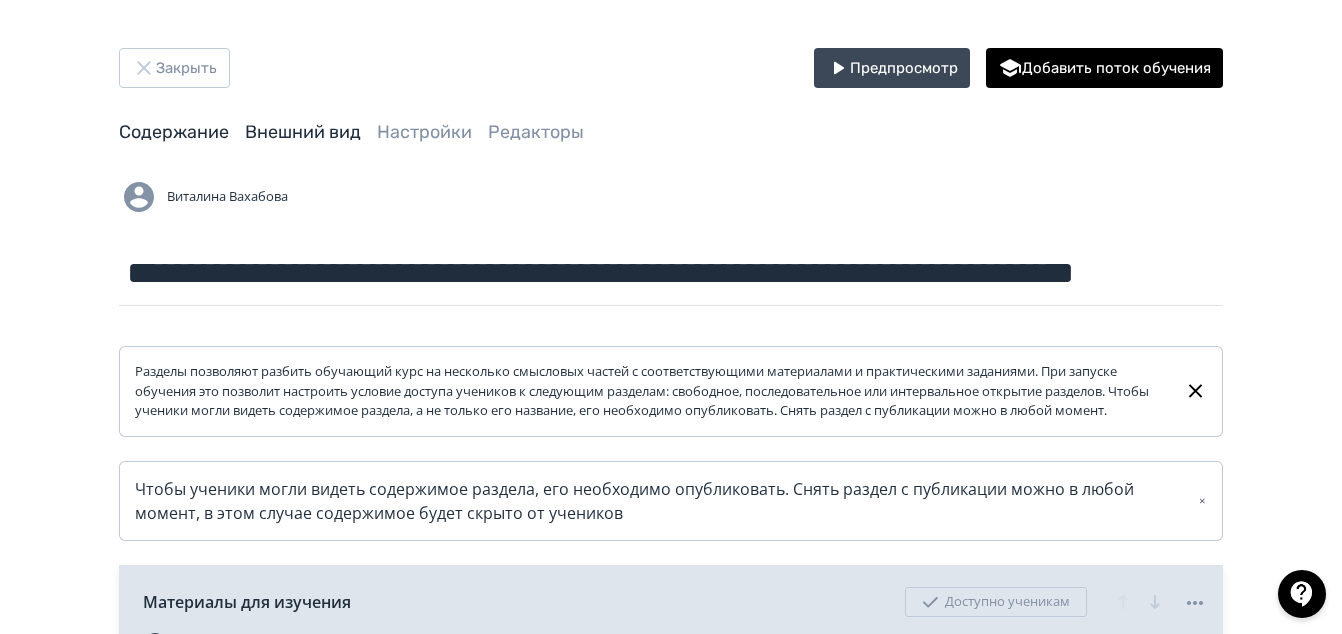 click on "Внешний вид" at bounding box center [303, 132] 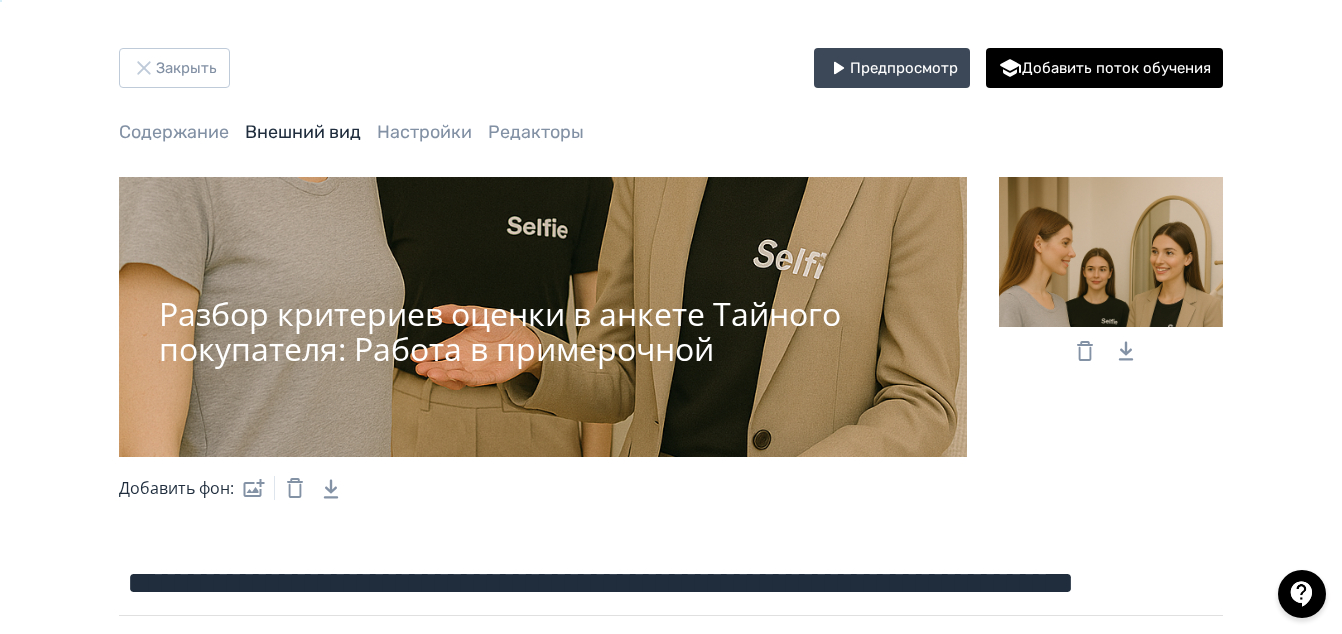 click 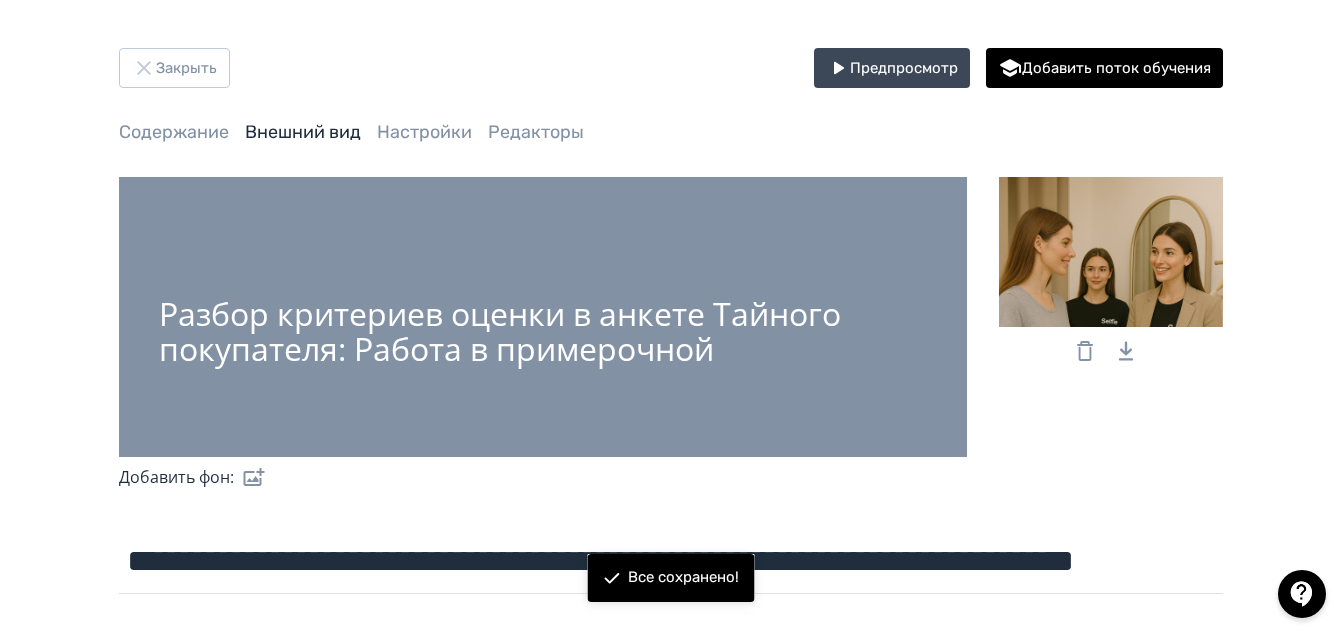 click at bounding box center [250, 477] 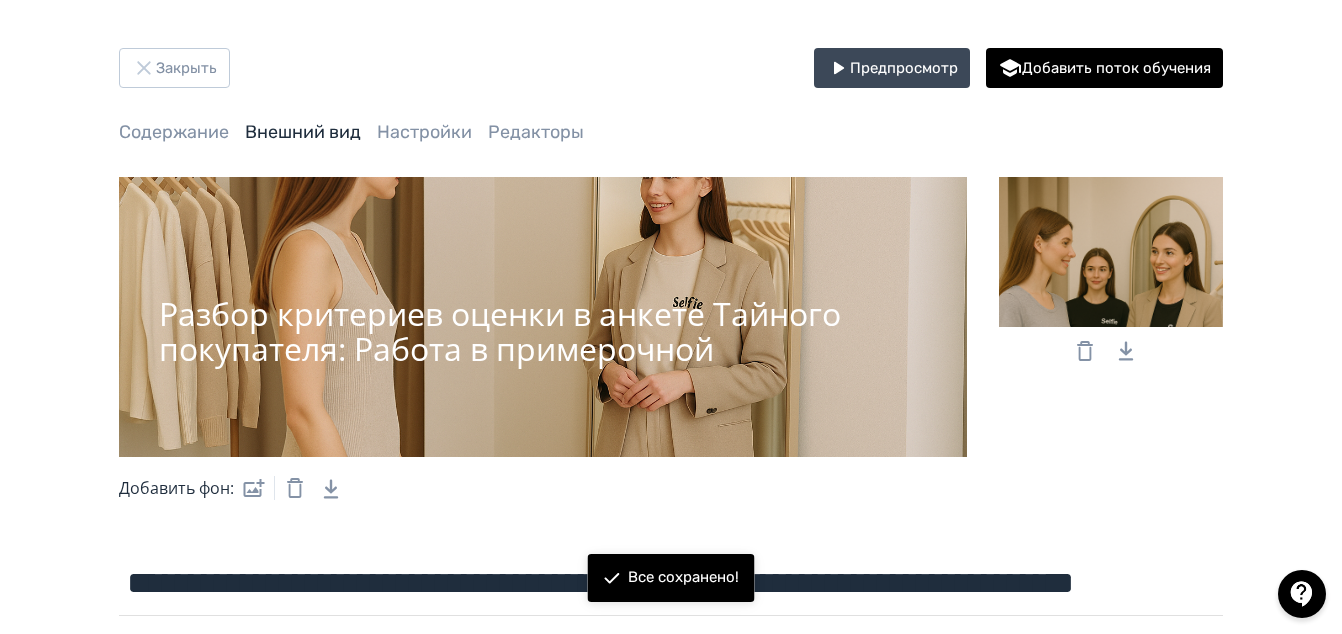 drag, startPoint x: 499, startPoint y: 366, endPoint x: 497, endPoint y: 376, distance: 10.198039 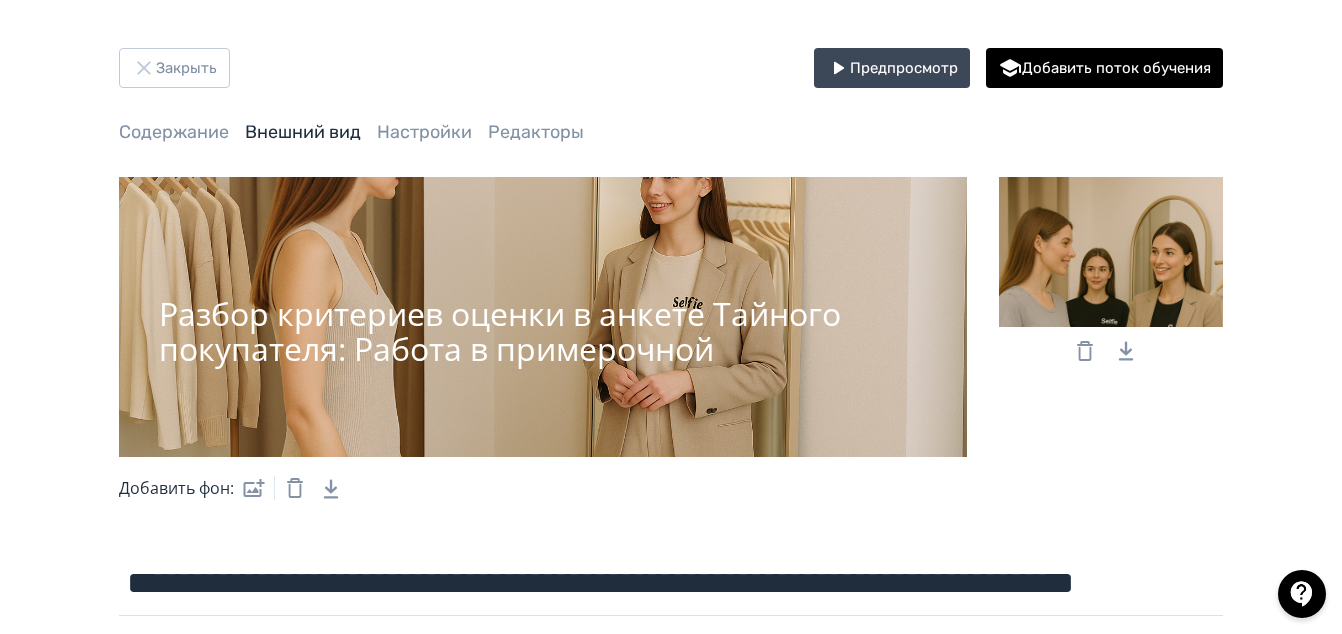 click 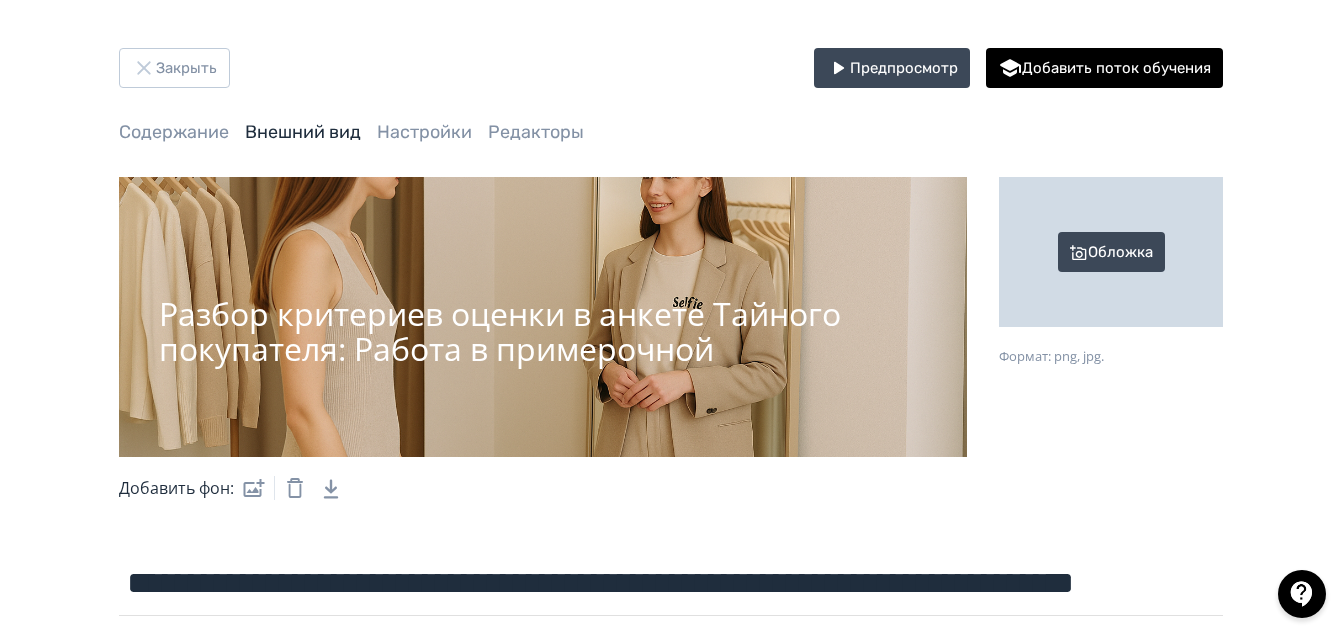 click on "Обложка" at bounding box center [1111, 252] 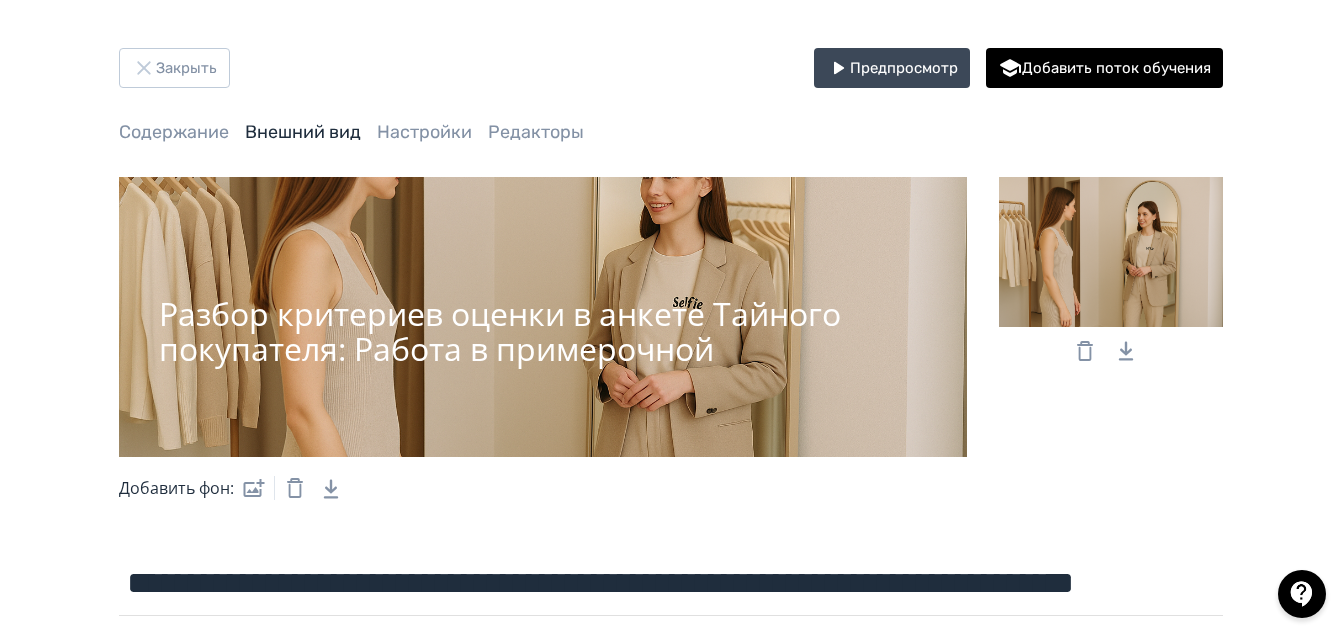 click 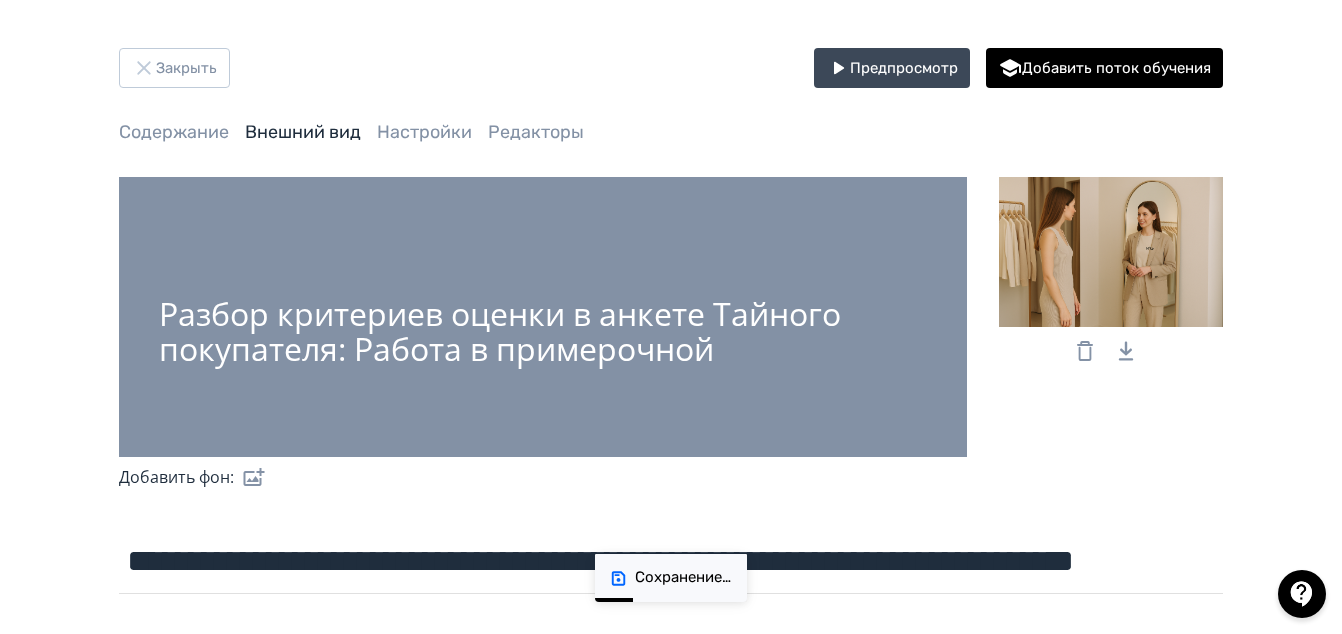 click 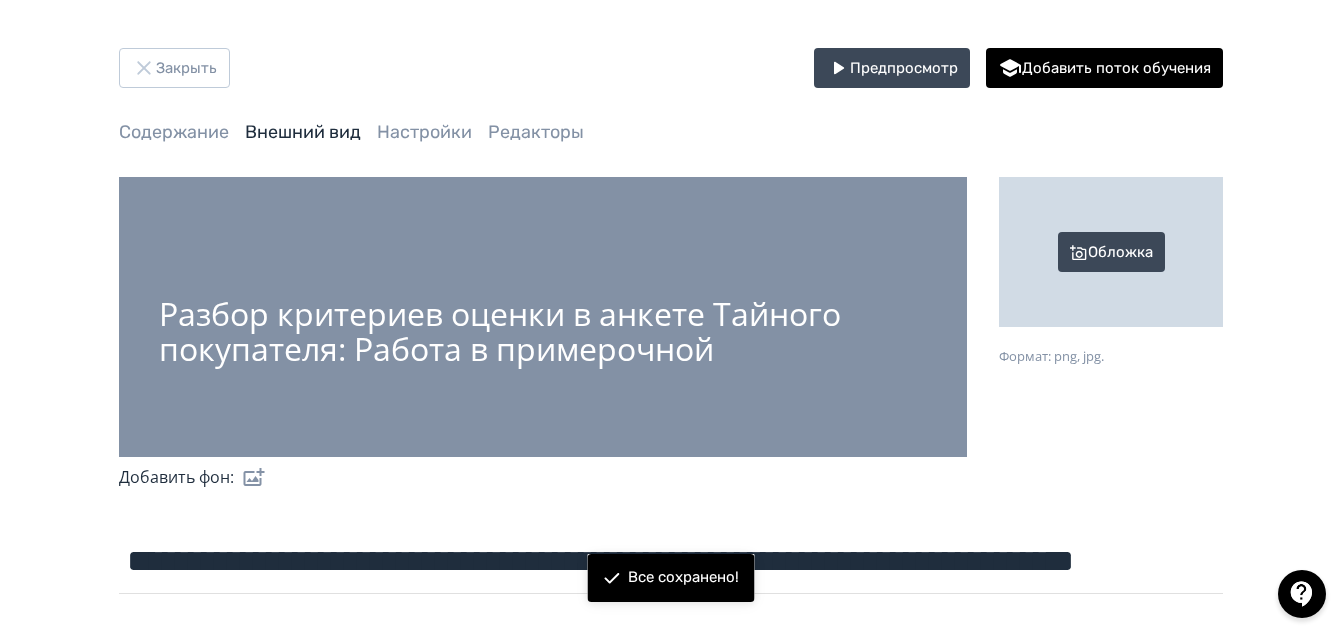 click on "Добавить фон:" at bounding box center (543, 477) 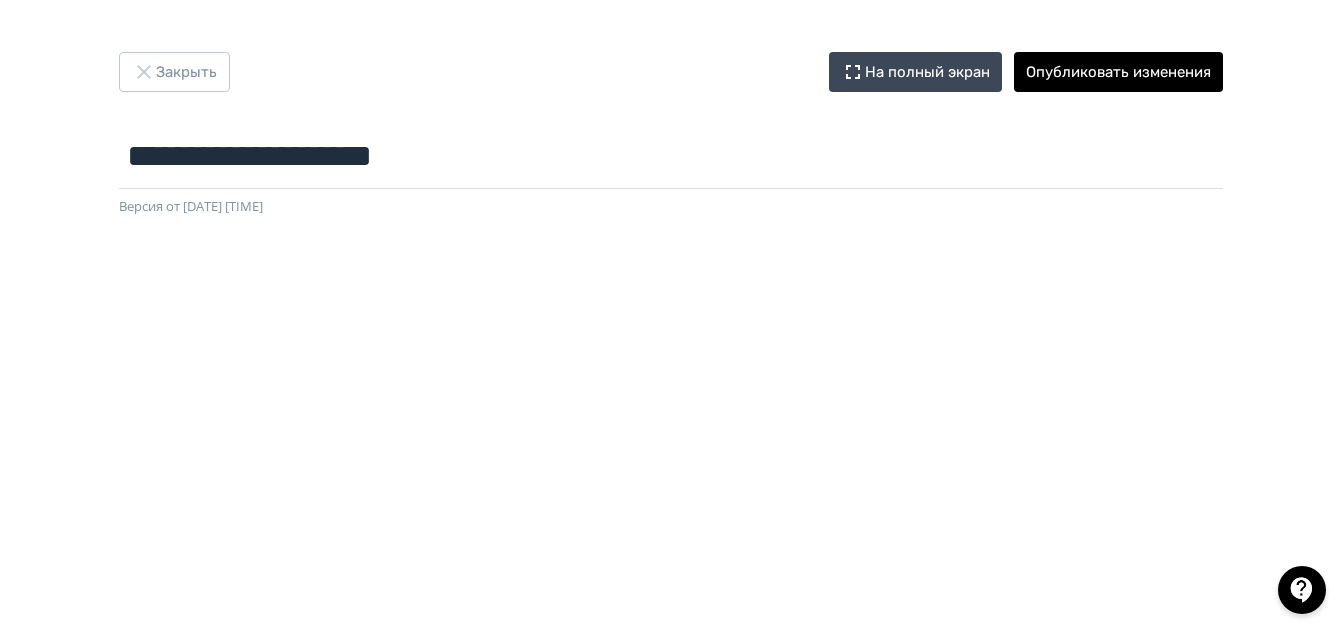 scroll, scrollTop: 0, scrollLeft: 0, axis: both 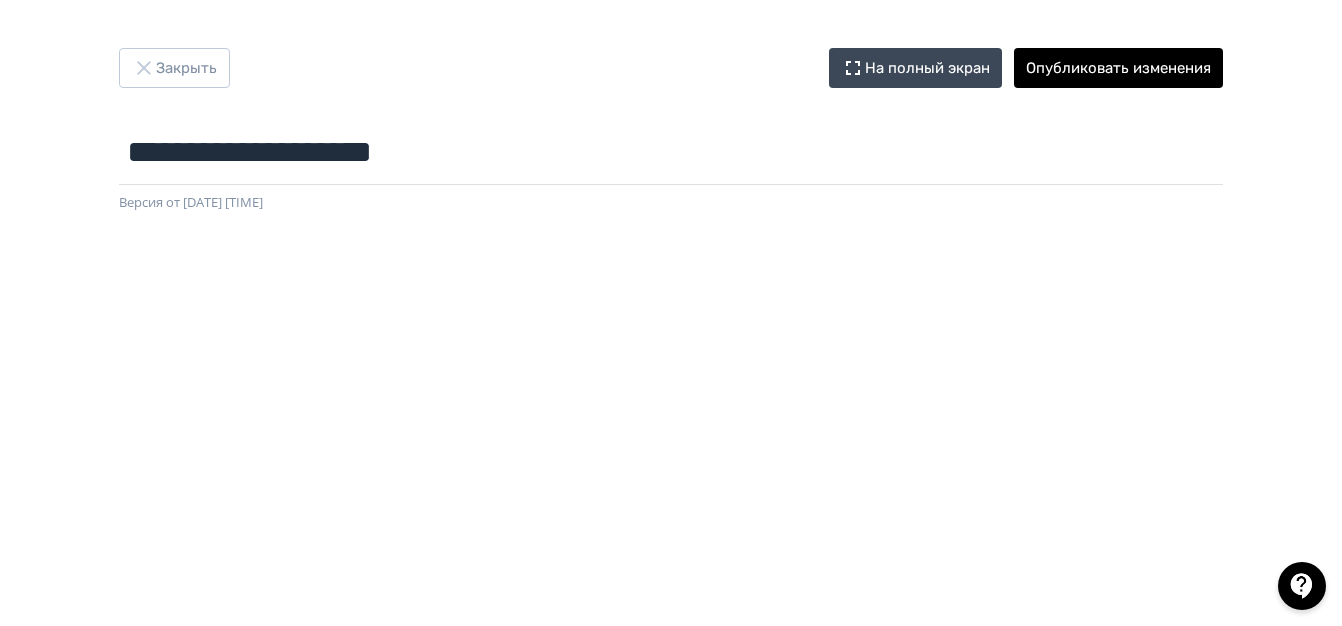 click at bounding box center (671, 663) 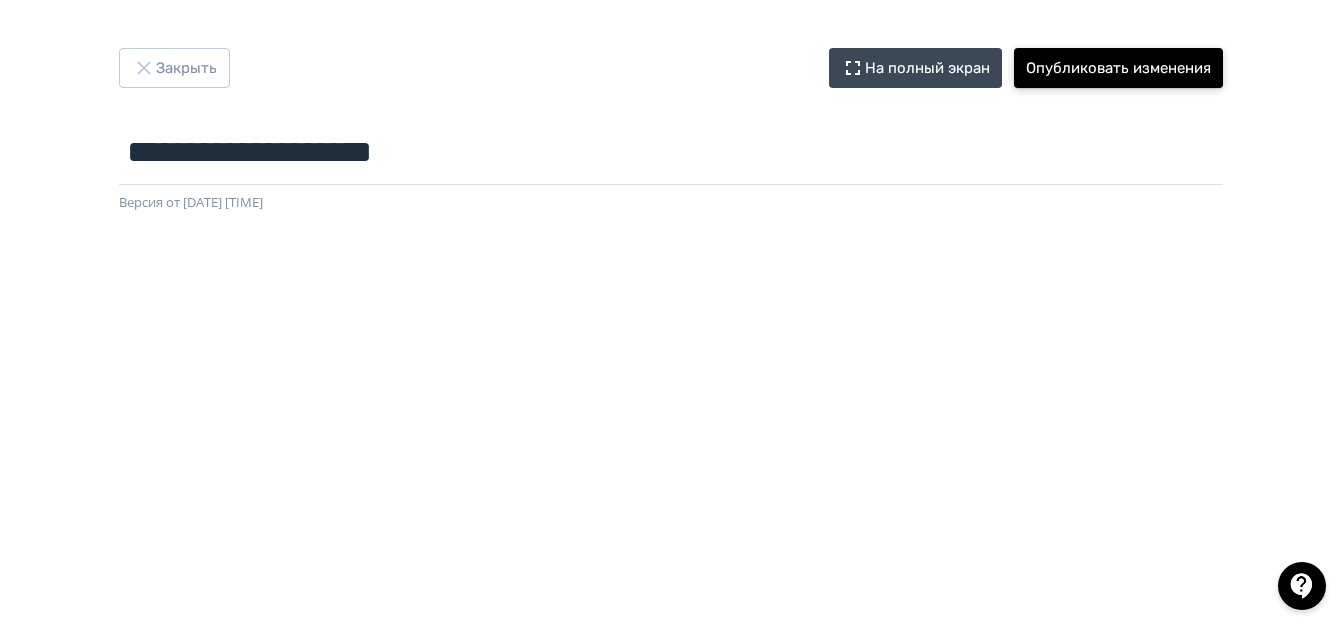 click on "Опубликовать изменения" at bounding box center [1118, 68] 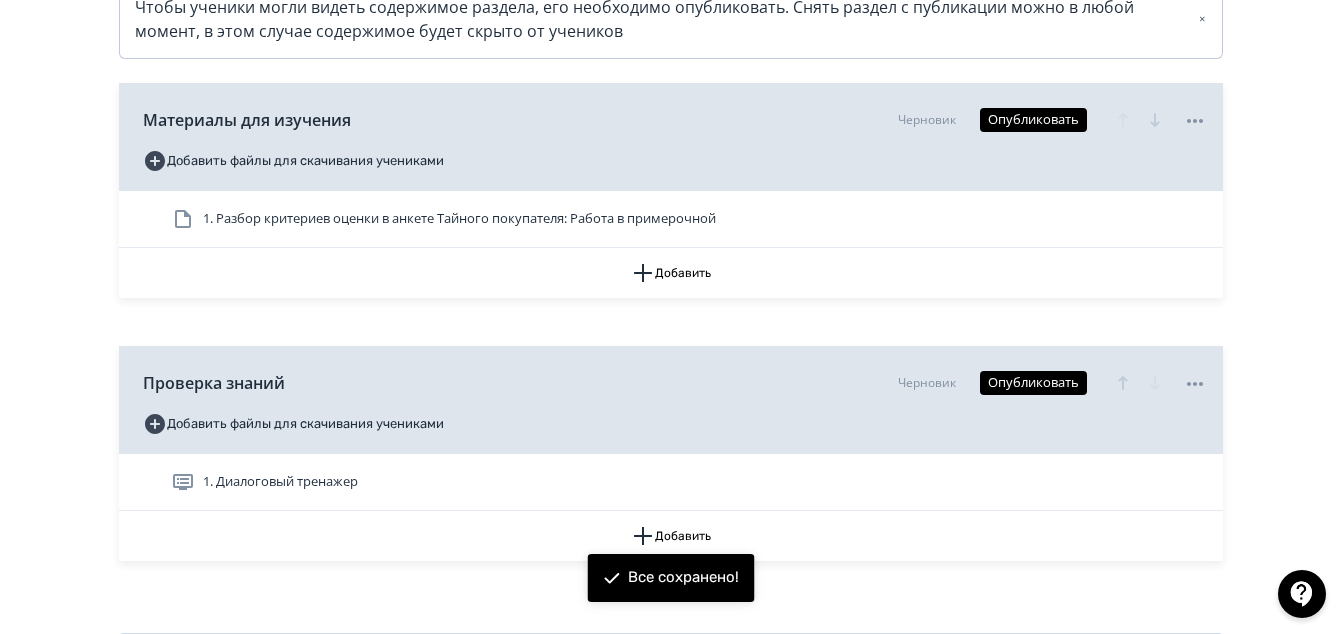 scroll, scrollTop: 500, scrollLeft: 0, axis: vertical 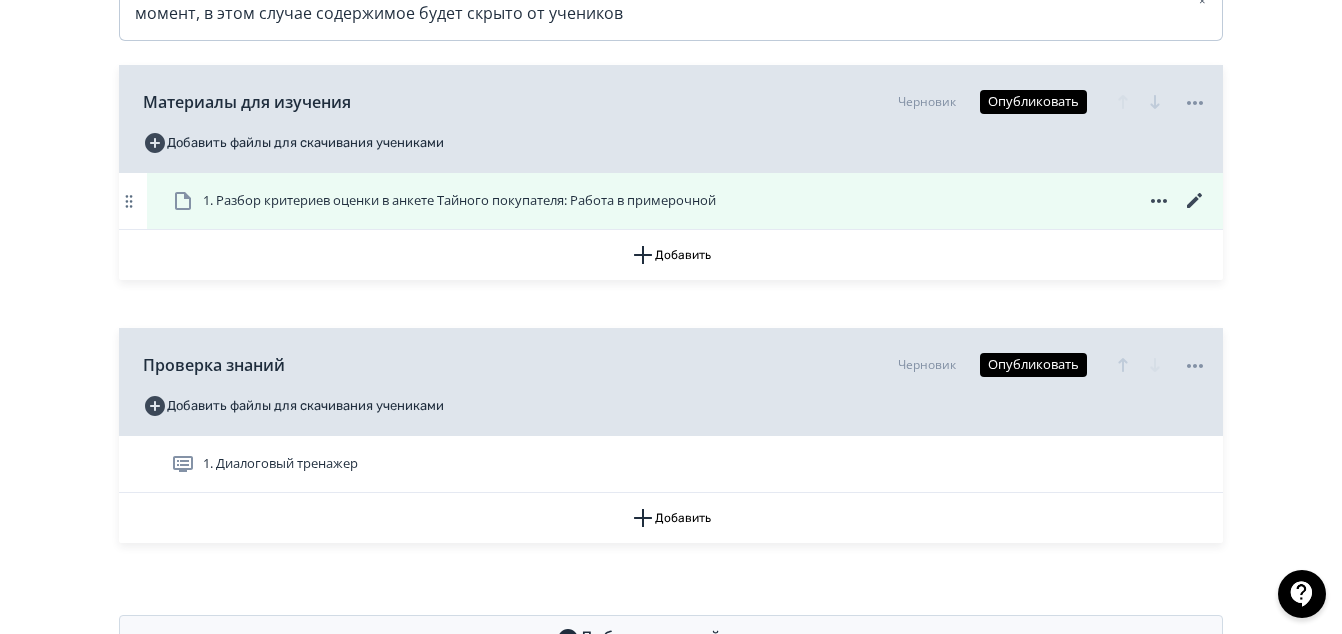 click on "1. Разбор критериев оценки в анкете Тайного покупателя: Работа в примерочной" at bounding box center (689, 201) 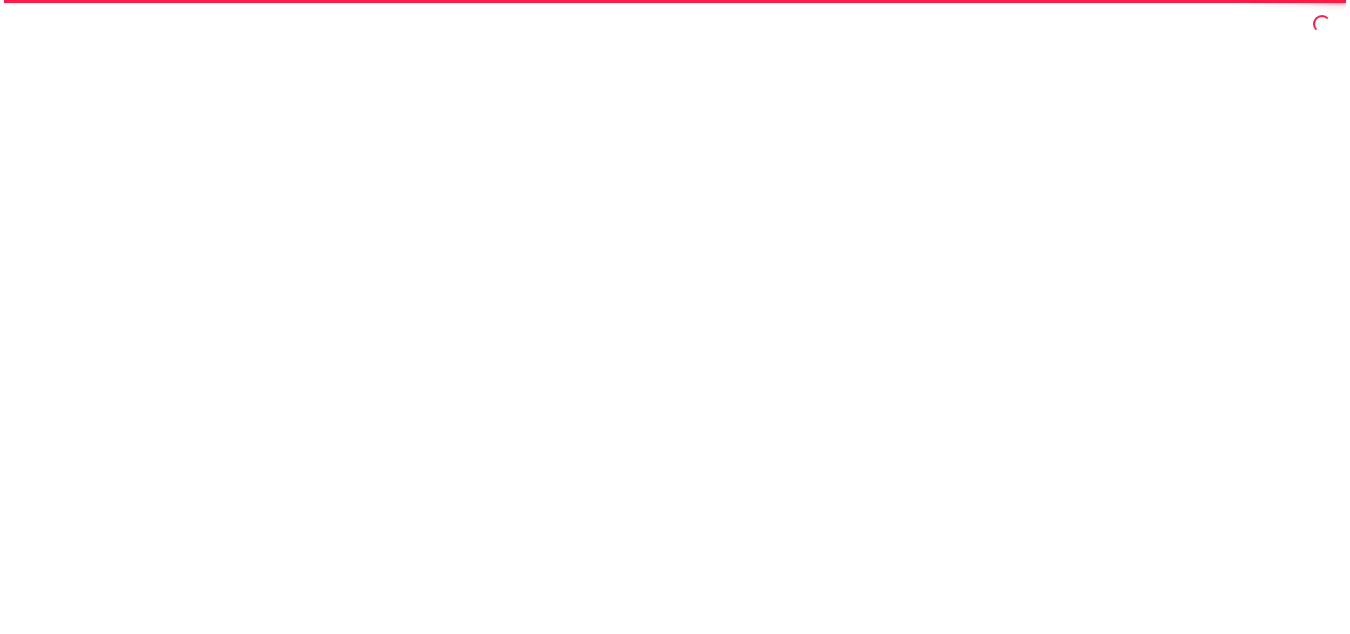scroll, scrollTop: 0, scrollLeft: 0, axis: both 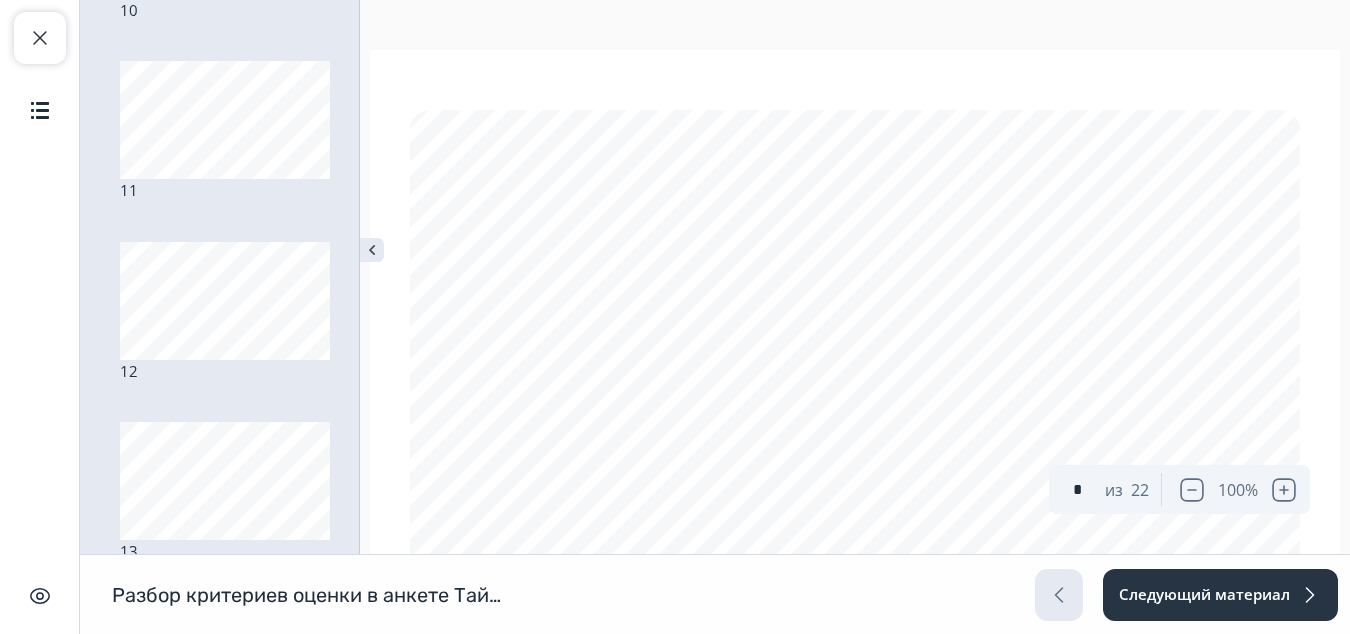 type on "**" 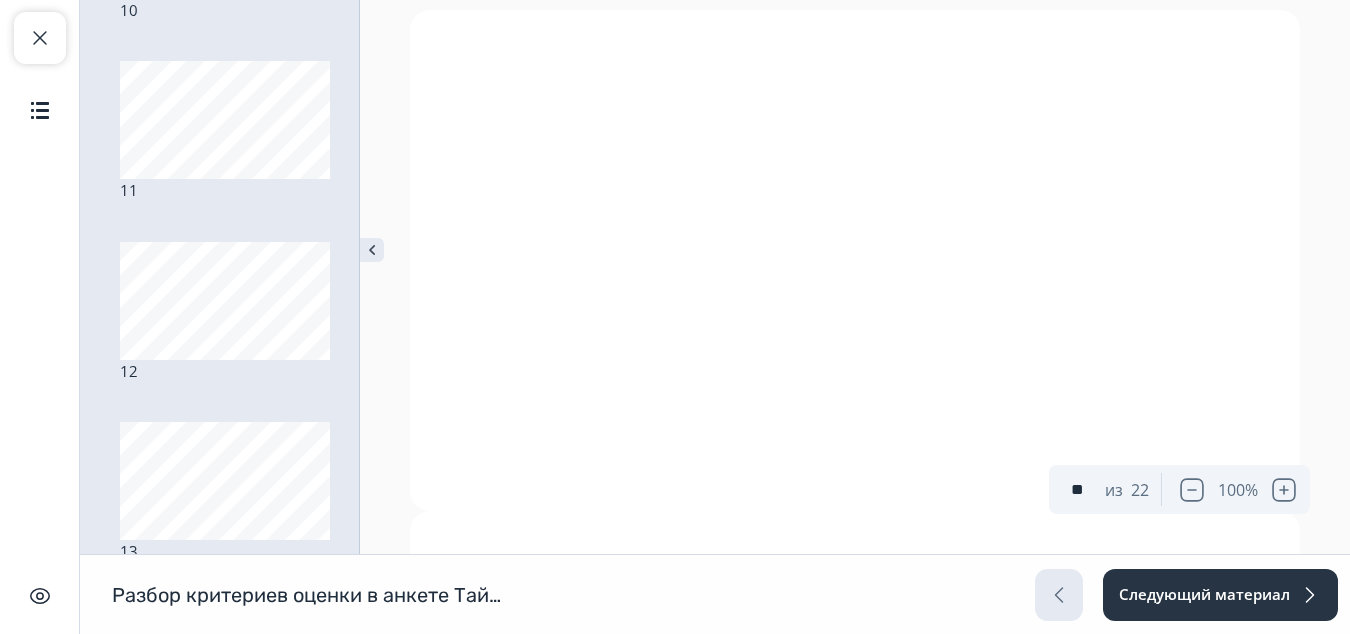 scroll, scrollTop: 5735, scrollLeft: 0, axis: vertical 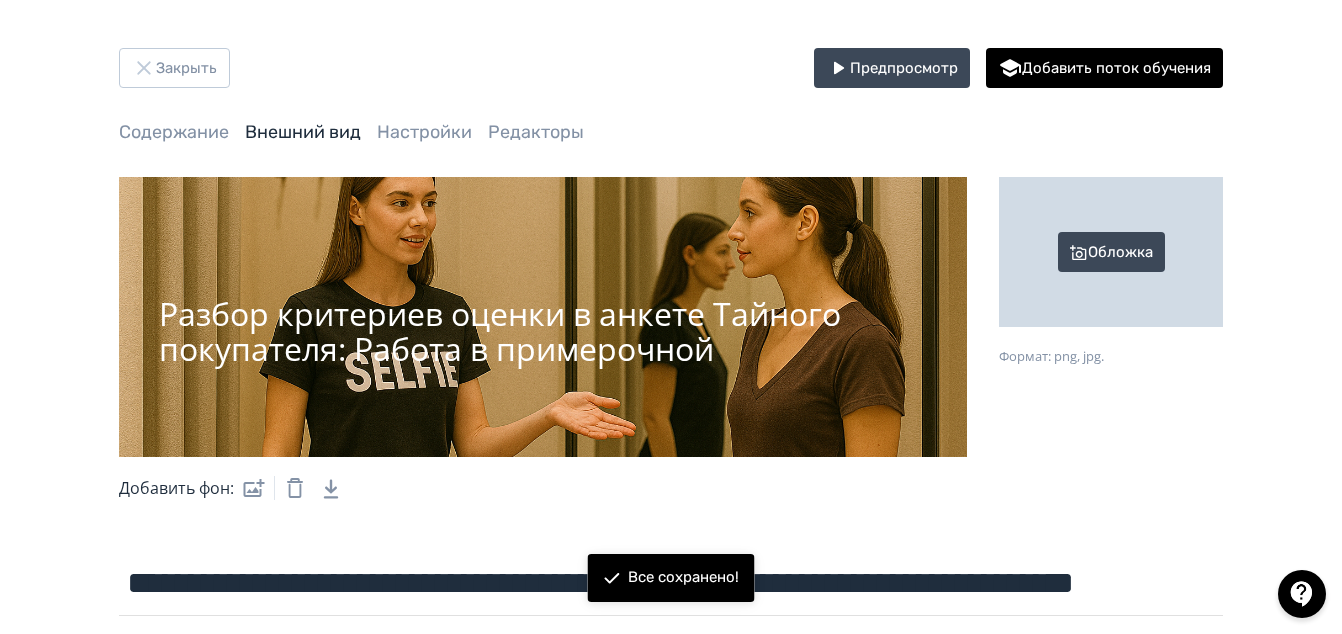 click on "Обложка" at bounding box center [1111, 252] 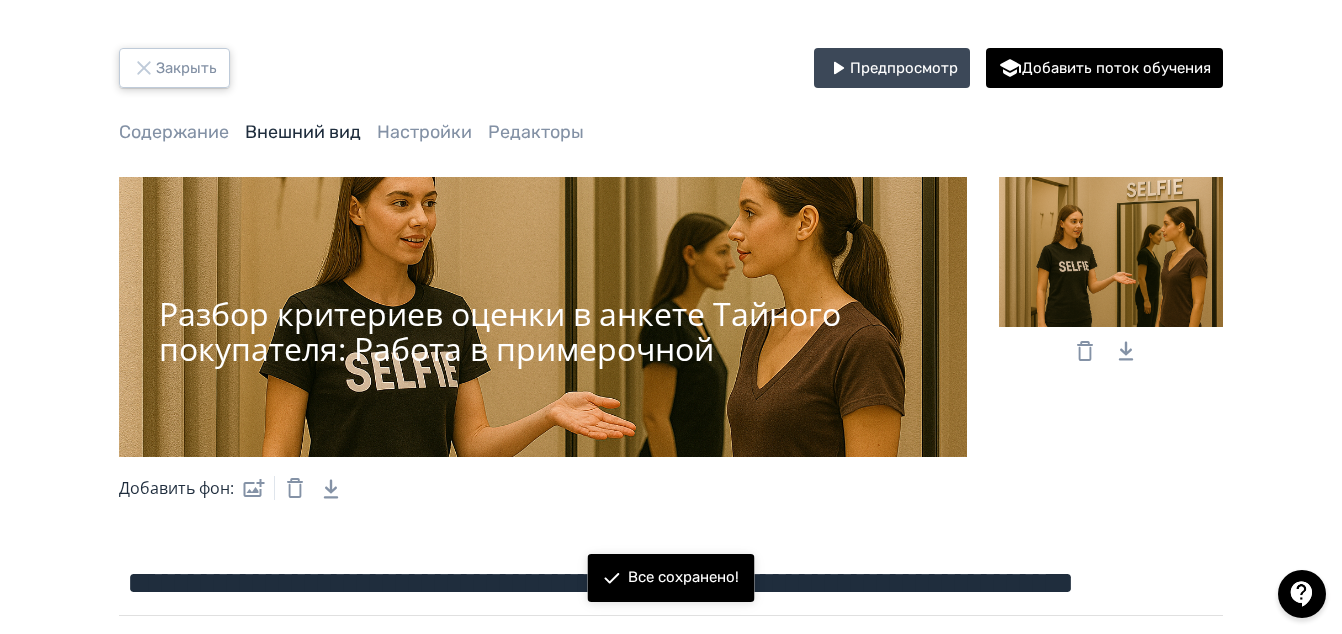 click on "Закрыть" at bounding box center (174, 68) 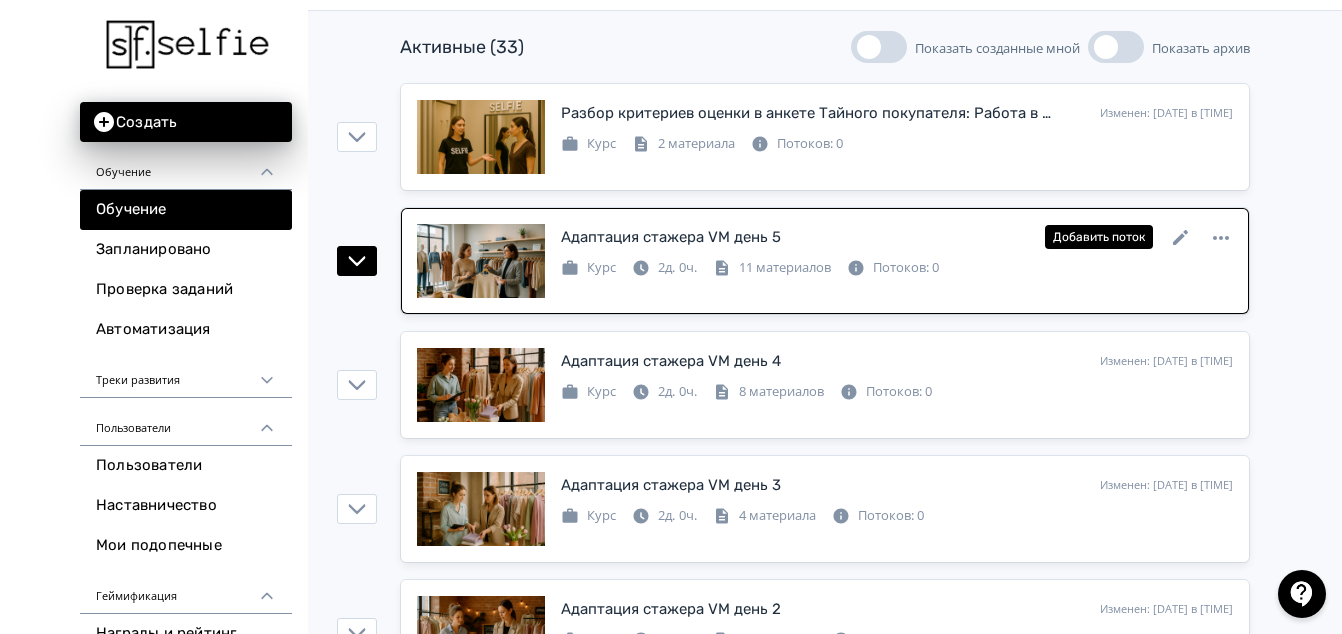 scroll, scrollTop: 300, scrollLeft: 0, axis: vertical 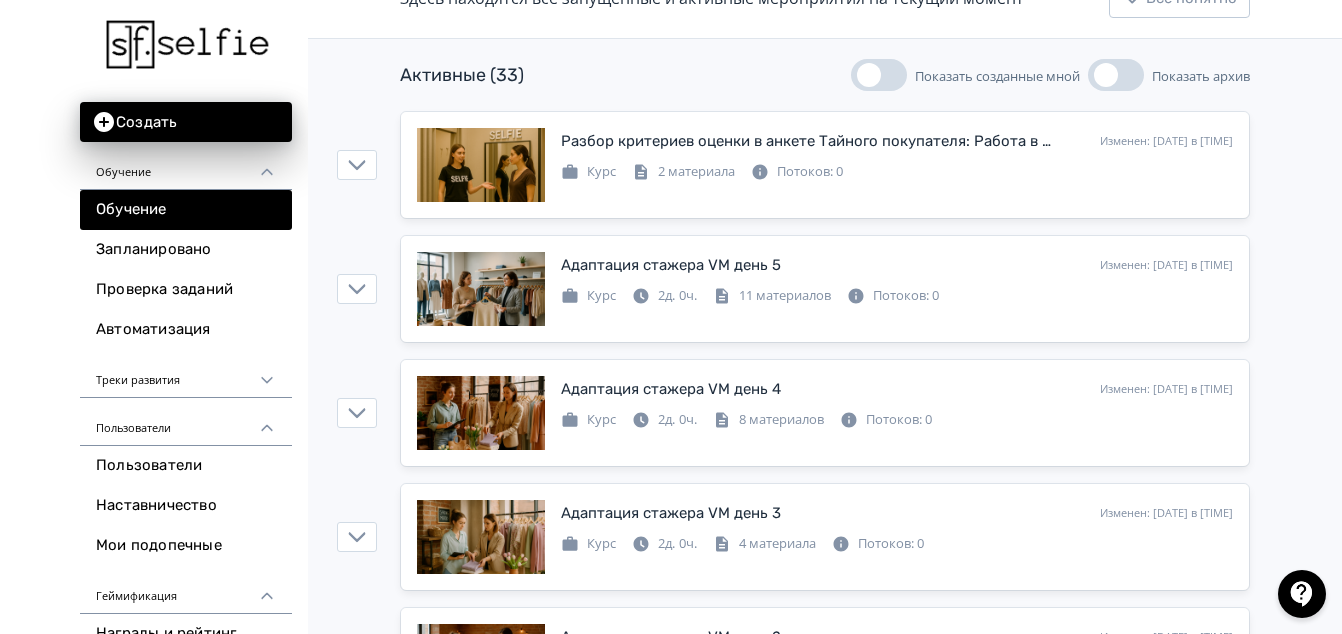 click on "Показать созданные мной" at bounding box center (879, 75) 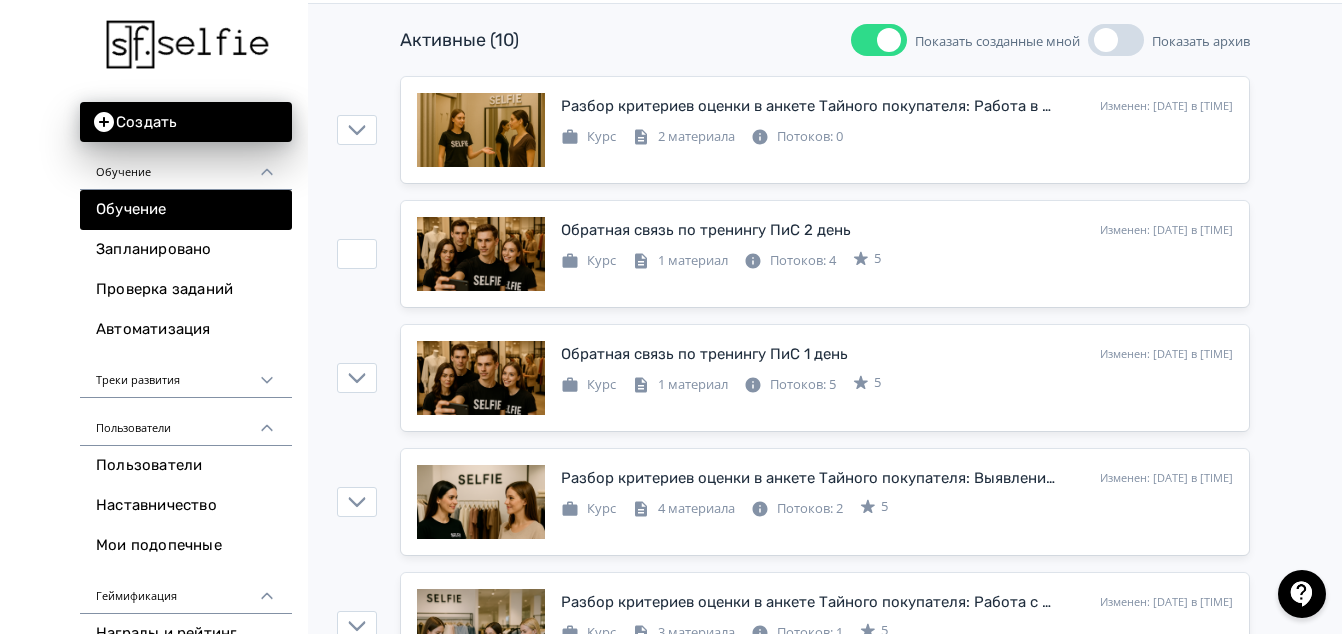 scroll, scrollTop: 300, scrollLeft: 0, axis: vertical 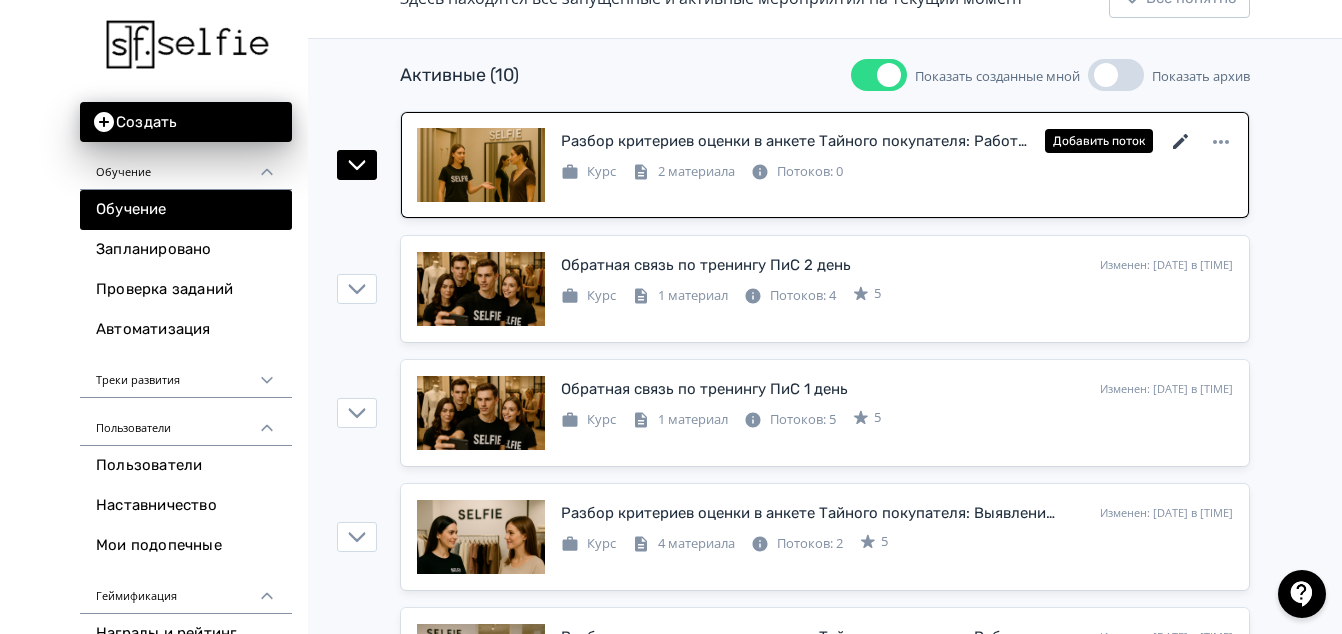 click 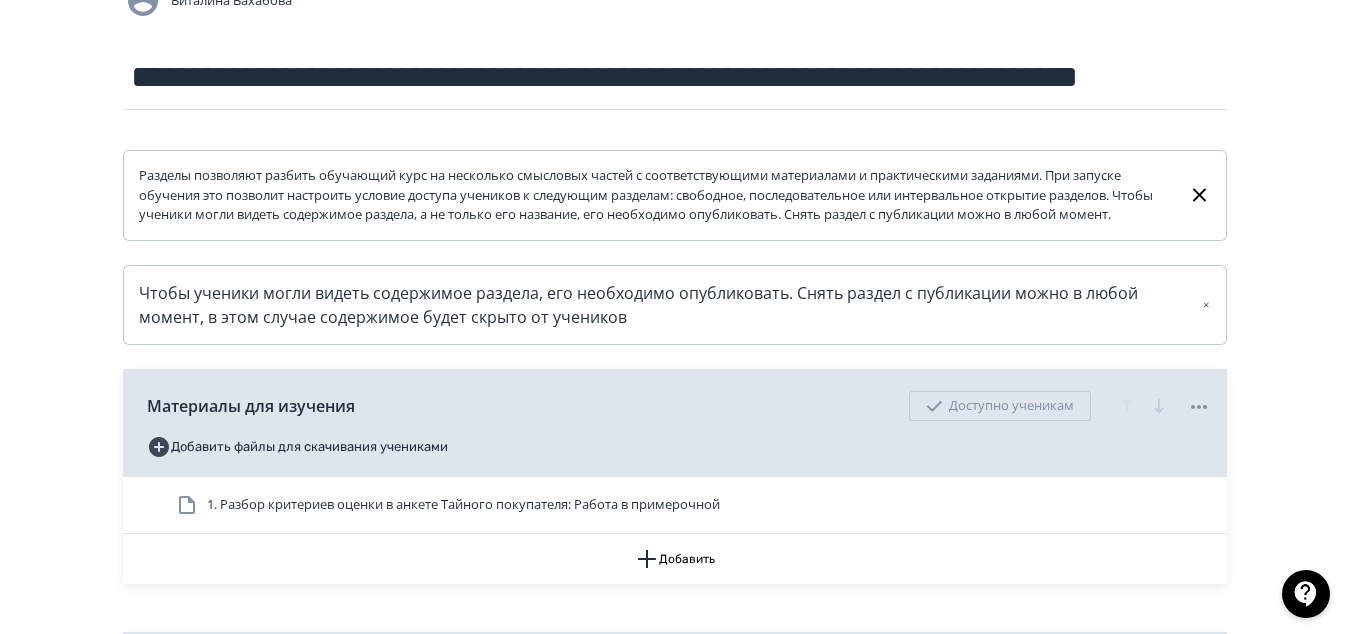 scroll, scrollTop: 0, scrollLeft: 0, axis: both 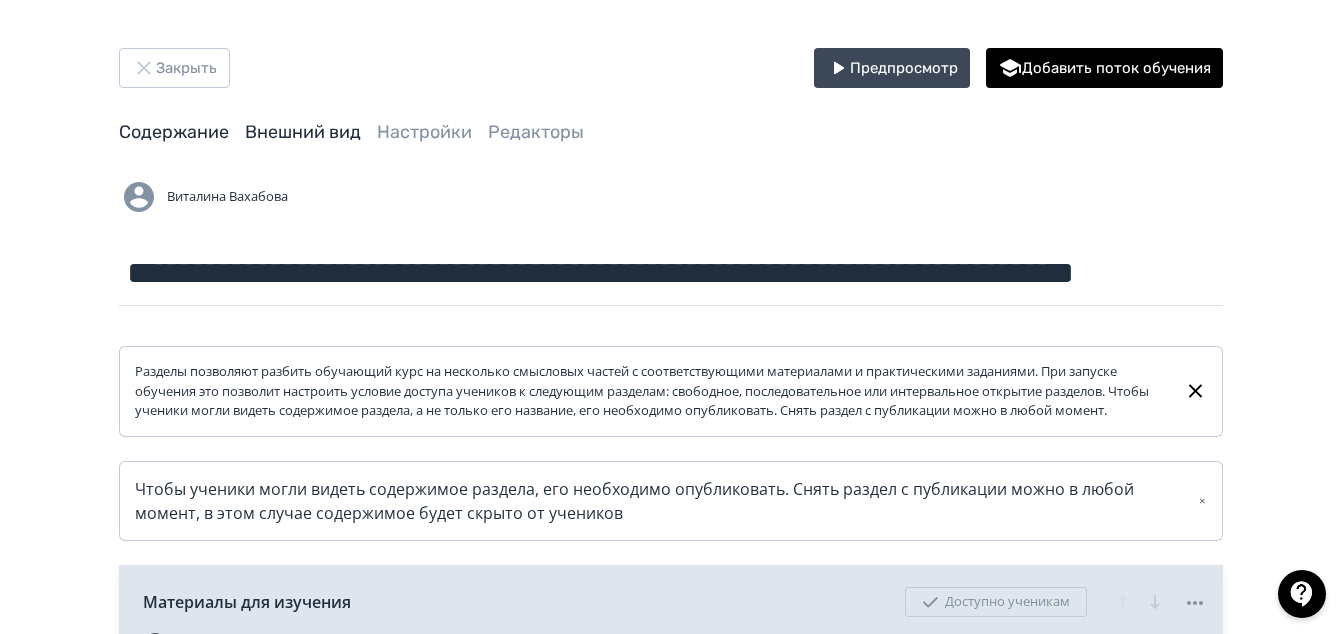click on "Внешний вид" at bounding box center (303, 132) 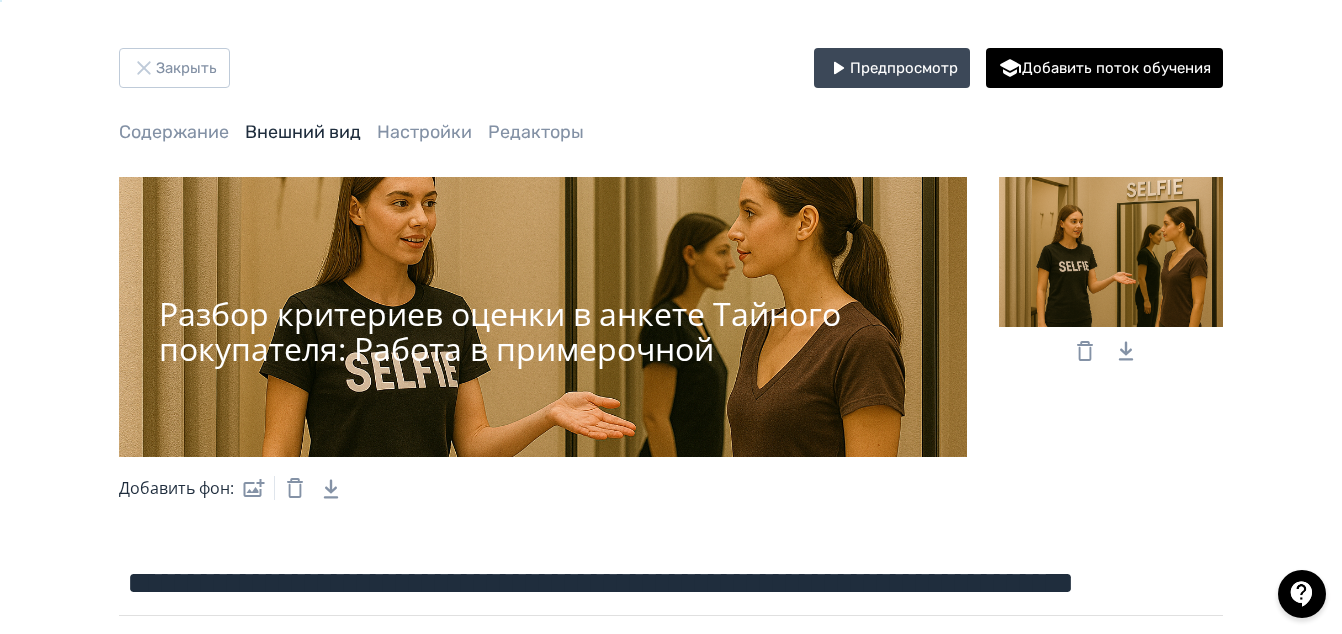 click 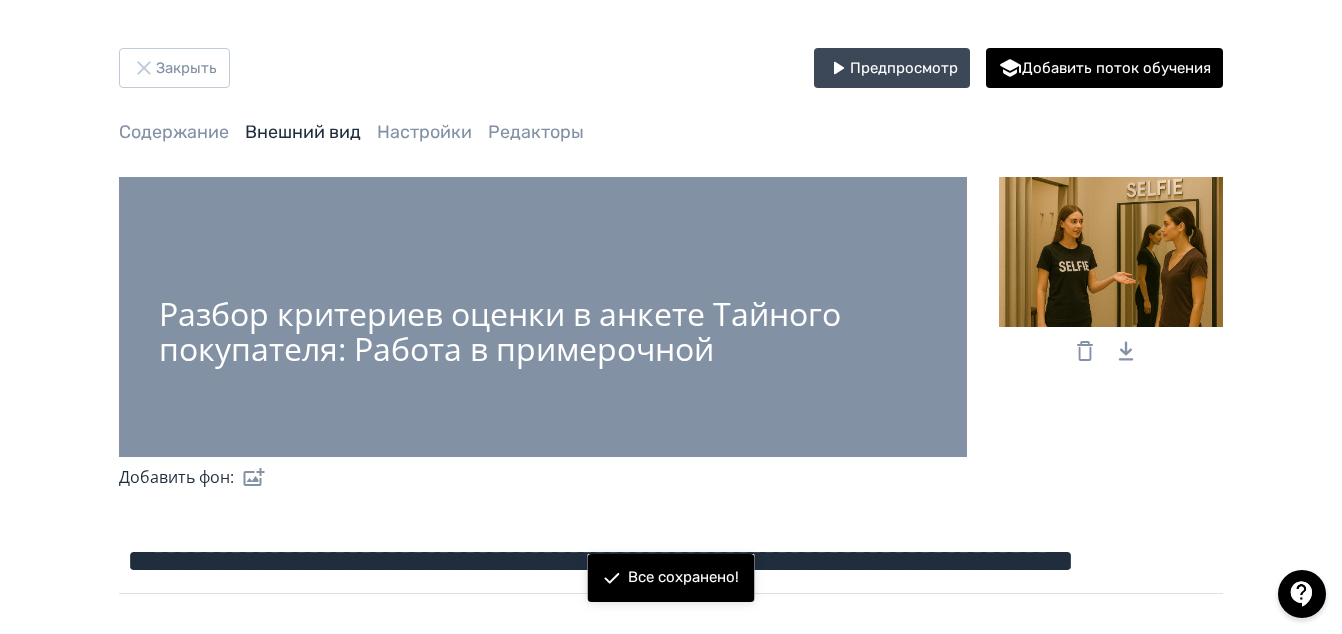 click at bounding box center [250, 477] 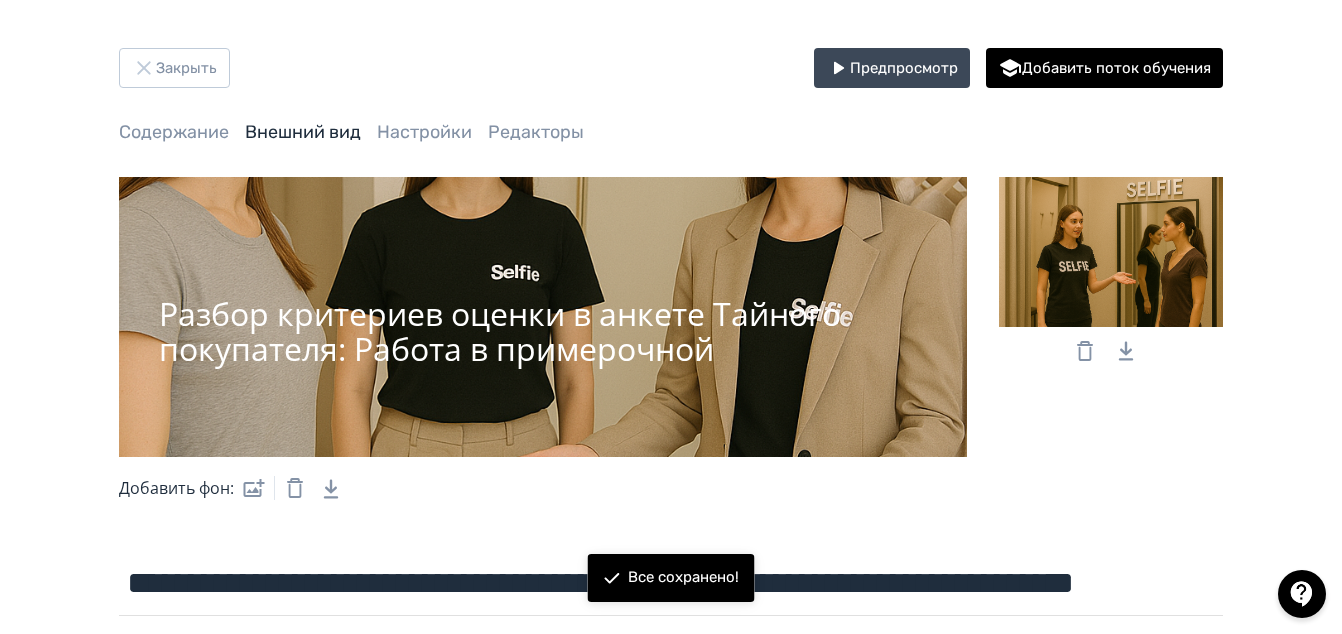 click 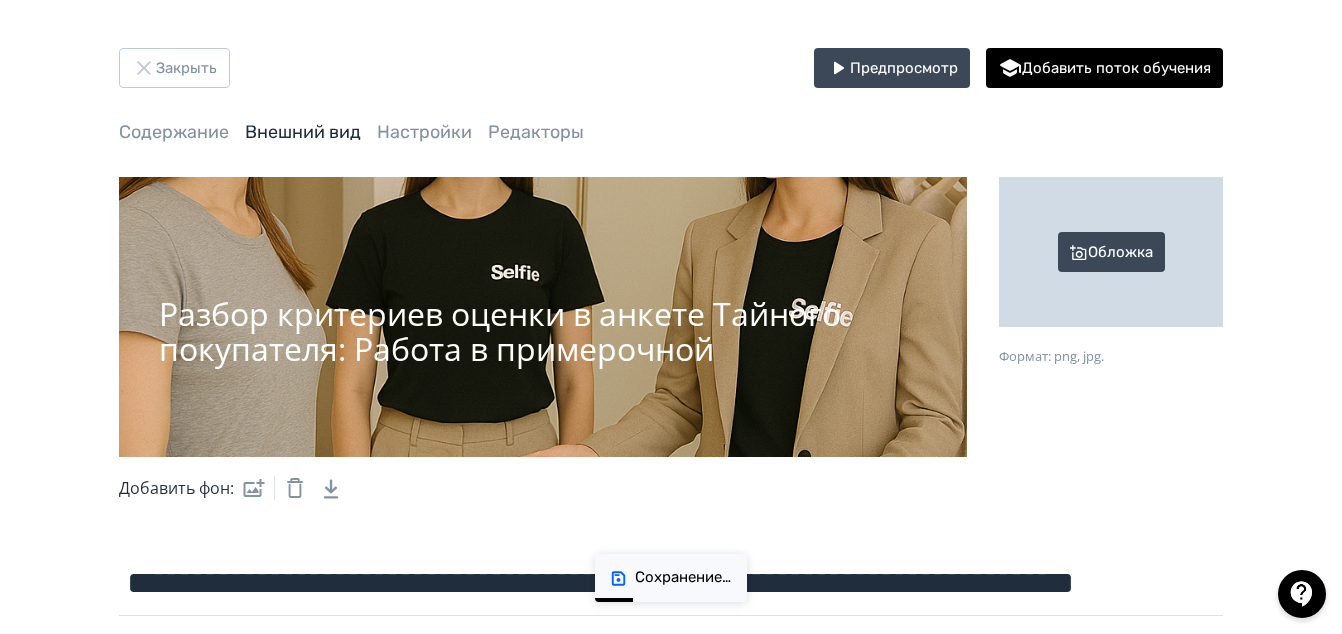 click on "Обложка" at bounding box center (1111, 252) 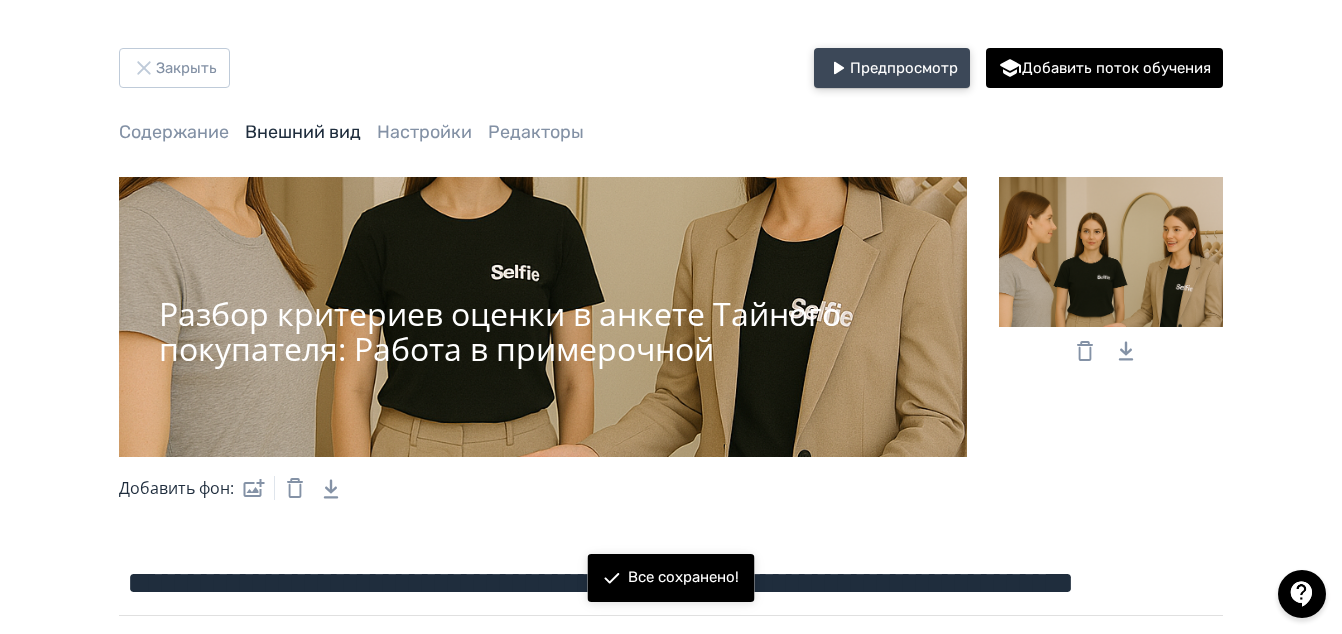 click on "Предпросмотр" at bounding box center (892, 68) 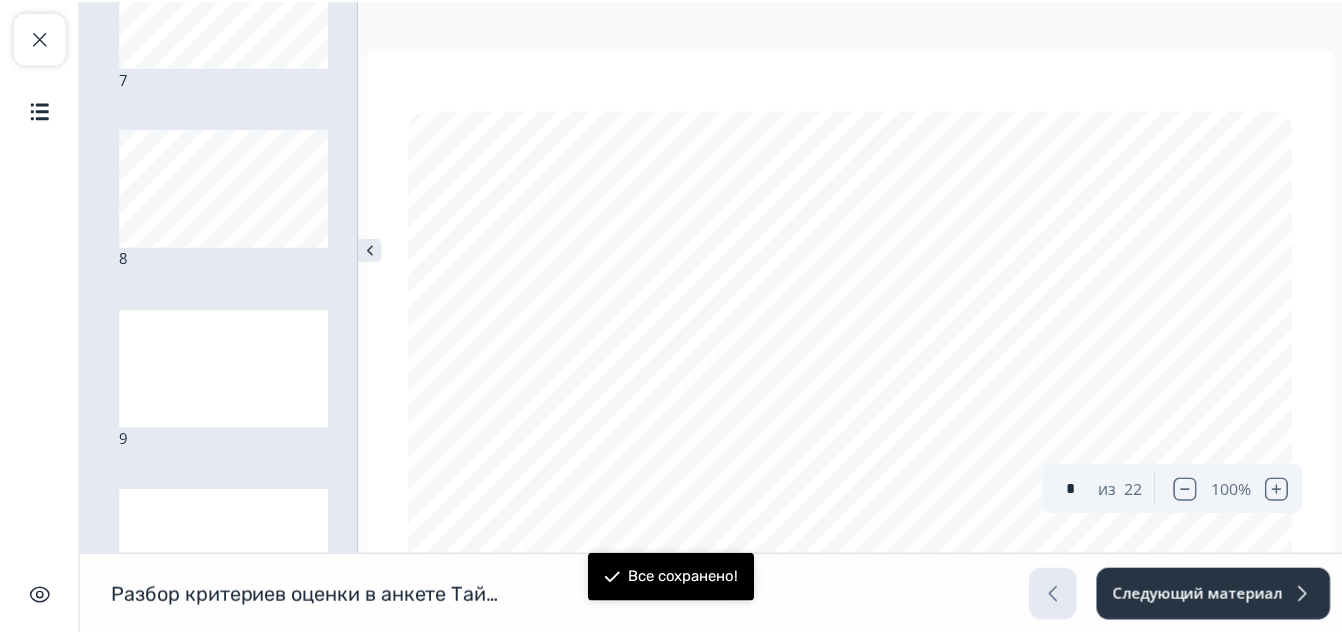 scroll, scrollTop: 961, scrollLeft: 0, axis: vertical 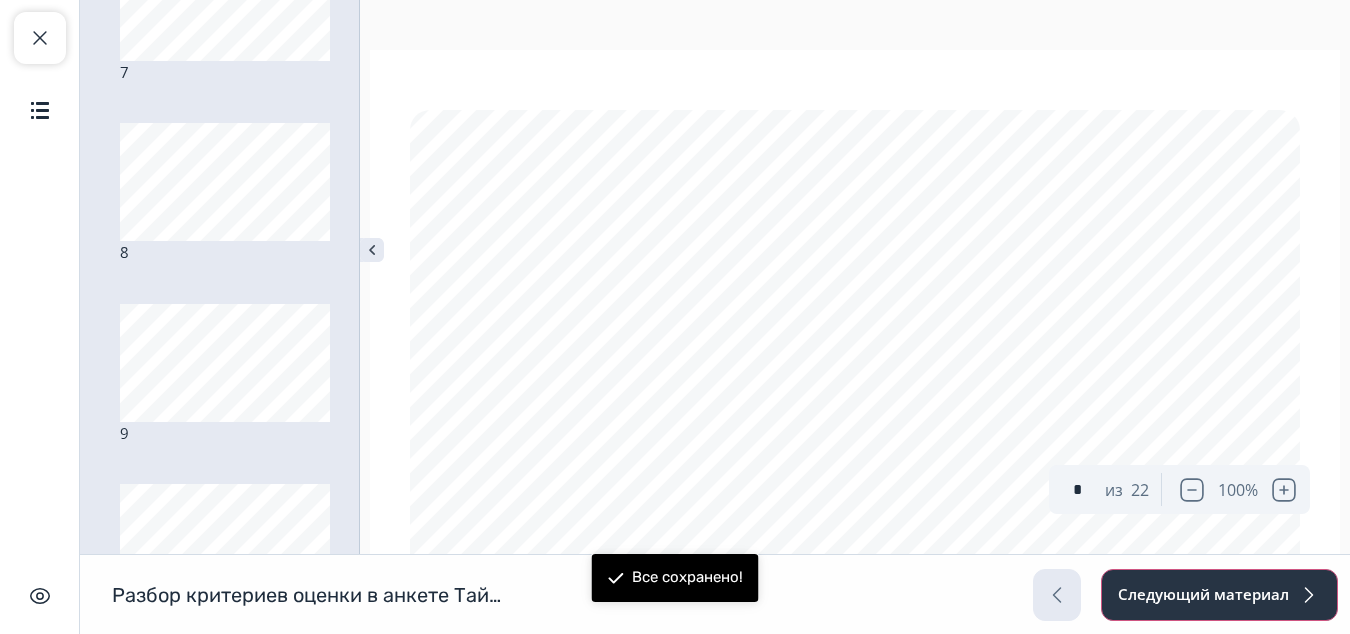 click on "Следующий материал" at bounding box center (1219, 595) 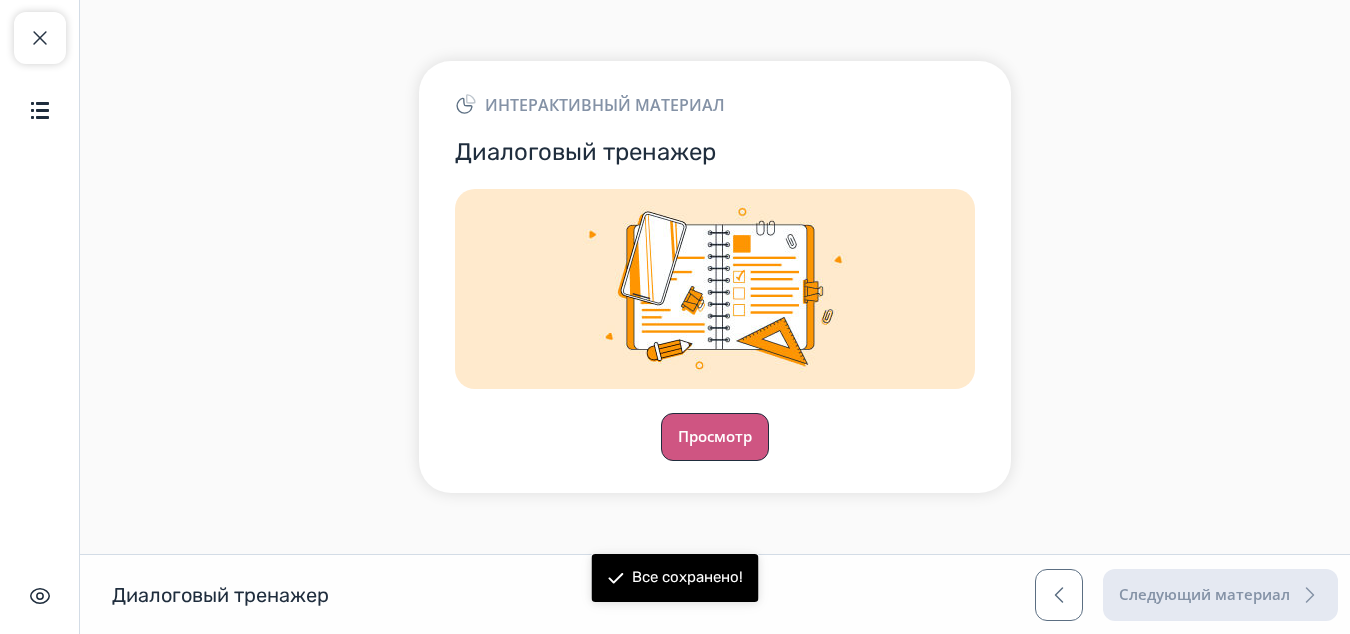 click on "Просмотр" at bounding box center [715, 437] 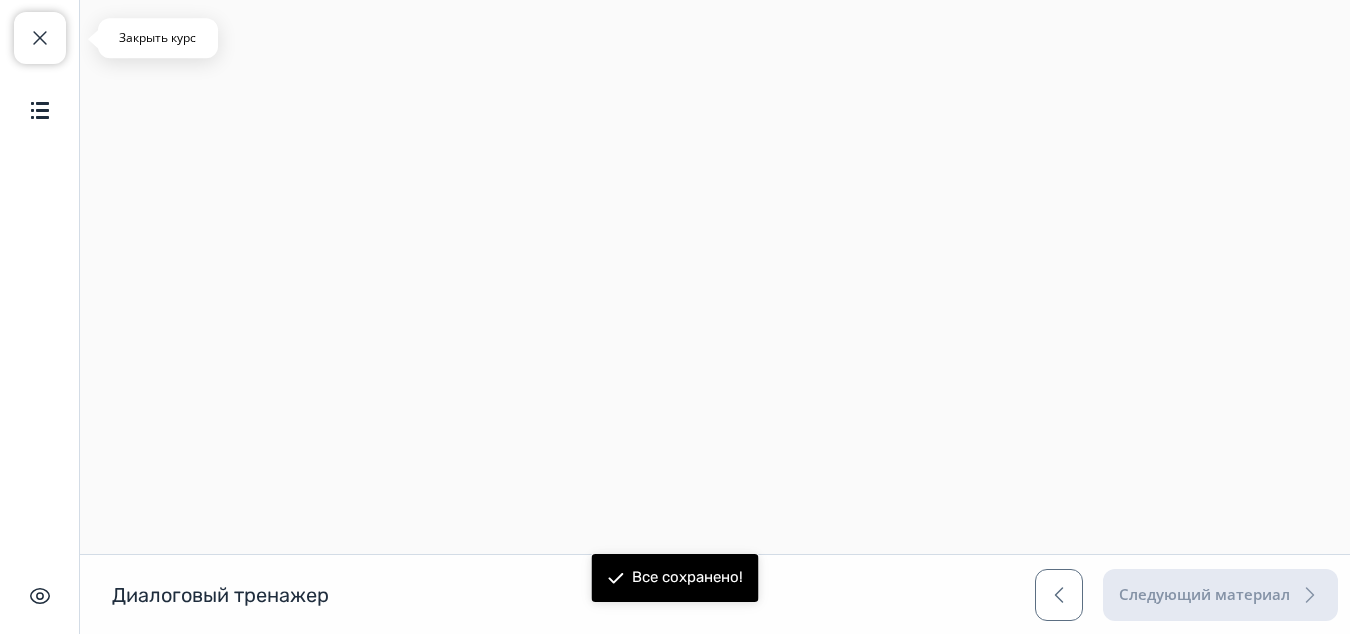 click at bounding box center [40, 38] 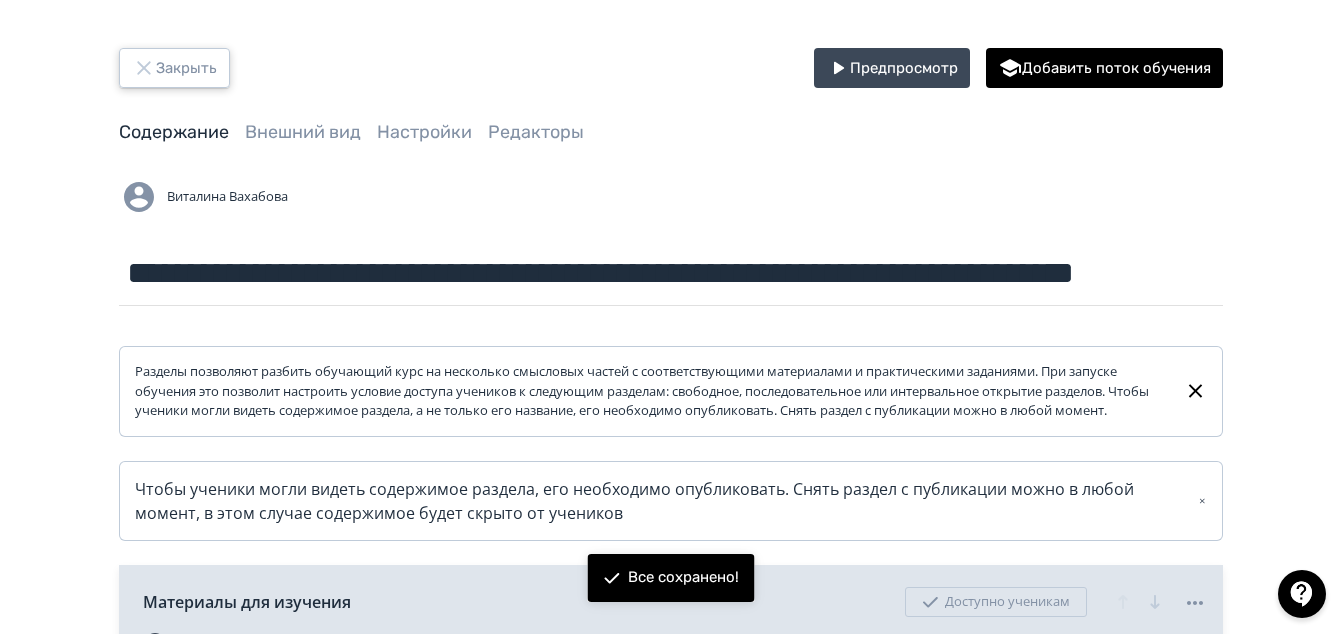 click on "Закрыть" at bounding box center (174, 68) 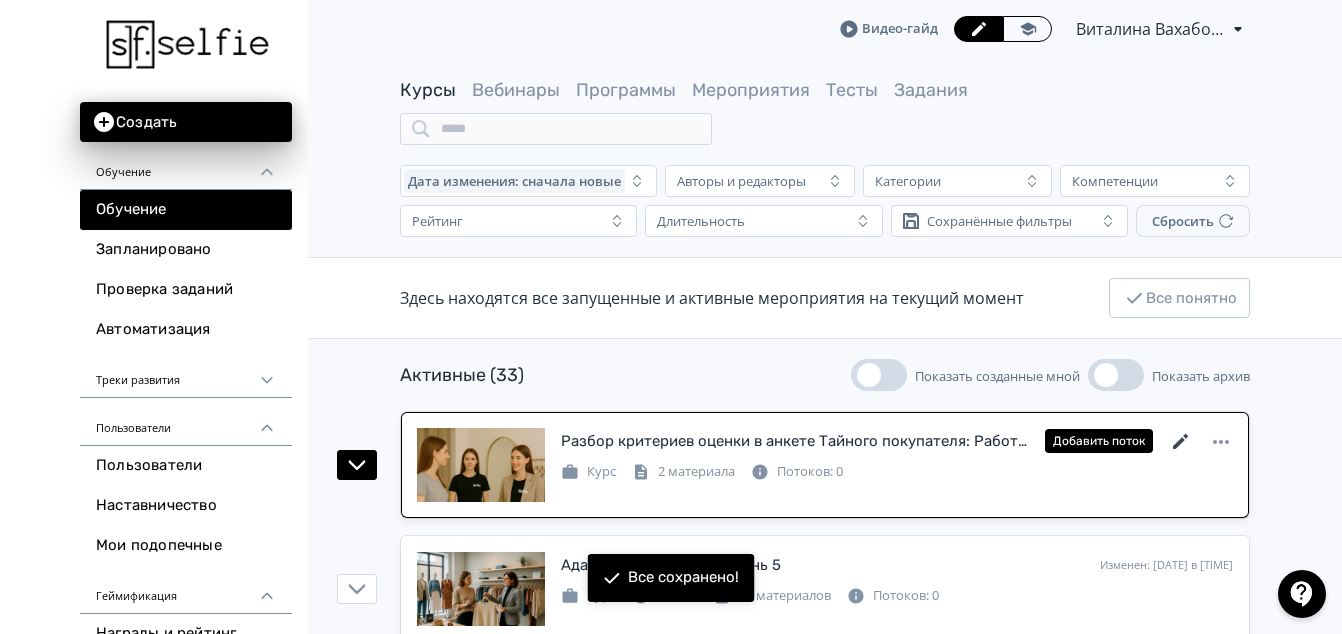 click 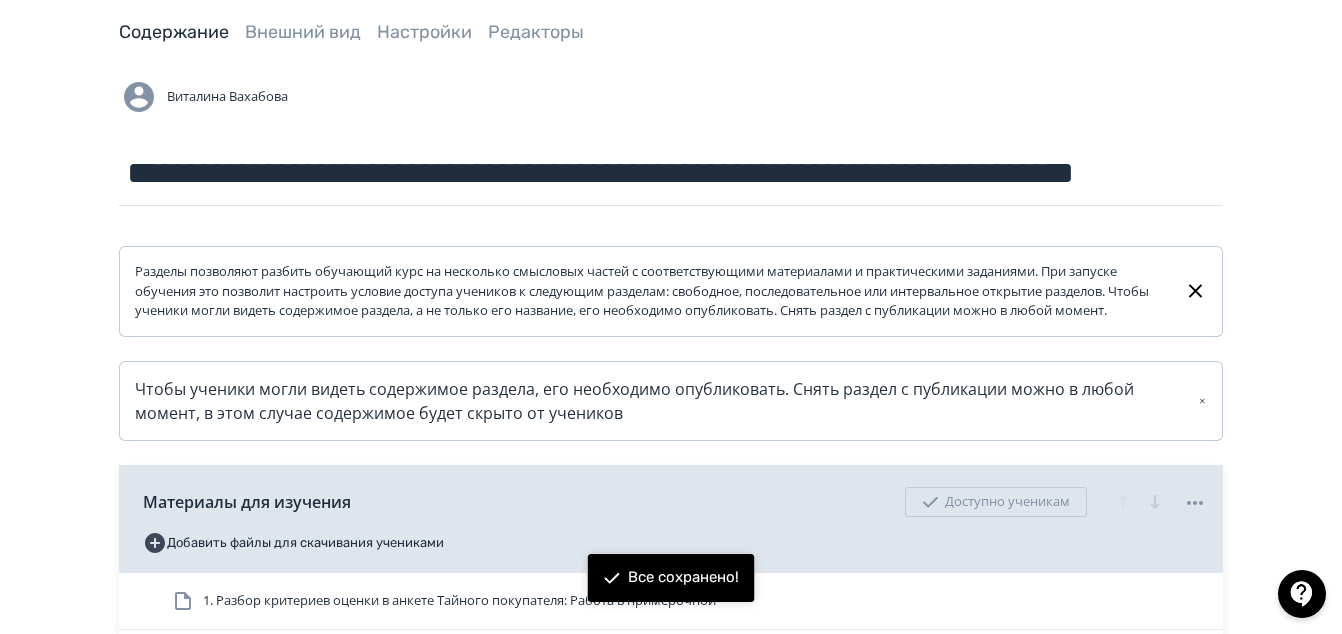scroll, scrollTop: 0, scrollLeft: 0, axis: both 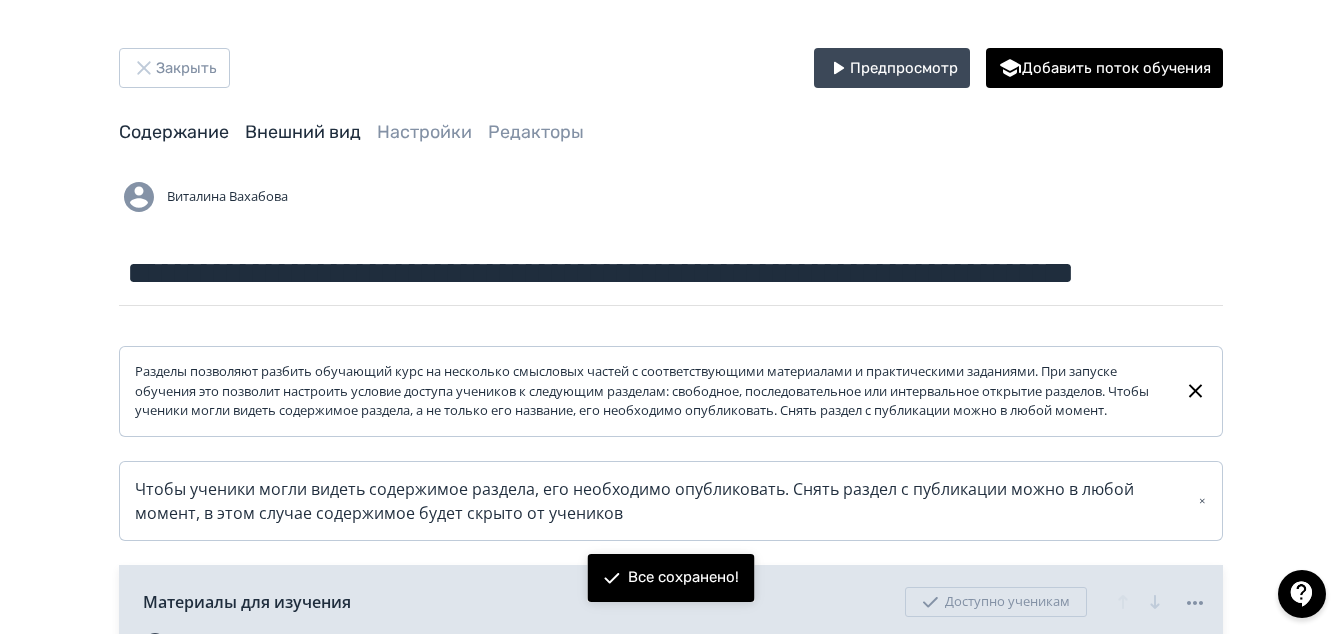 click on "Внешний вид" at bounding box center [303, 132] 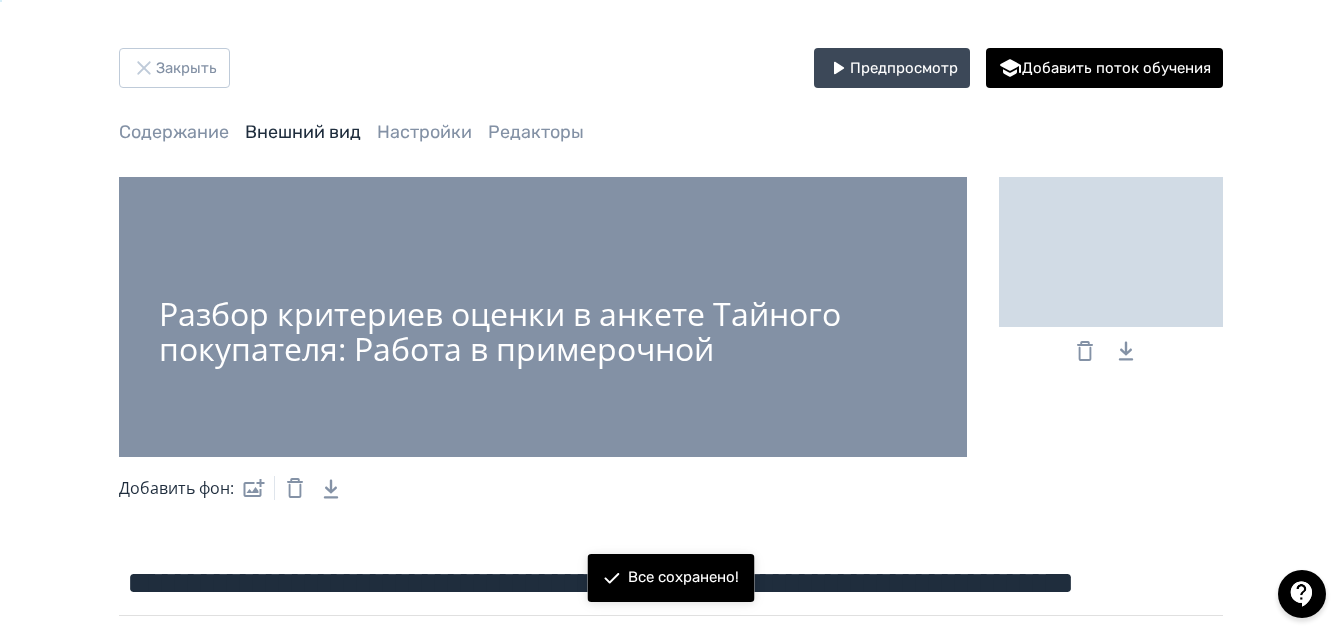 scroll, scrollTop: 100, scrollLeft: 0, axis: vertical 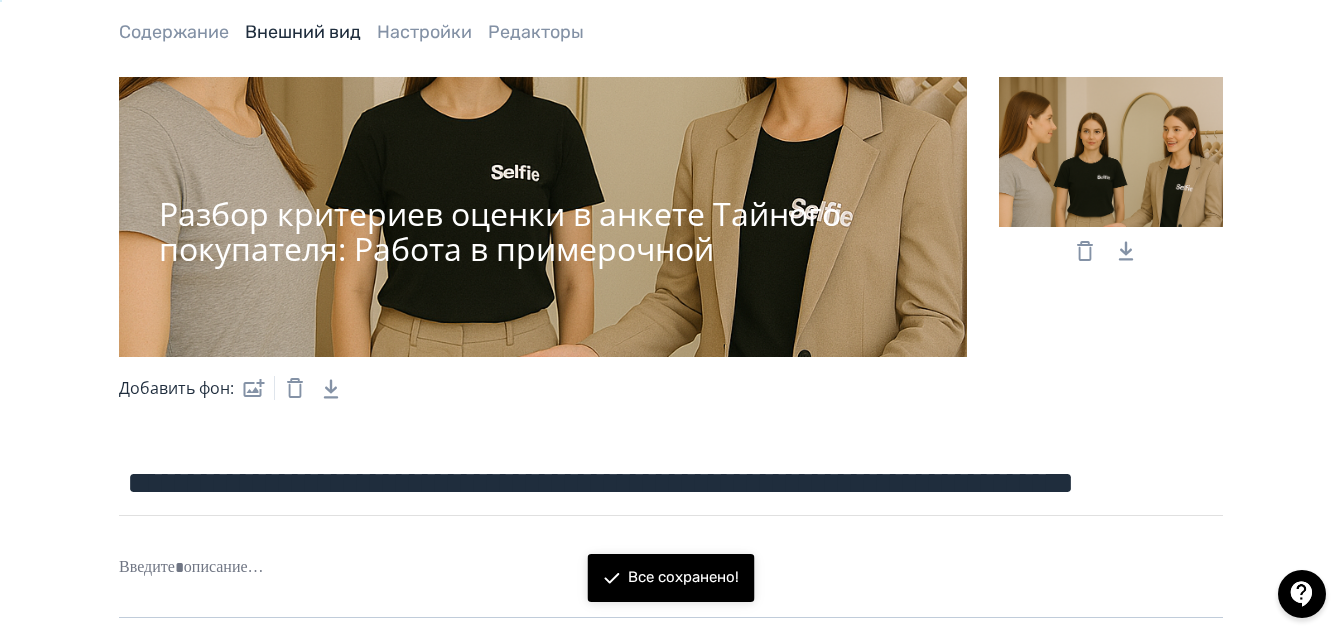 click 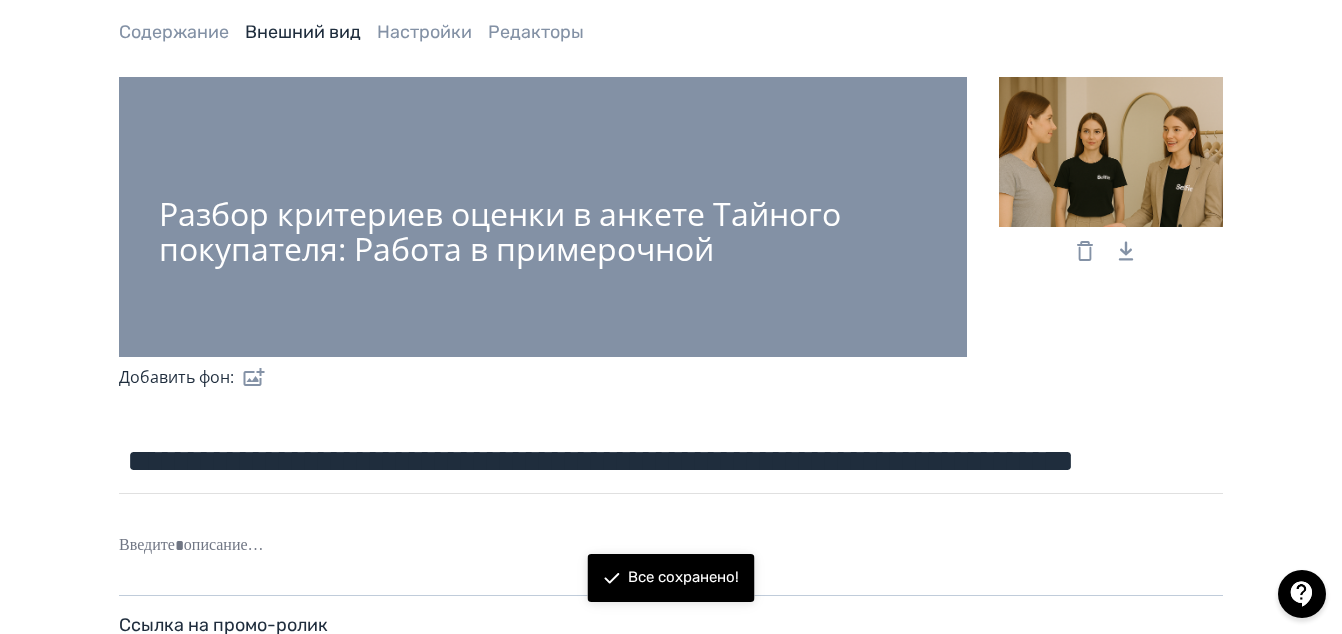 scroll, scrollTop: 0, scrollLeft: 0, axis: both 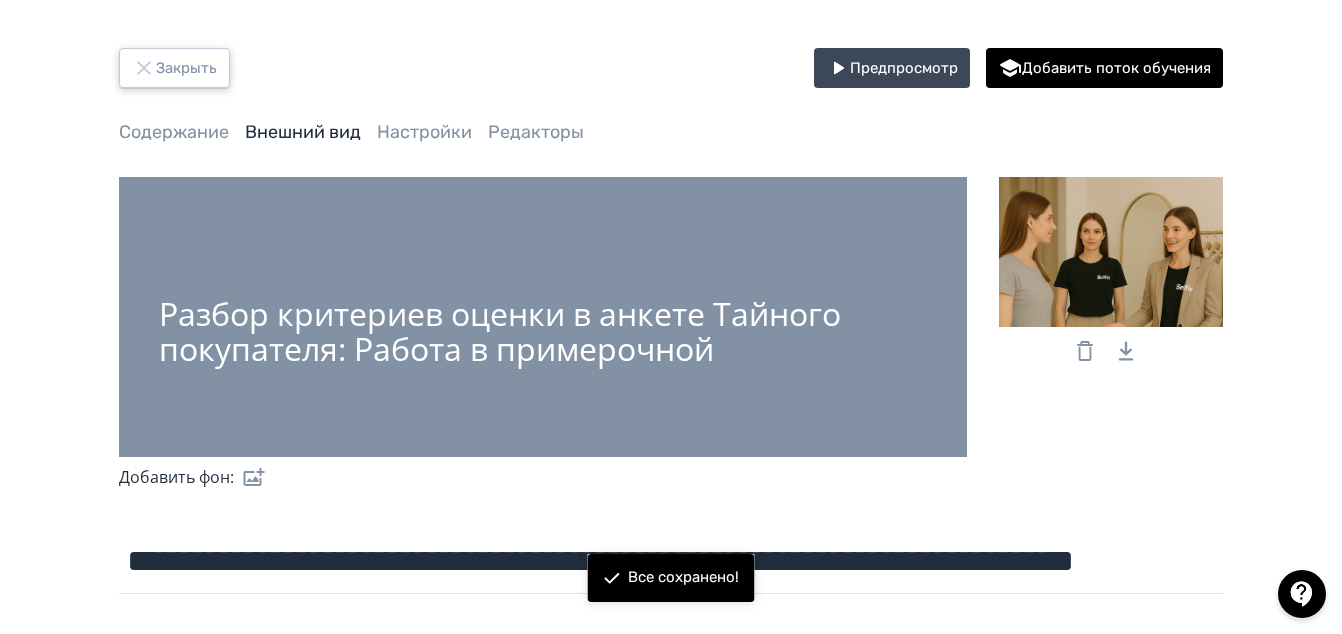 click on "Закрыть" at bounding box center (174, 68) 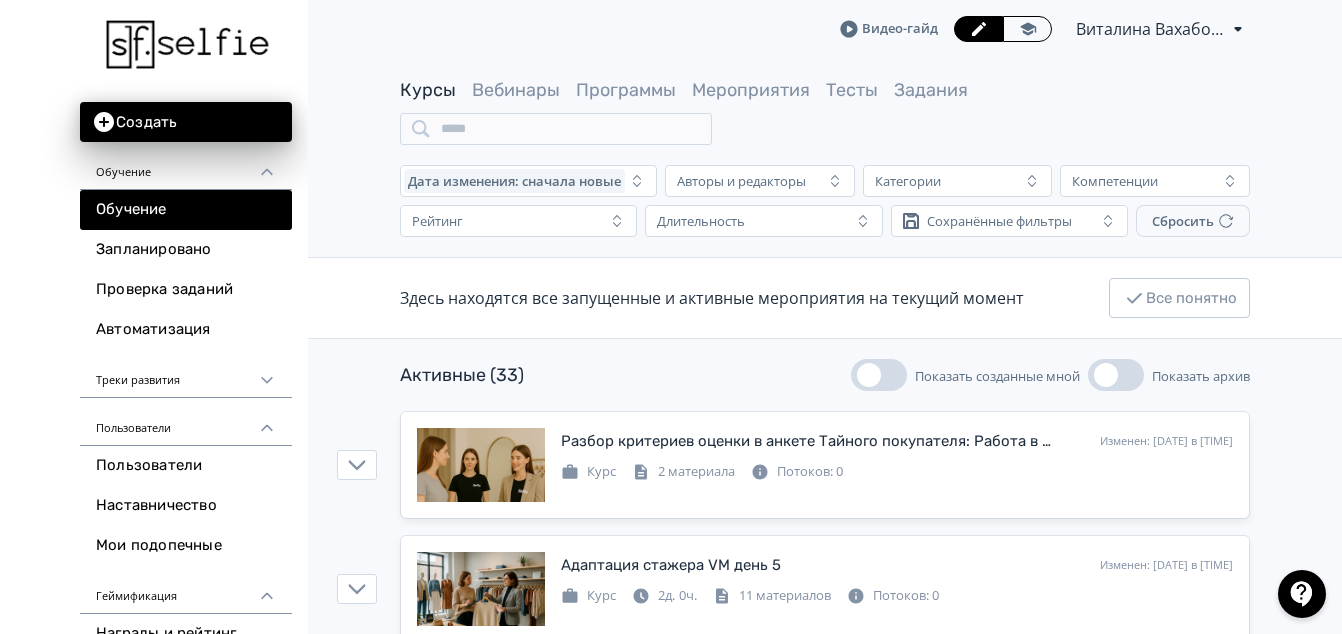 scroll, scrollTop: 100, scrollLeft: 0, axis: vertical 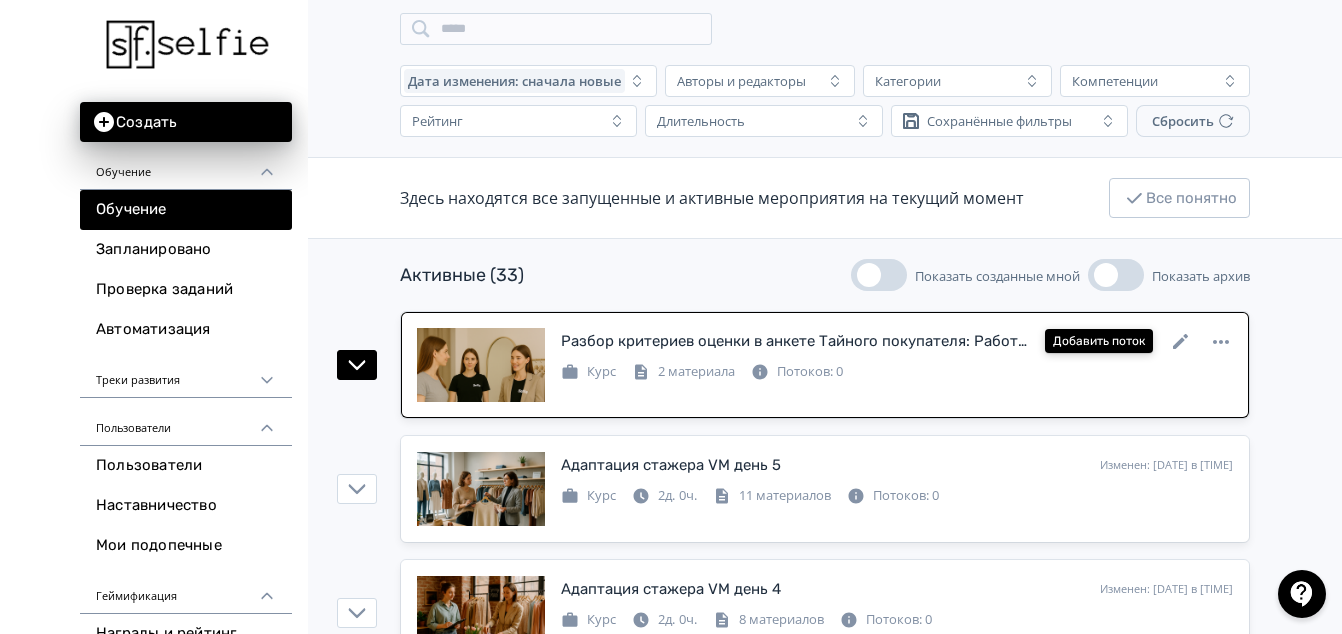 click on "Добавить поток" at bounding box center (1099, 341) 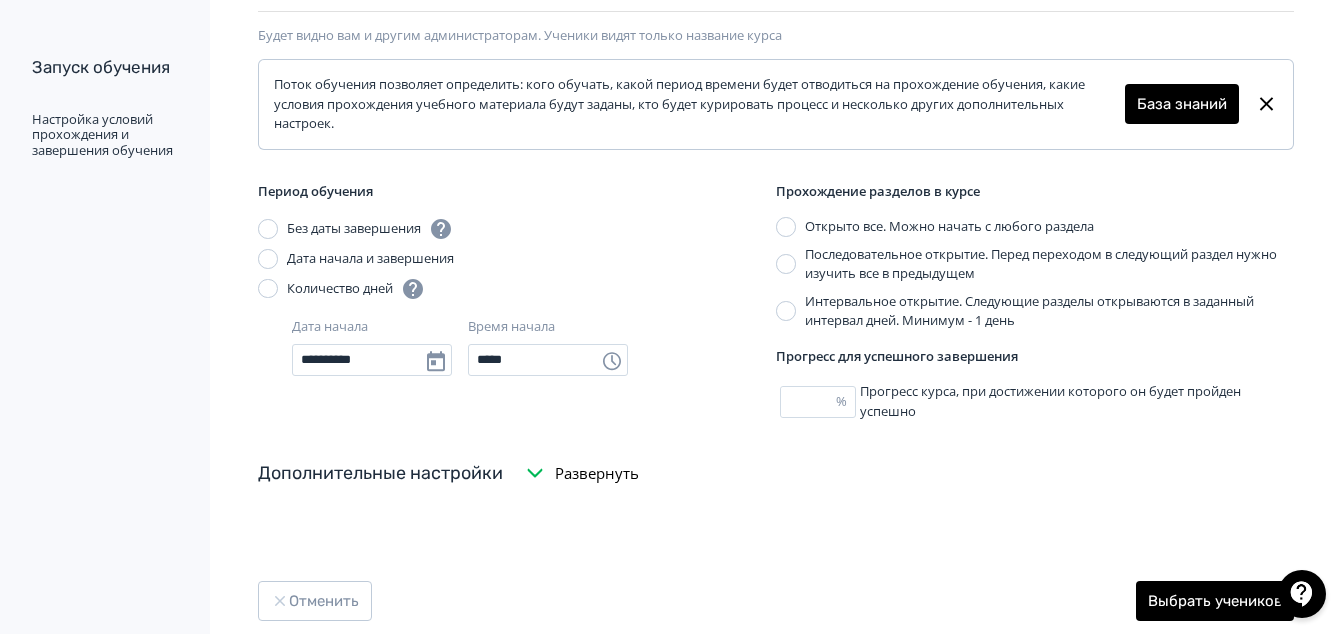 scroll, scrollTop: 300, scrollLeft: 0, axis: vertical 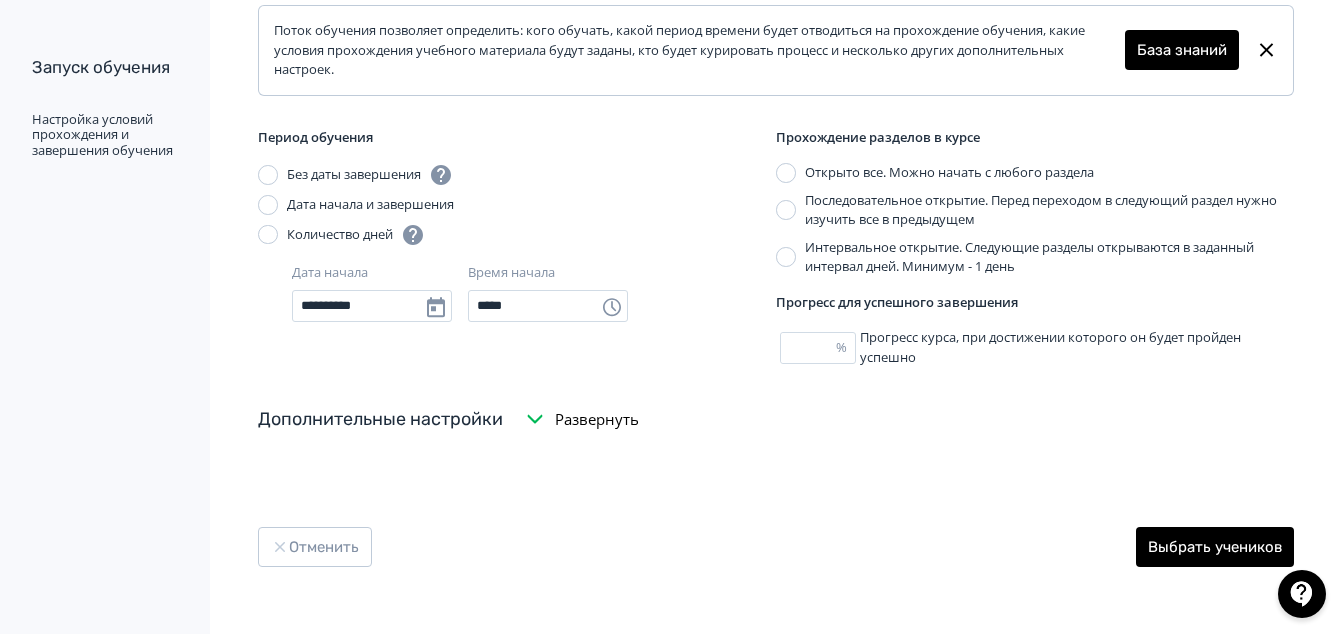 type on "**********" 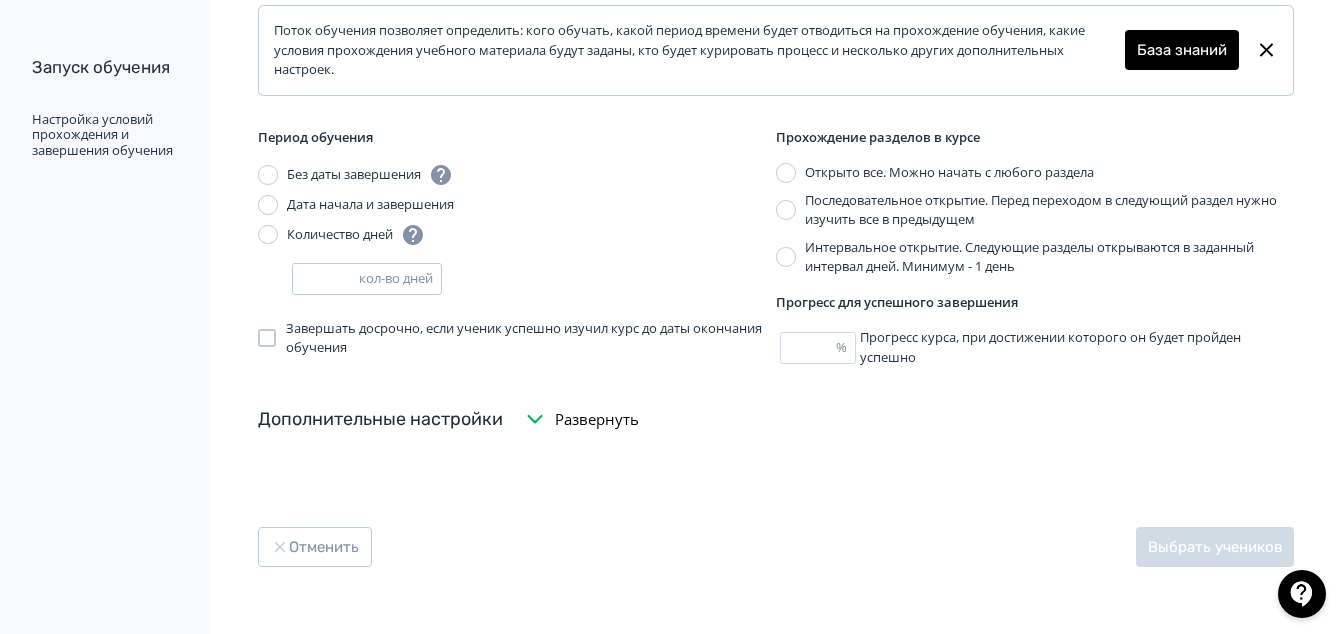 click on "*" at bounding box center (326, 279) 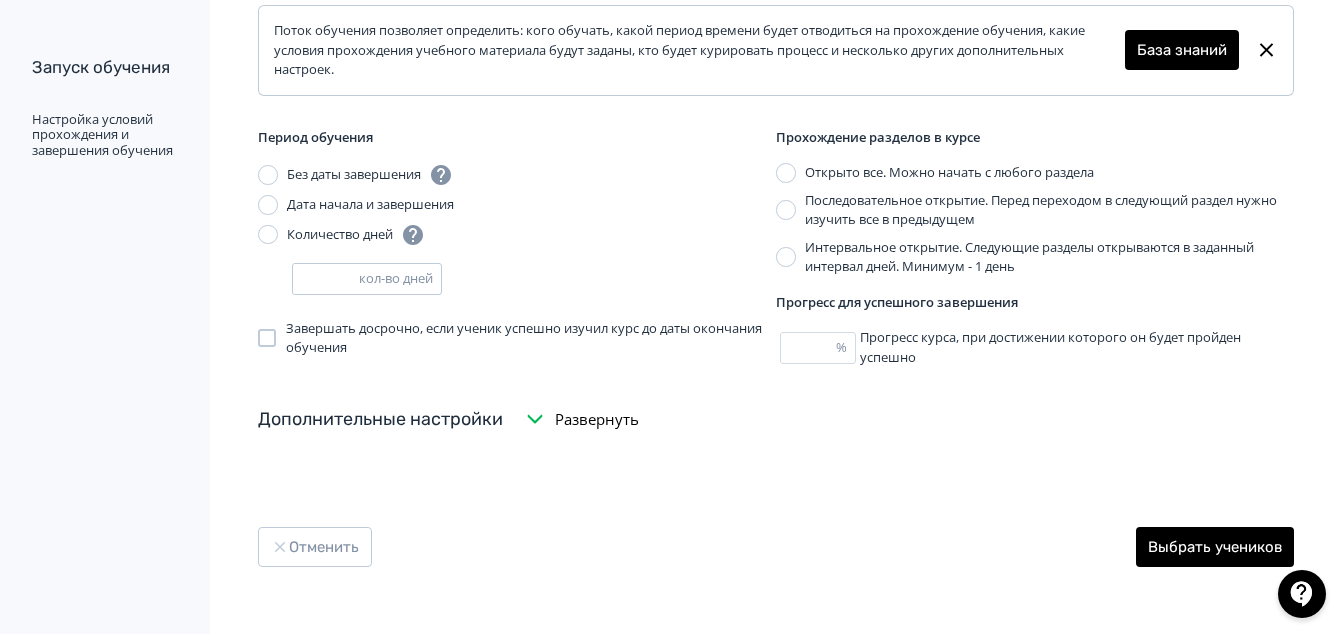 click on "*" at bounding box center (326, 279) 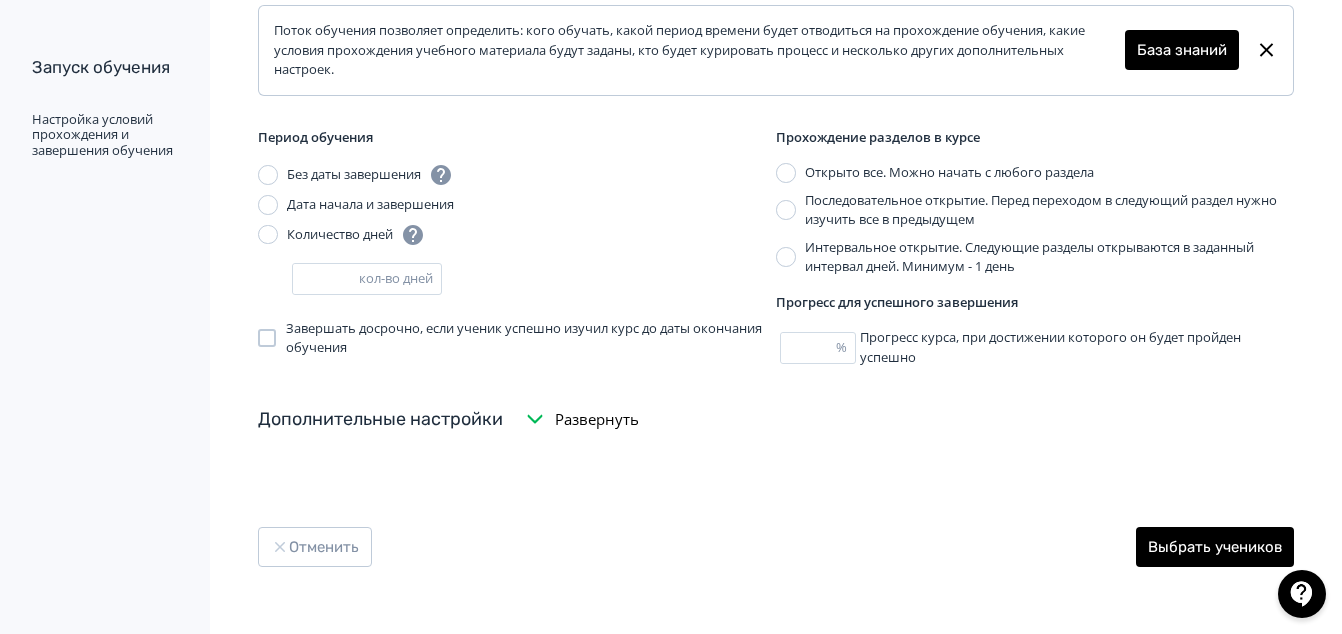 type on "*" 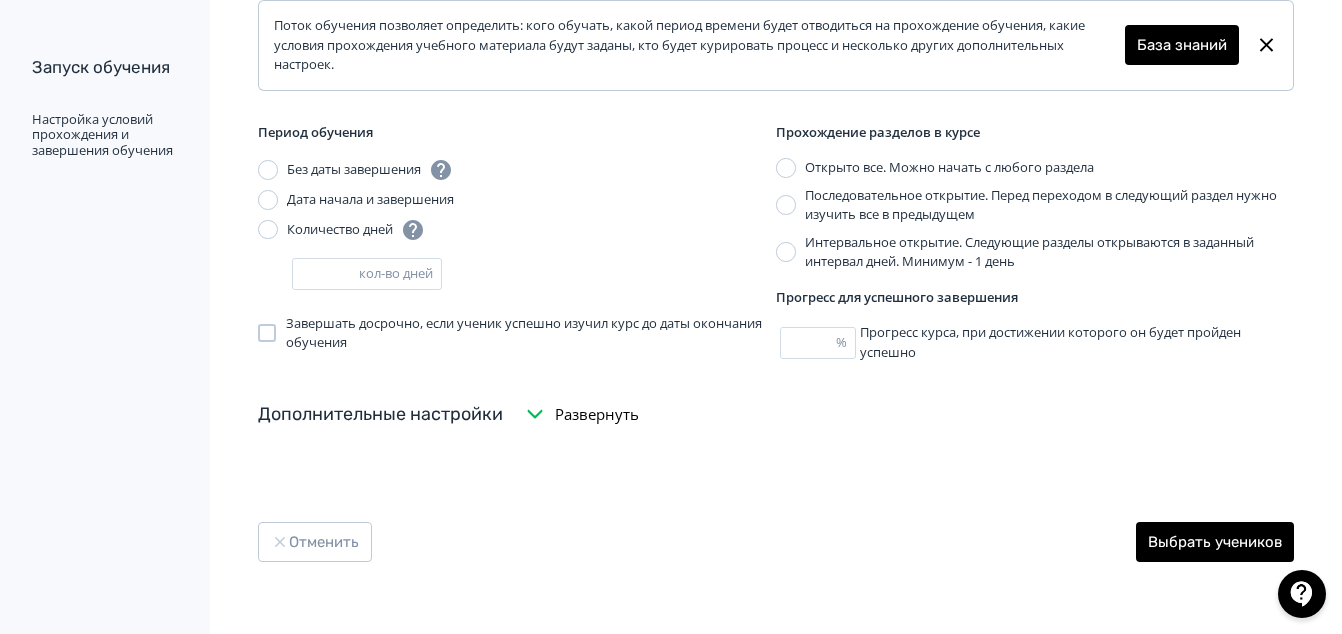 click on "Дополнительные настройки" at bounding box center [380, 414] 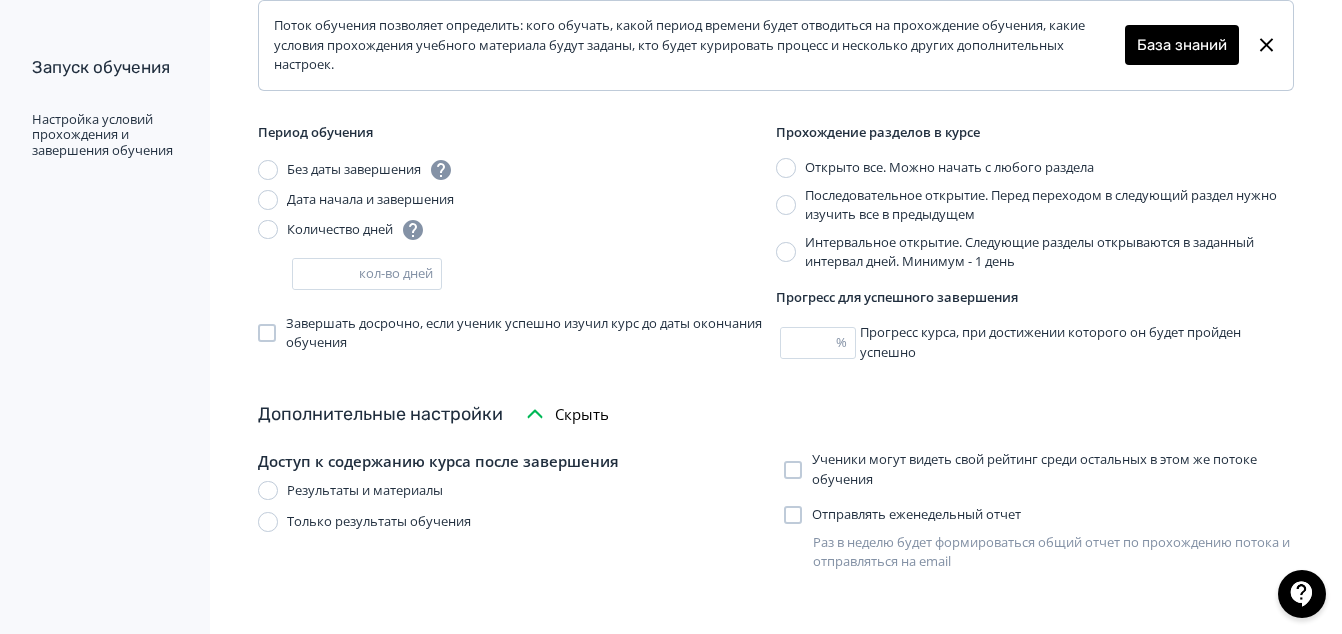 click on "Ученики могут видеть свой рейтинг среди остальных в этом же потоке обучения" at bounding box center [1053, 469] 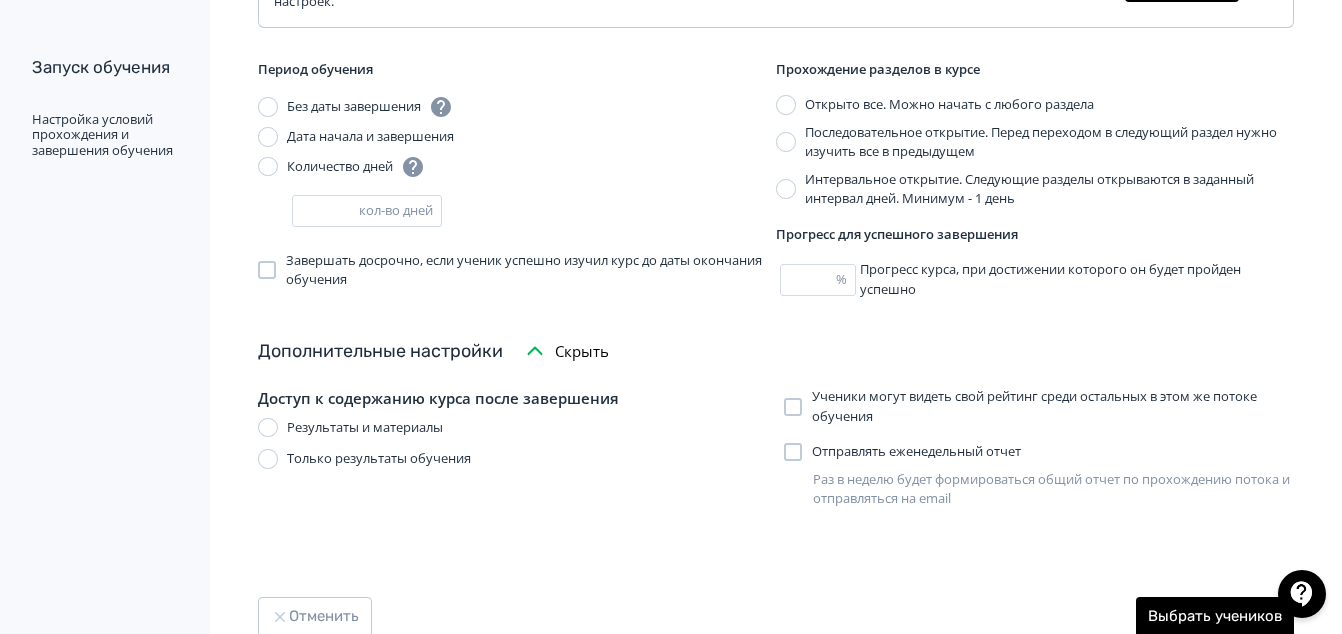 scroll, scrollTop: 443, scrollLeft: 0, axis: vertical 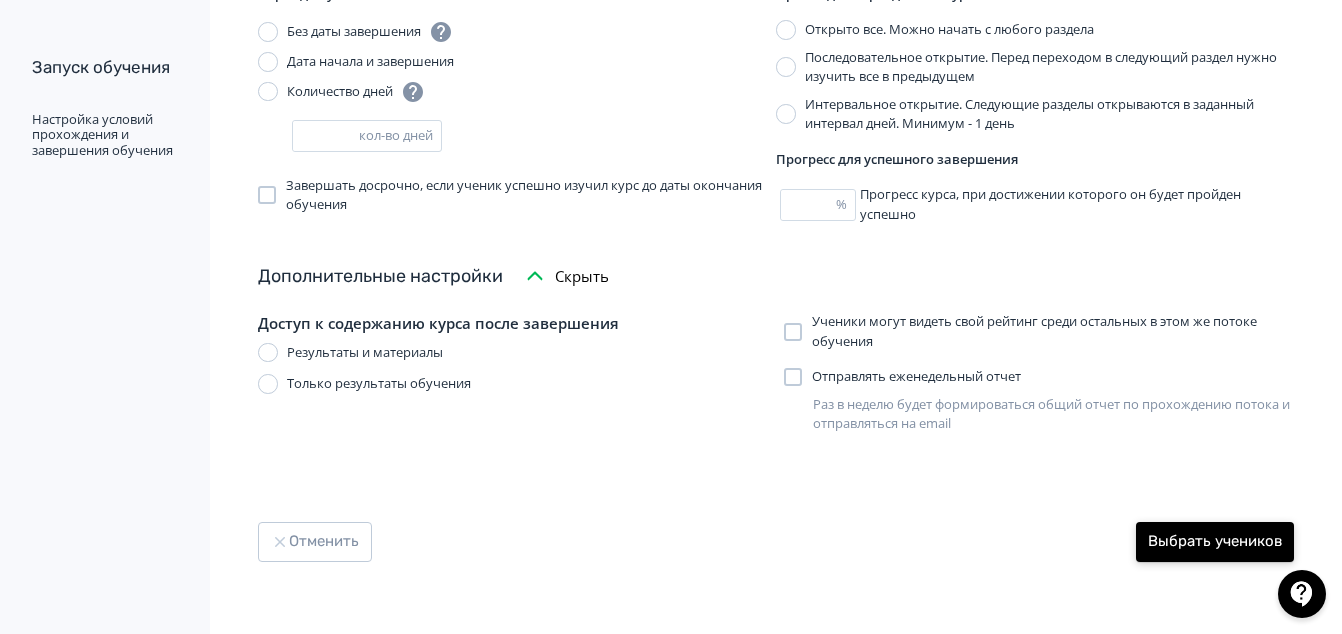 click on "Выбрать учеников" at bounding box center (1215, 542) 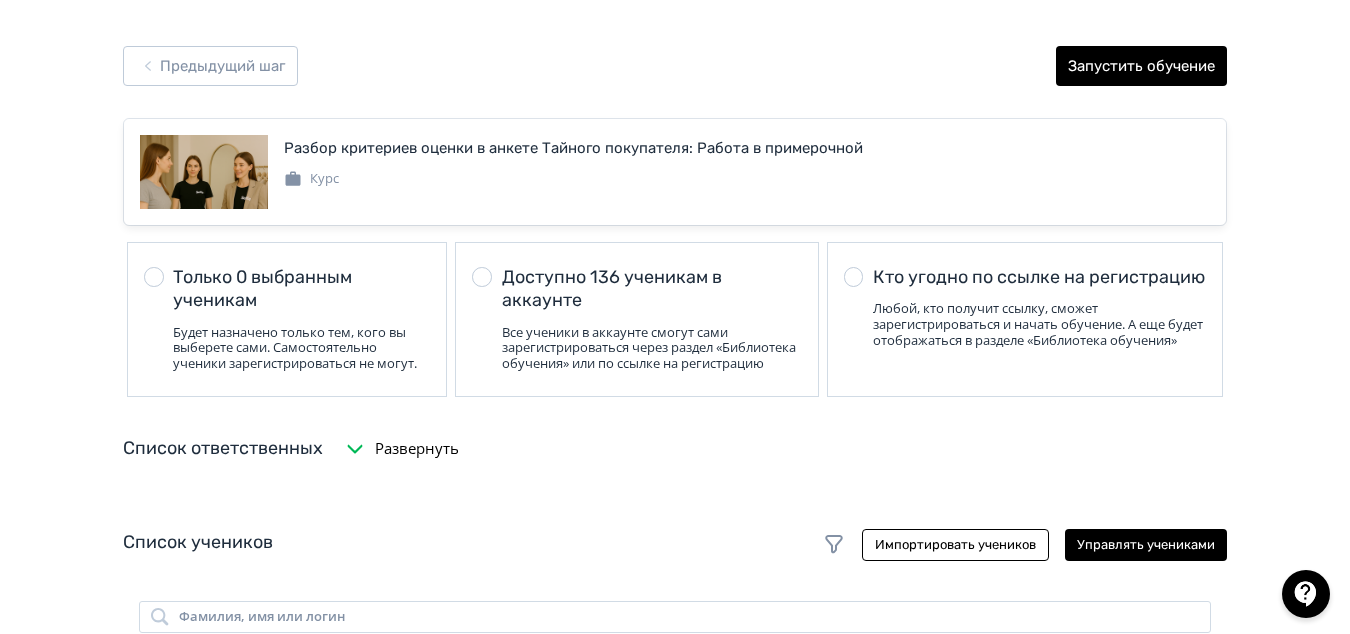 scroll, scrollTop: 0, scrollLeft: 0, axis: both 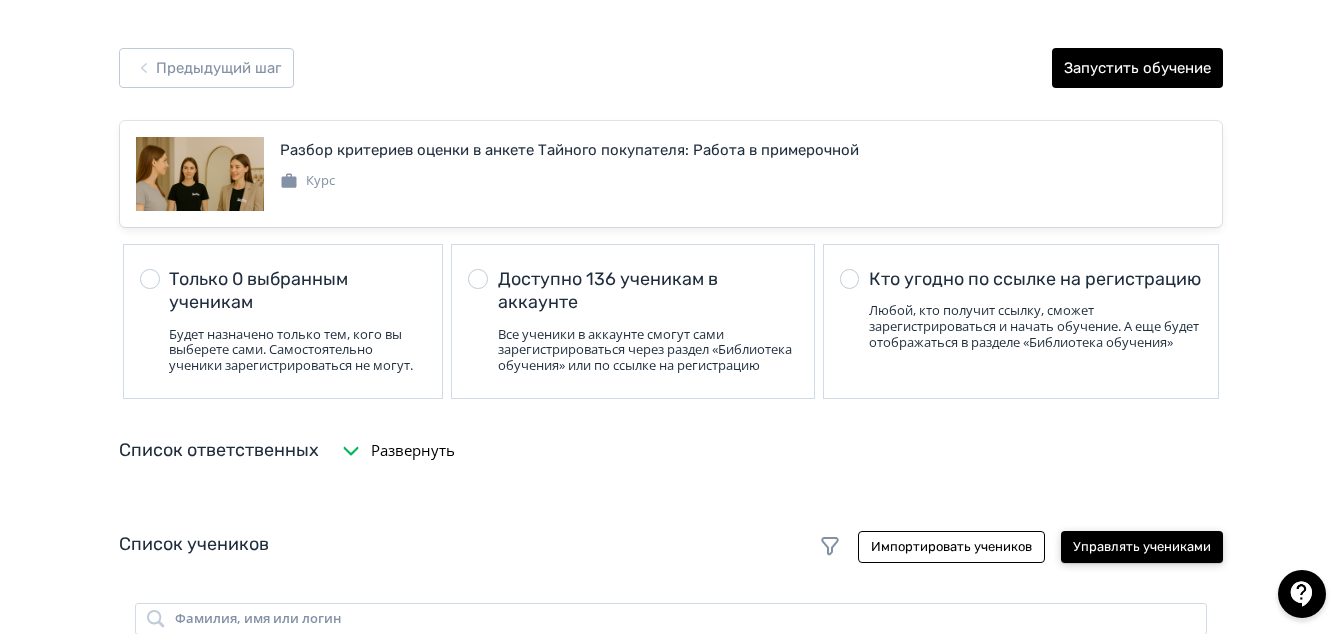 click on "Управлять учениками" at bounding box center [1142, 547] 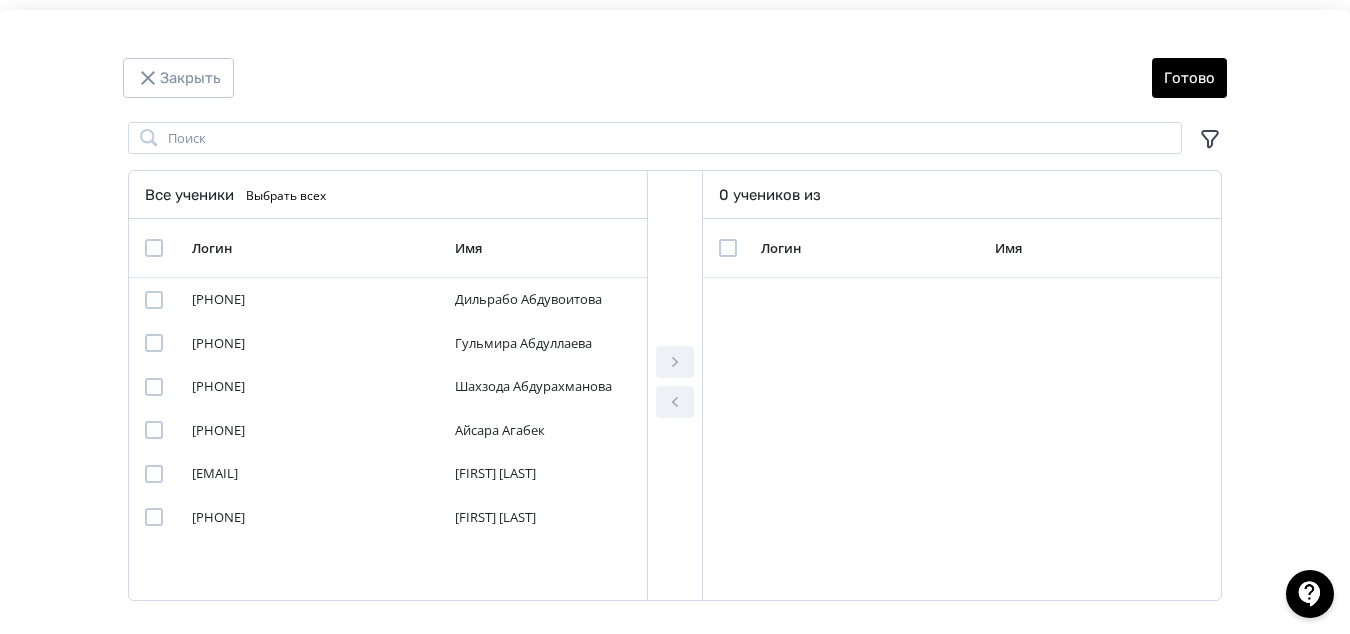 click 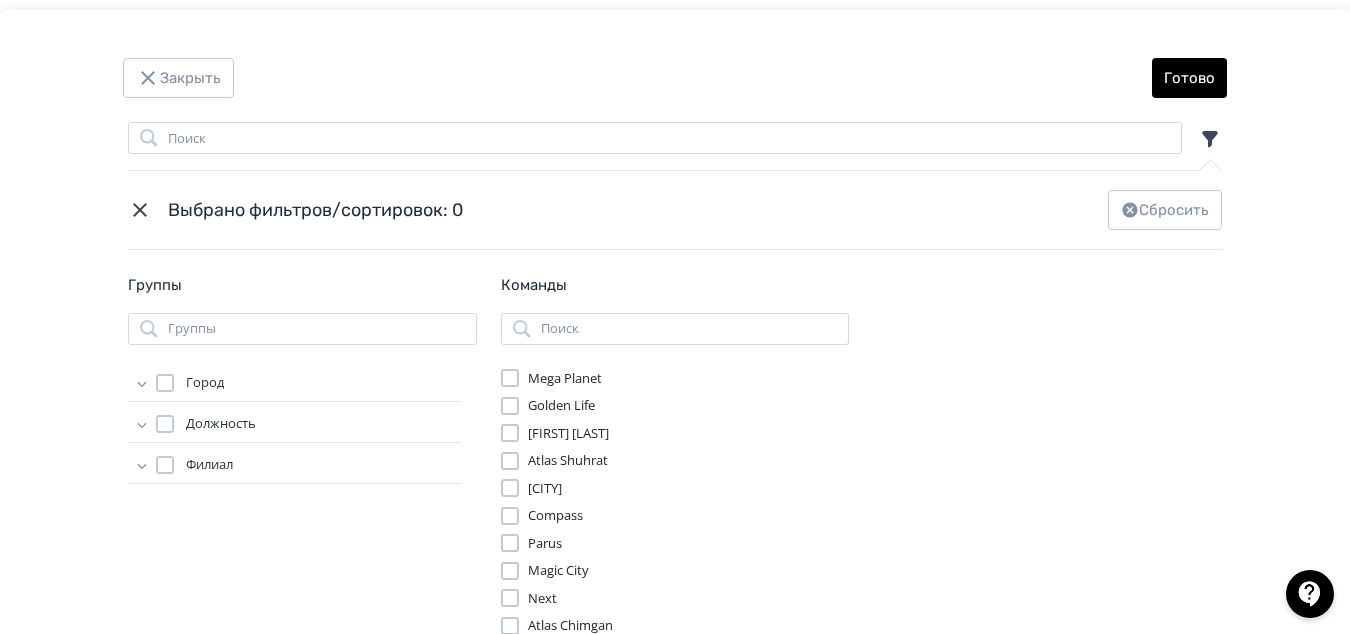 click 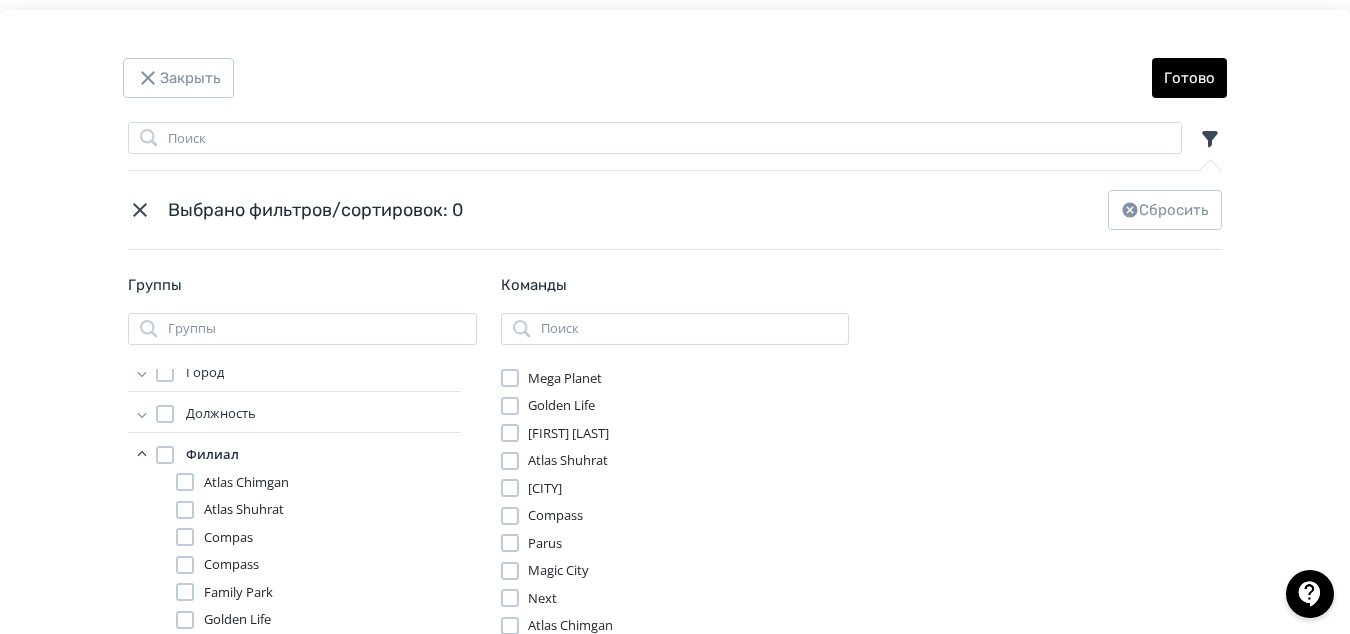 scroll, scrollTop: 0, scrollLeft: 0, axis: both 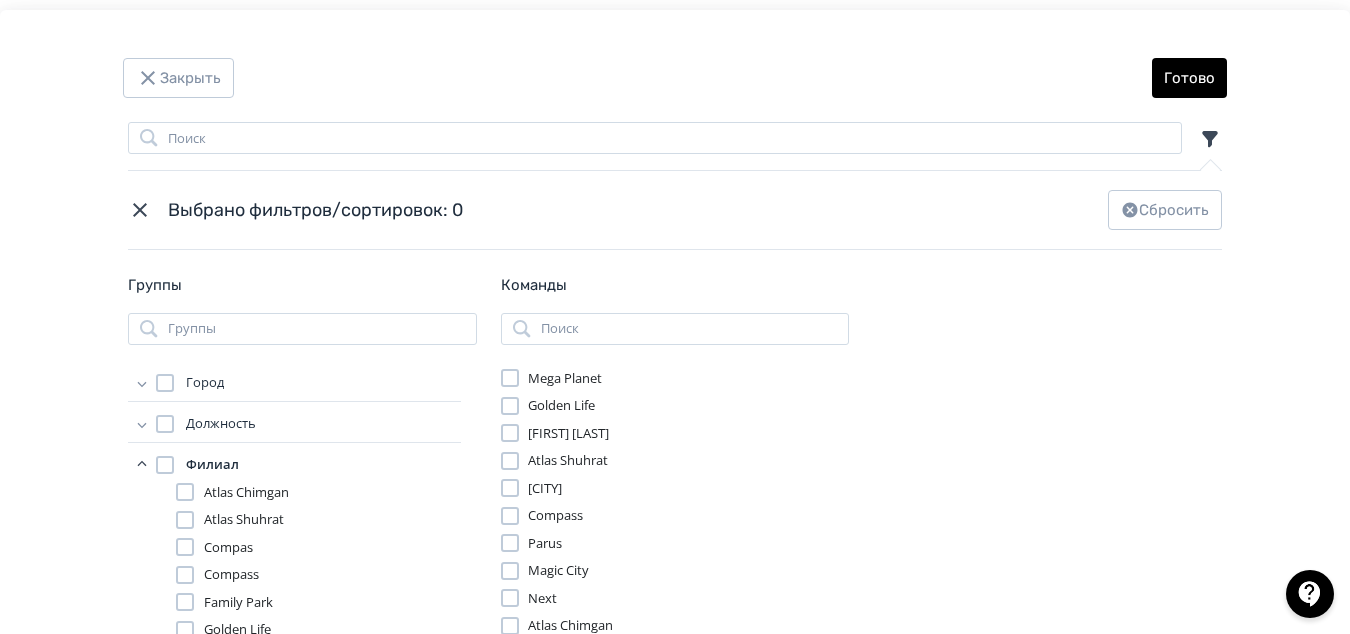 click 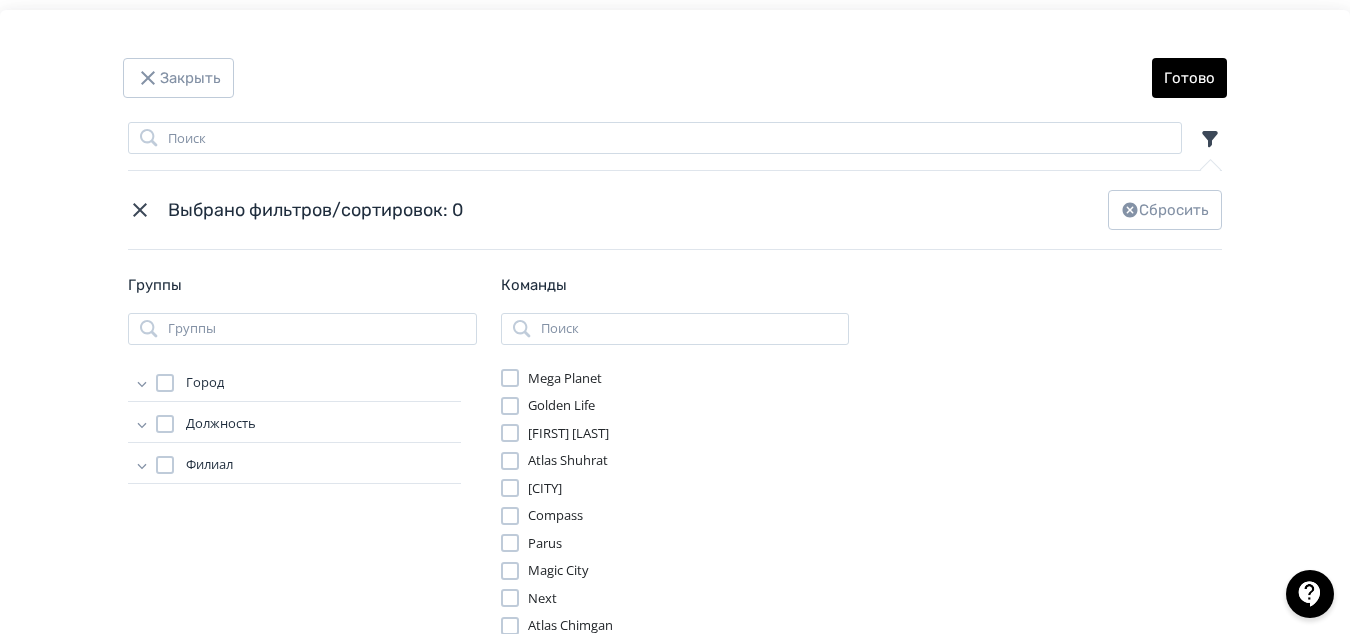 click 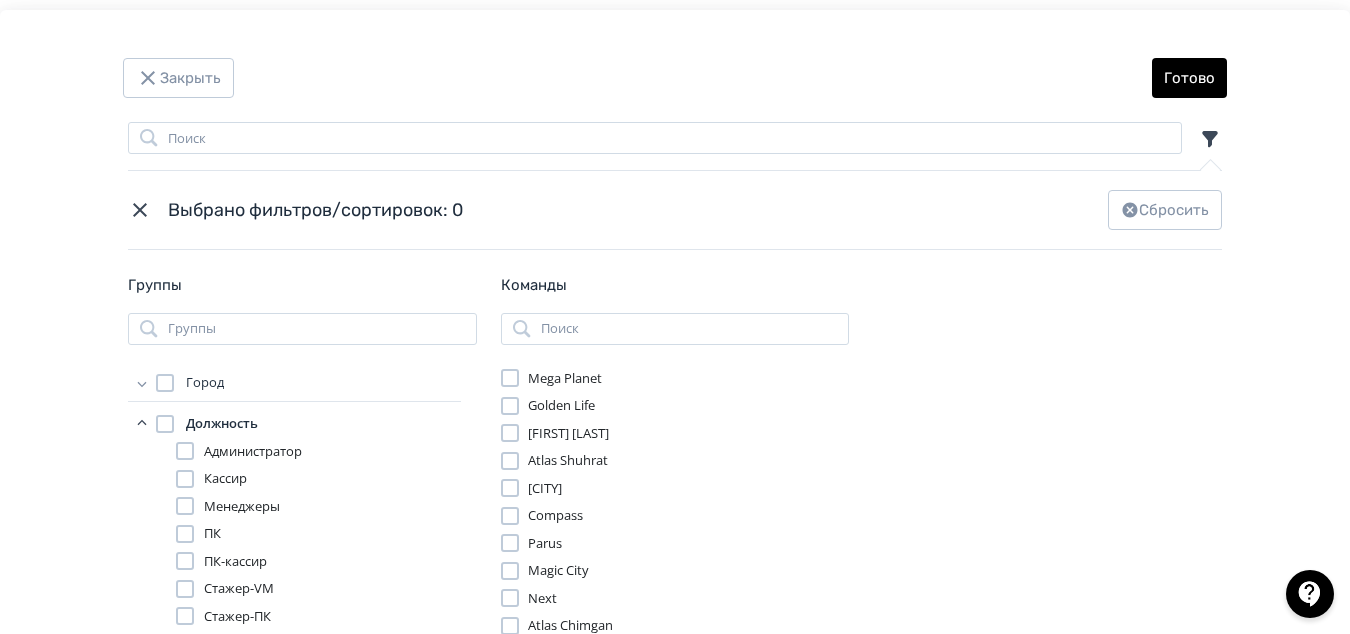 click on "Администратор" at bounding box center (253, 452) 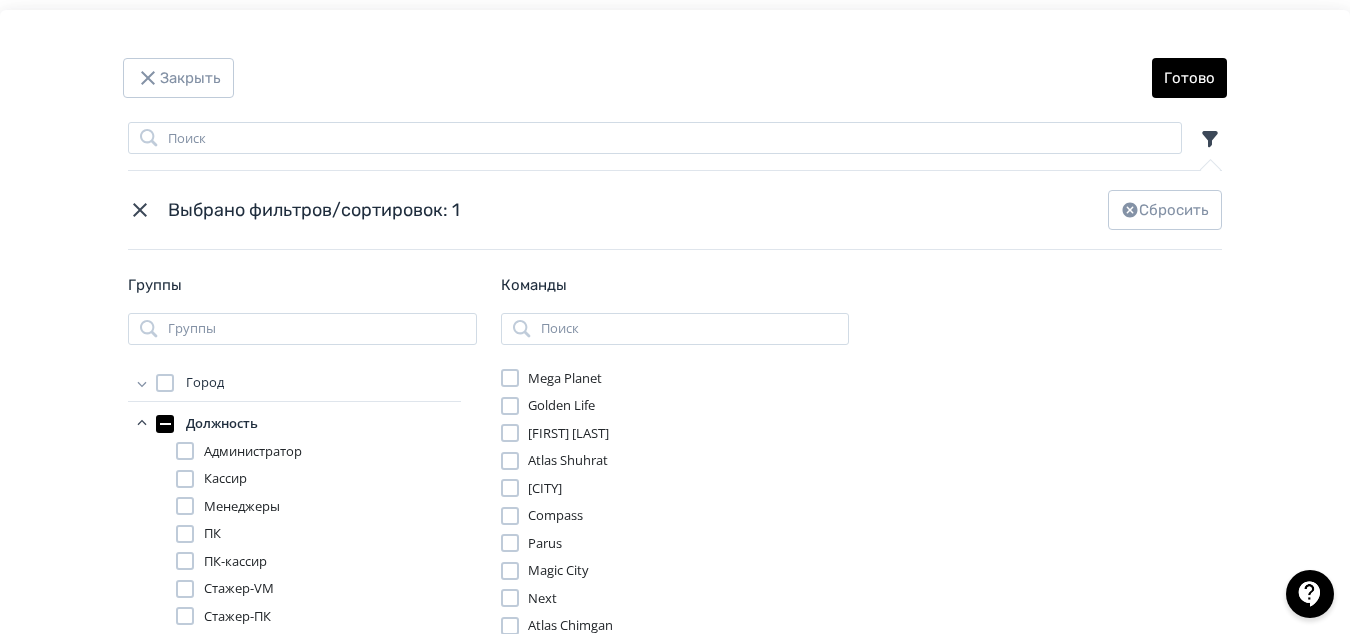 click on "Кассир" at bounding box center [225, 479] 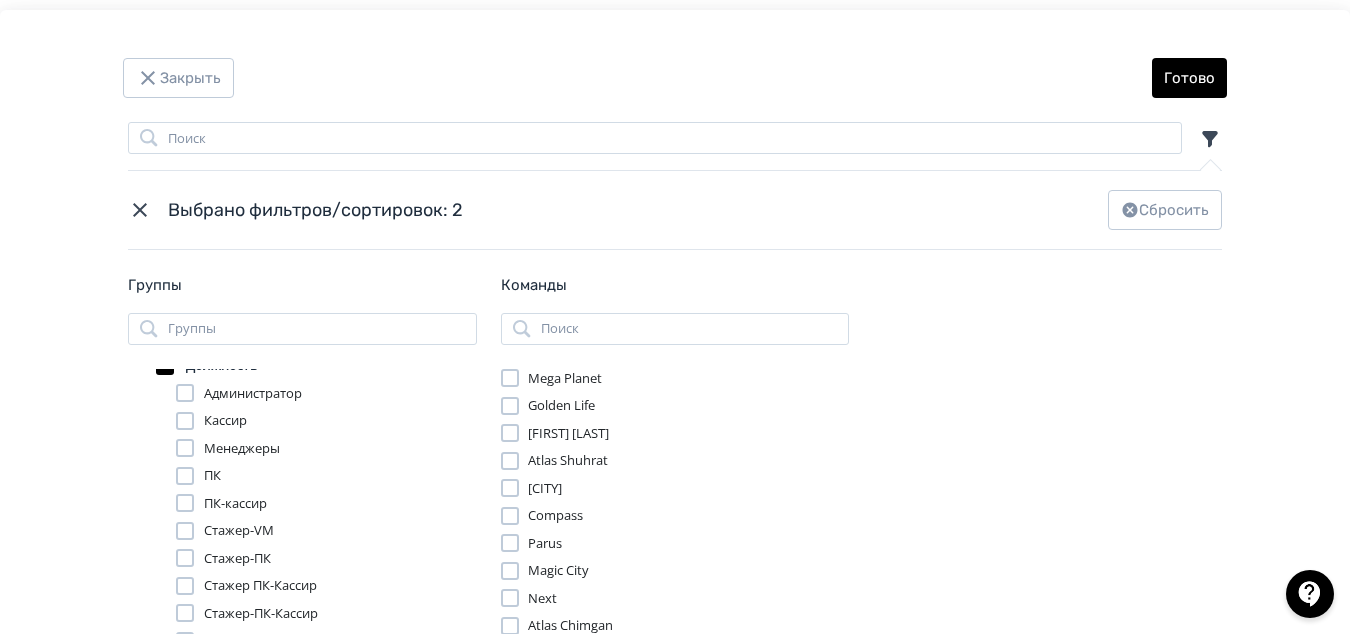 scroll, scrollTop: 100, scrollLeft: 0, axis: vertical 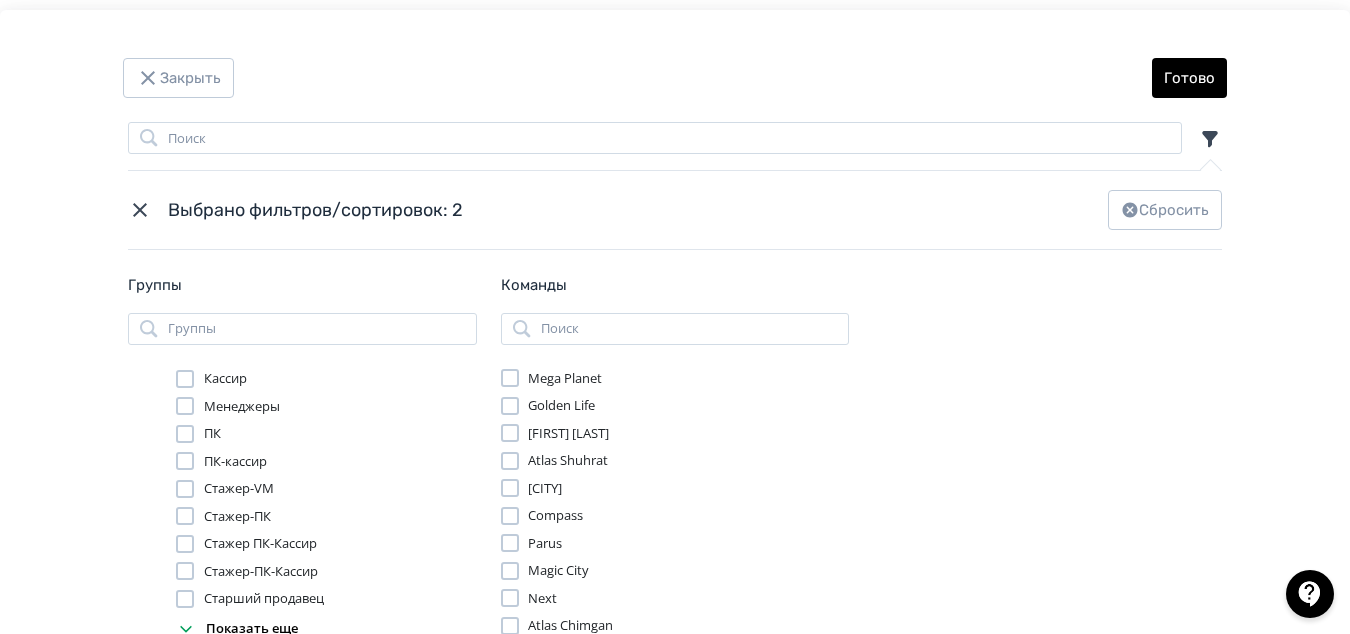click at bounding box center [185, 434] 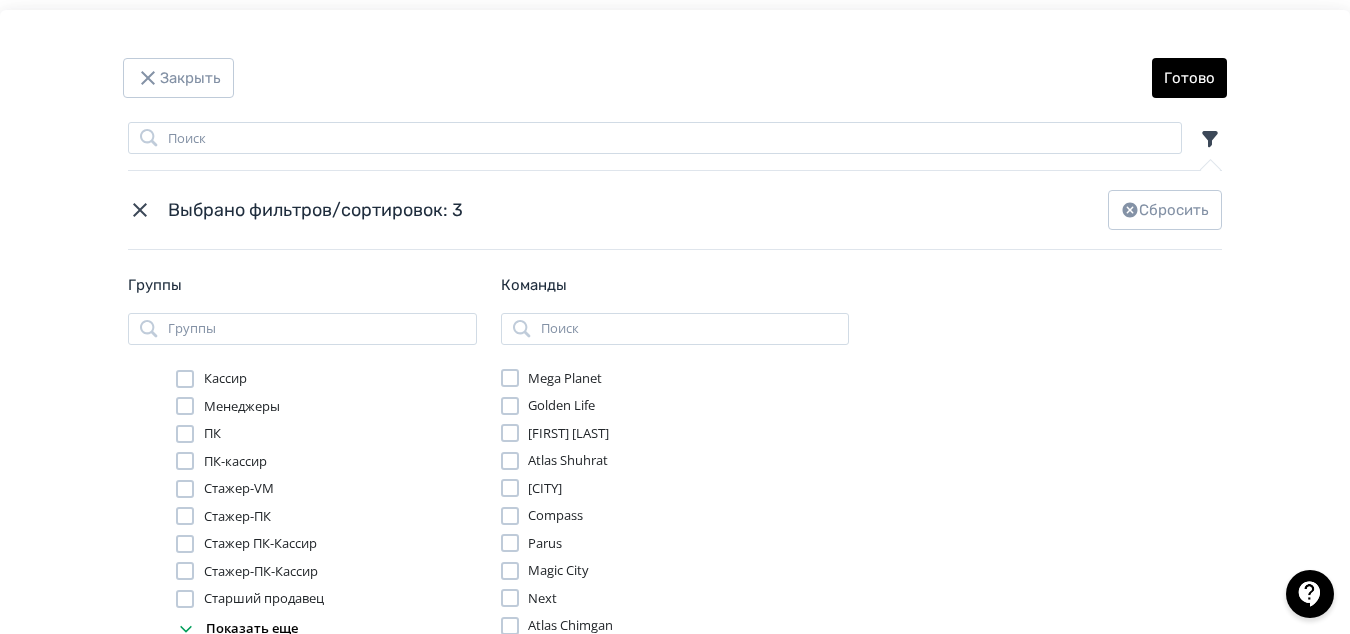 click at bounding box center (185, 461) 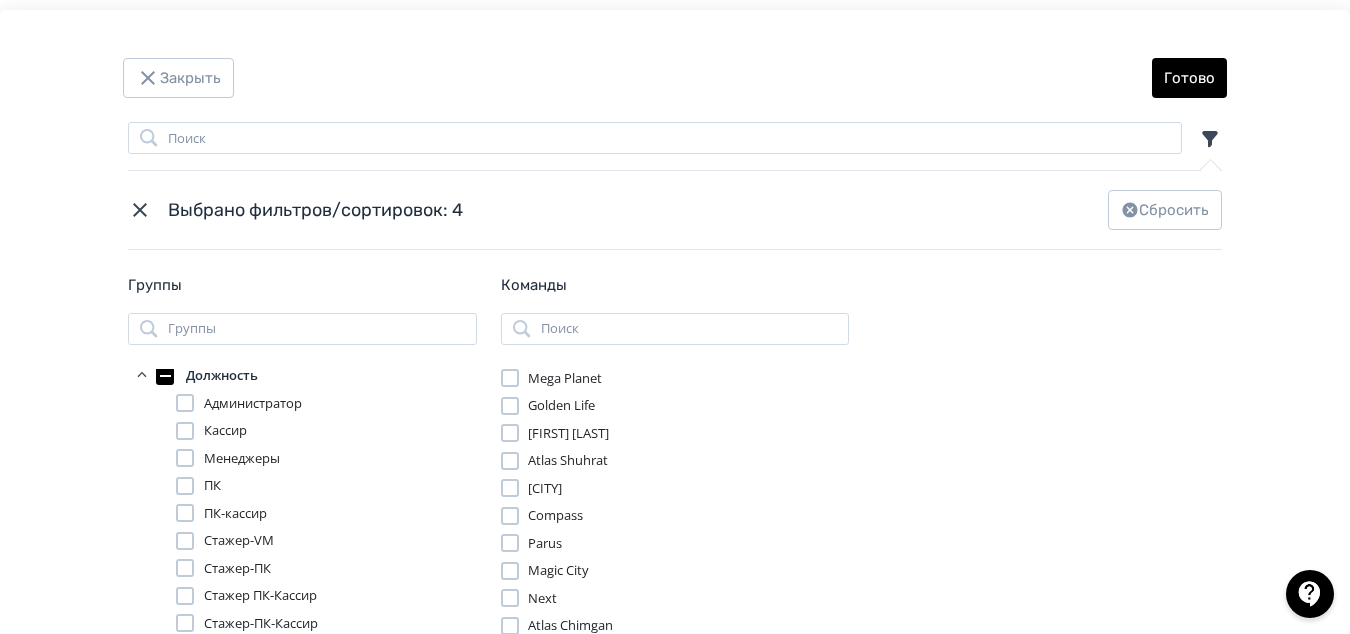 scroll, scrollTop: 0, scrollLeft: 0, axis: both 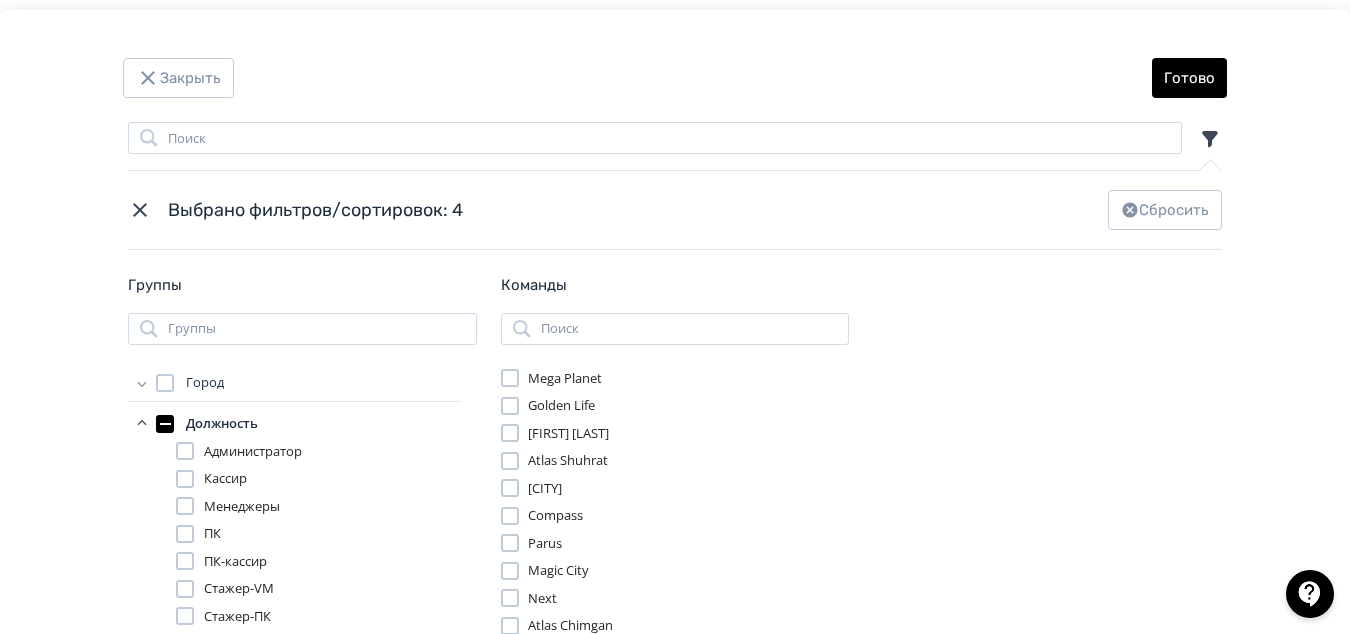 click on "Кассир" at bounding box center (211, 479) 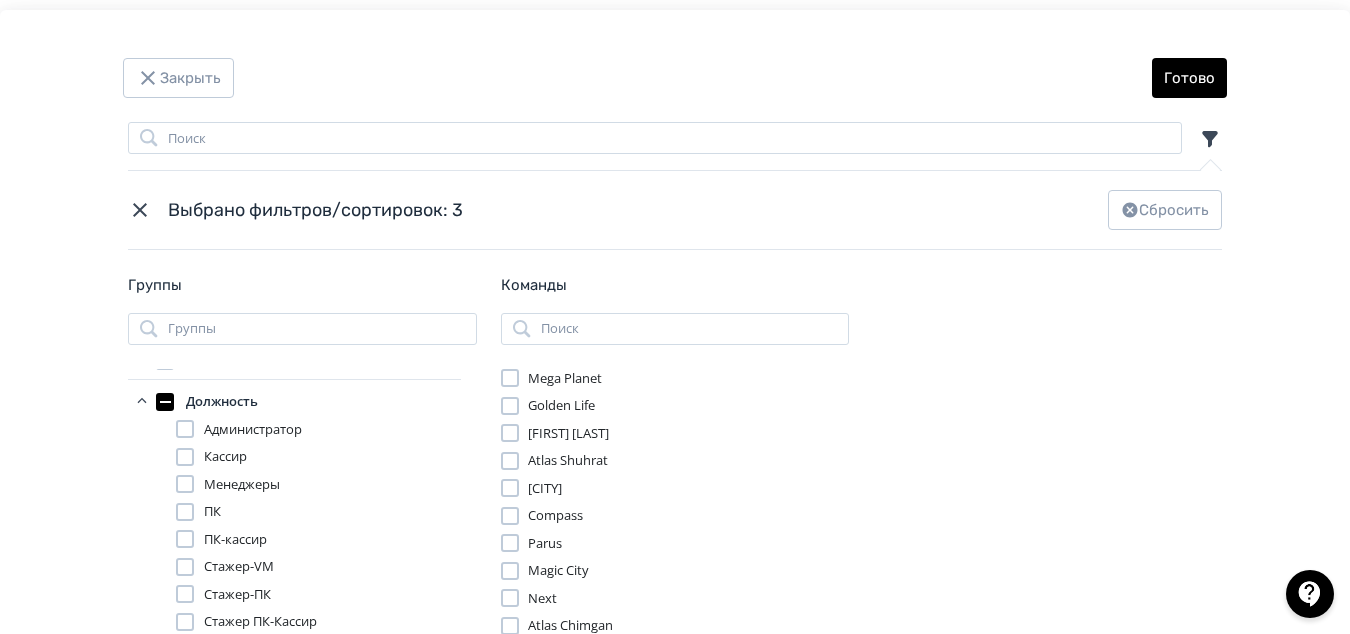 scroll, scrollTop: 0, scrollLeft: 0, axis: both 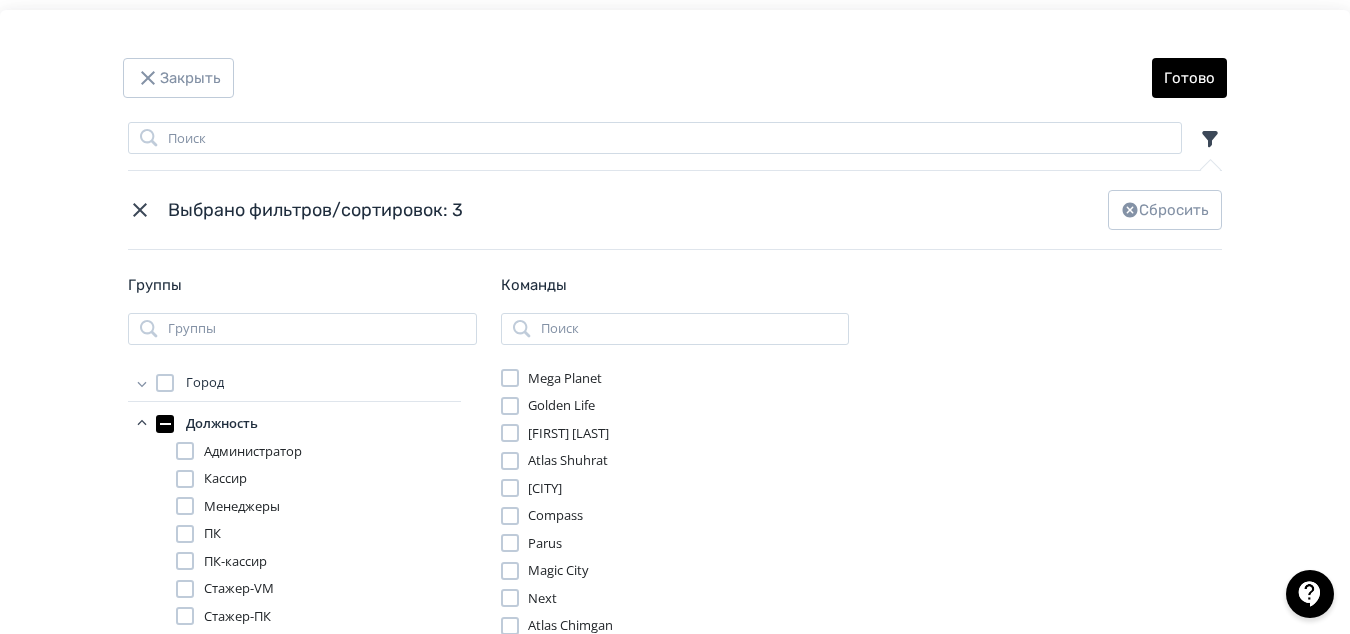 click on "Кассир" at bounding box center [211, 479] 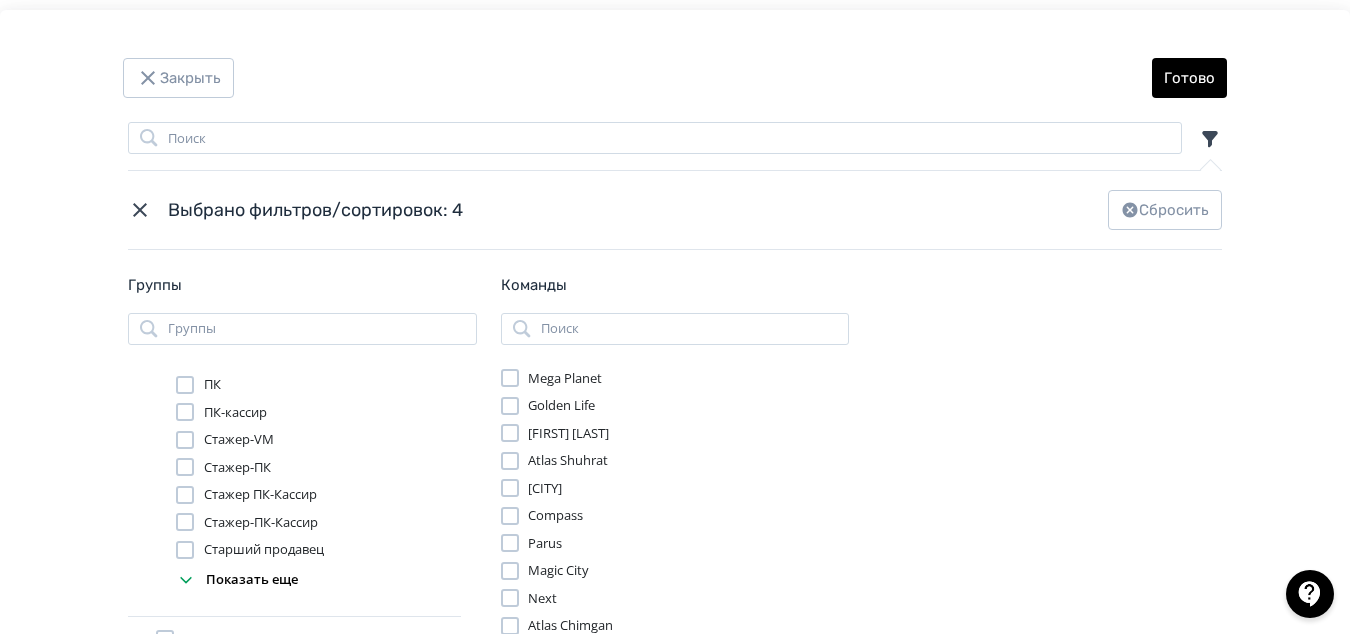 scroll, scrollTop: 176, scrollLeft: 0, axis: vertical 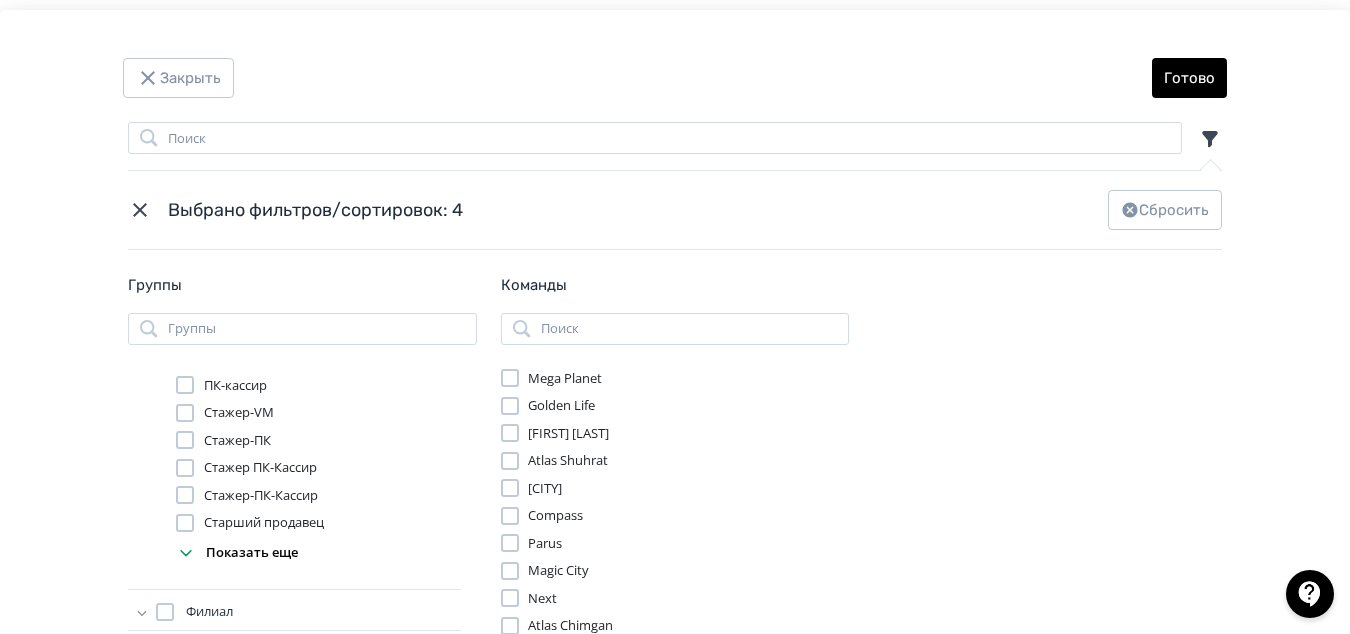 click on "Показать еще" at bounding box center [318, 553] 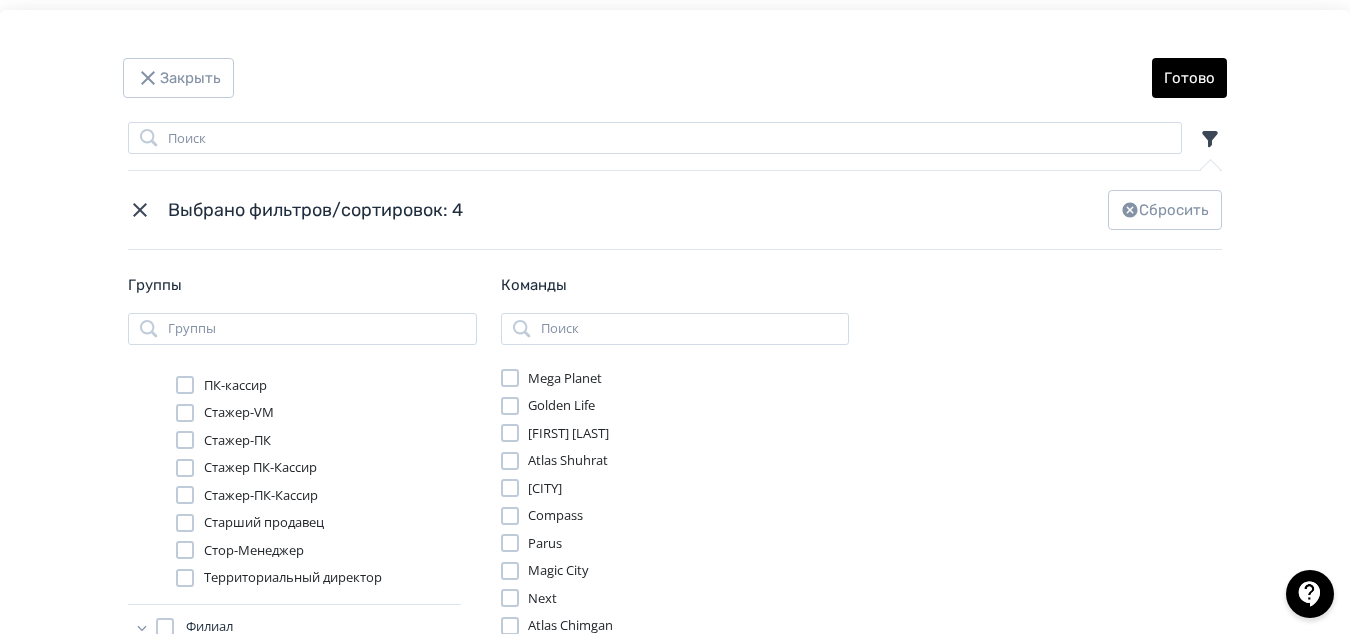click on "Старший продавец" at bounding box center [264, 523] 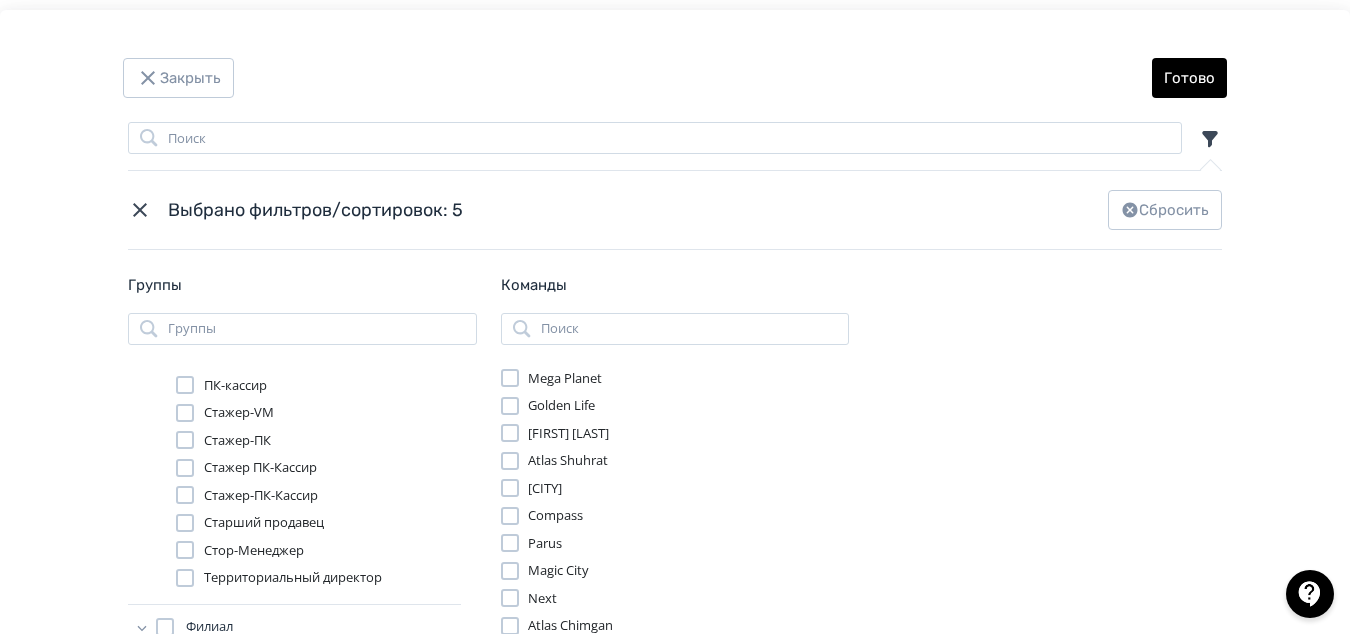 click on "Стор-Менеджер" at bounding box center (254, 551) 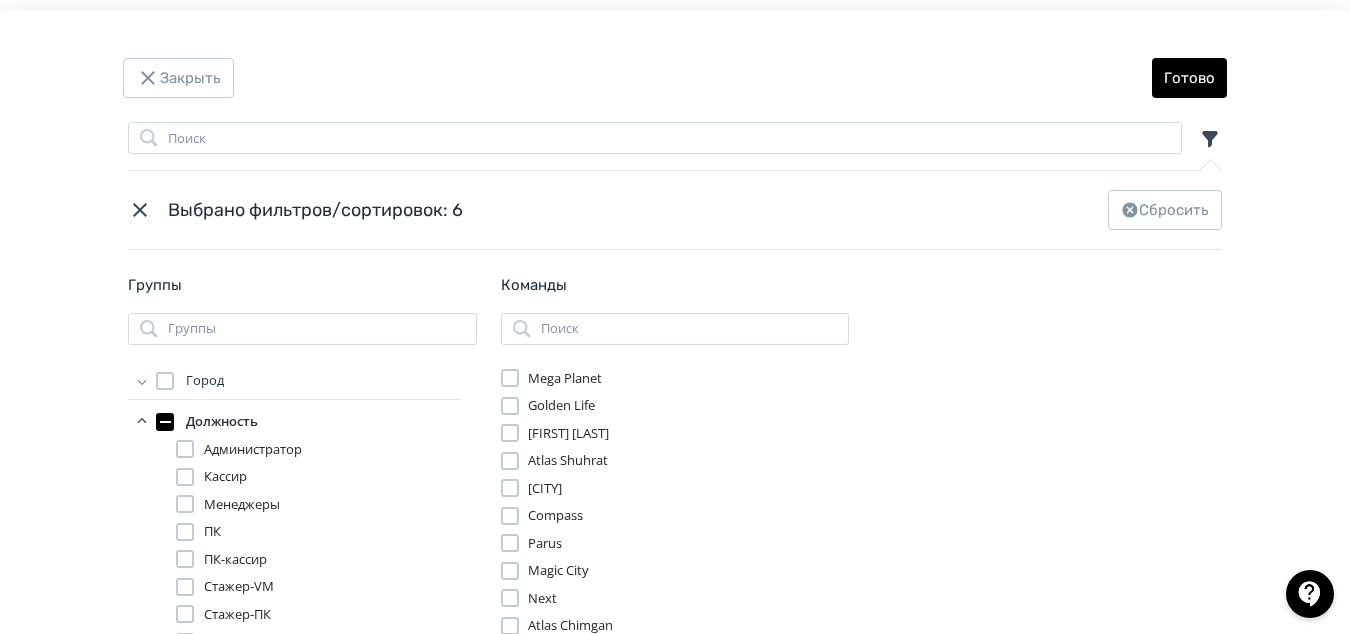 scroll, scrollTop: 0, scrollLeft: 0, axis: both 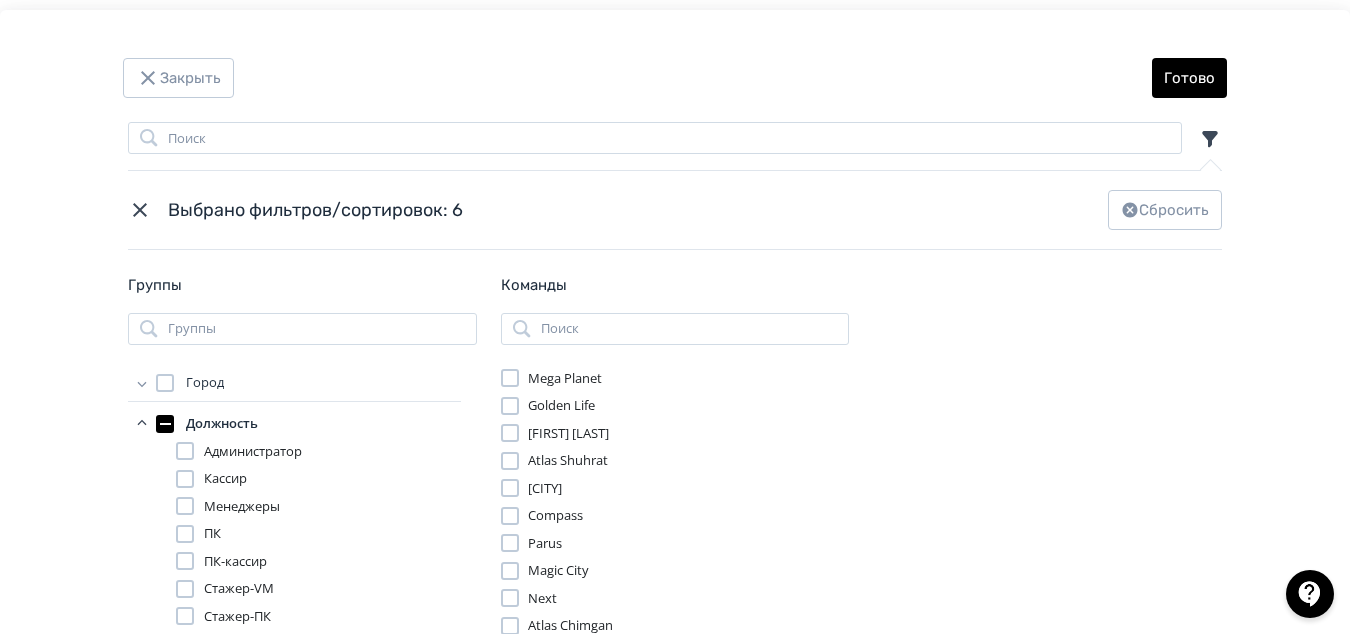 click 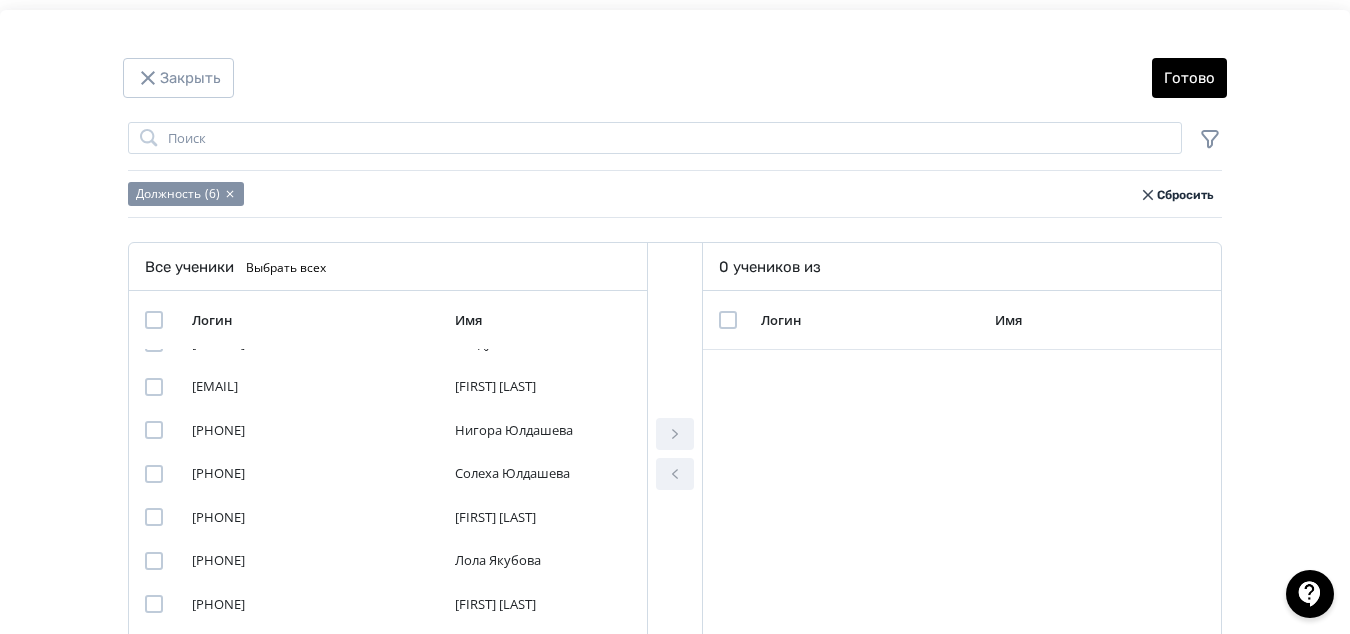 scroll, scrollTop: 4250, scrollLeft: 0, axis: vertical 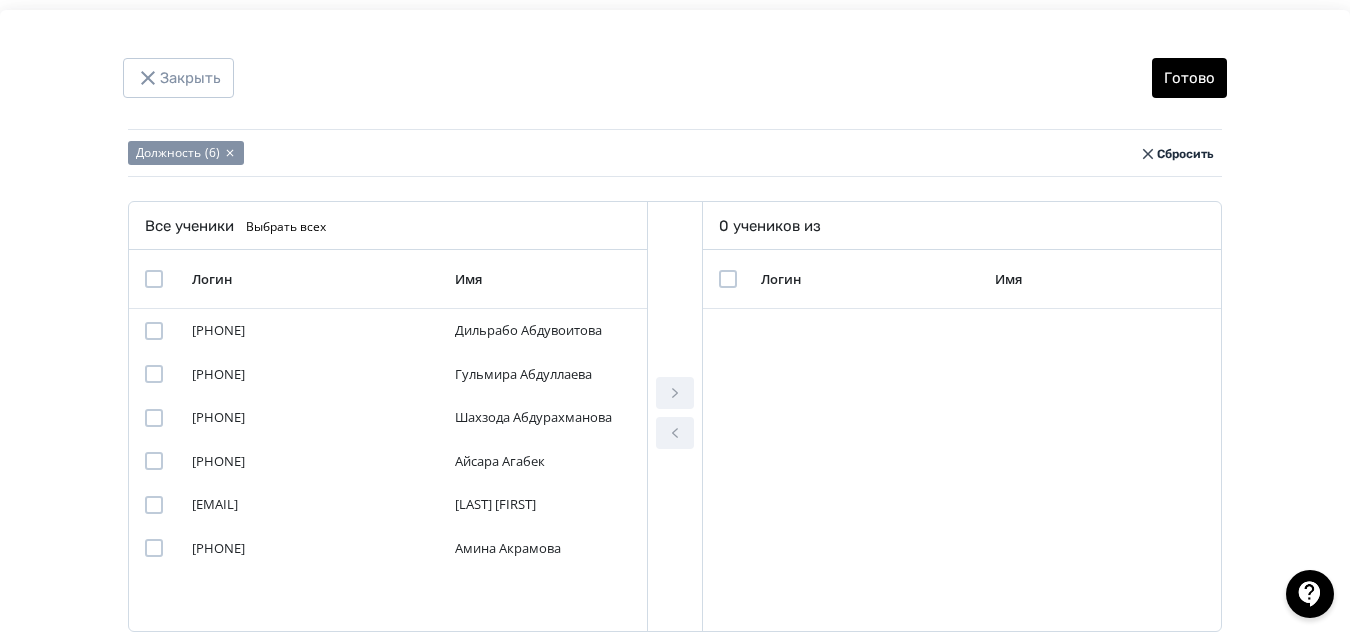 click at bounding box center (154, 279) 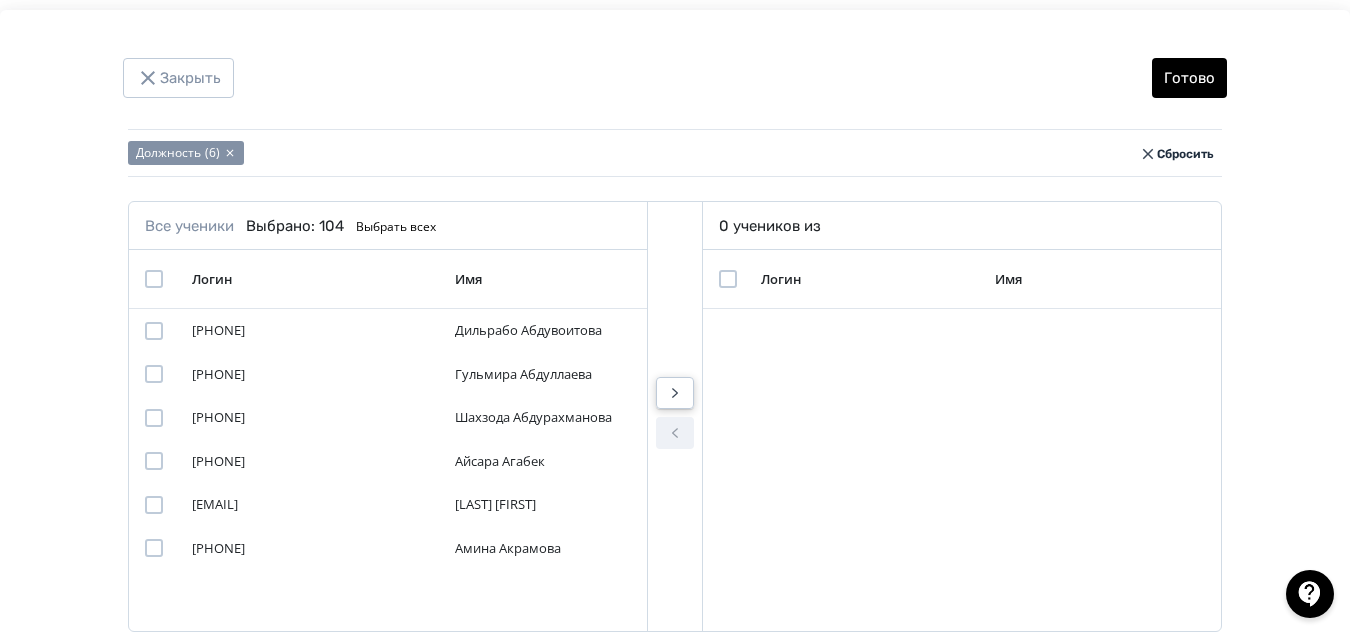 click 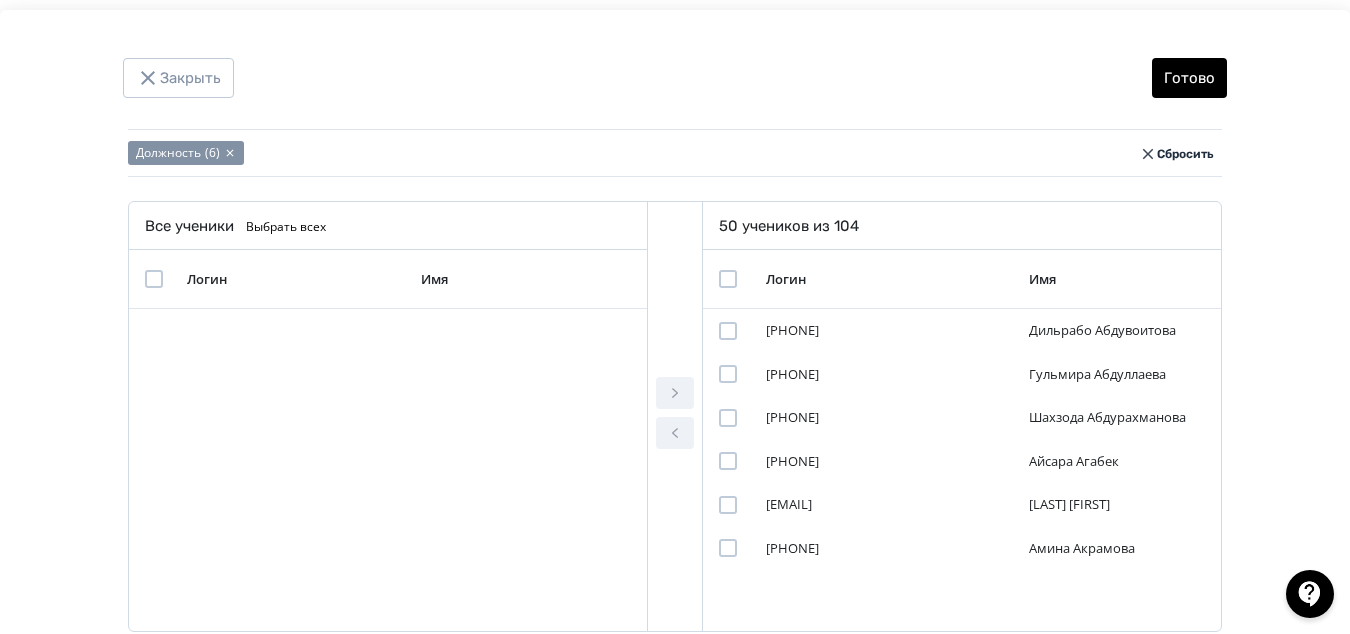 click on "Должность   (6)" at bounding box center (629, 153) 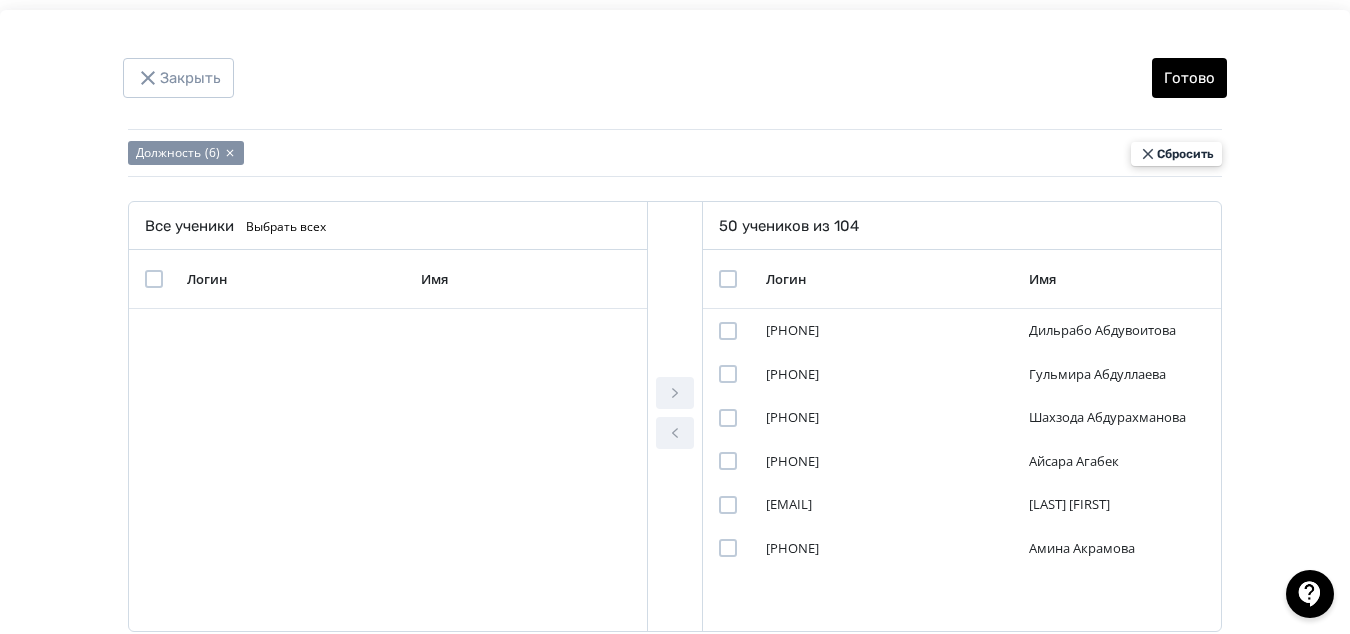 click 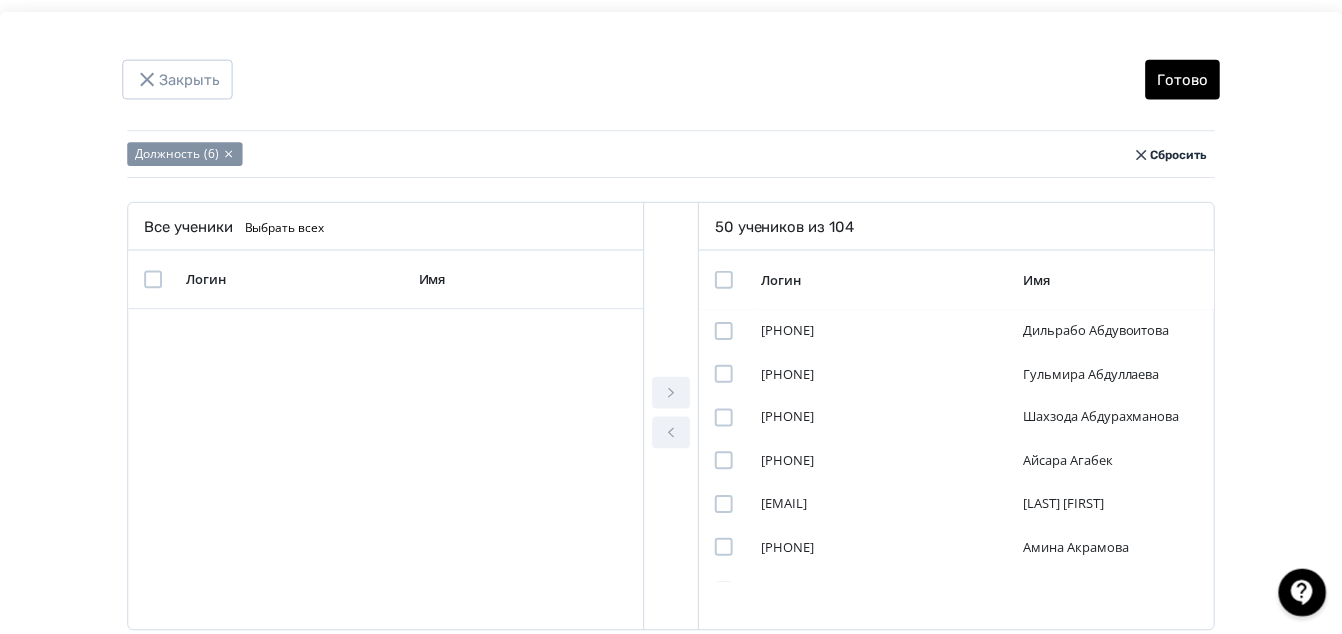 scroll, scrollTop: 0, scrollLeft: 0, axis: both 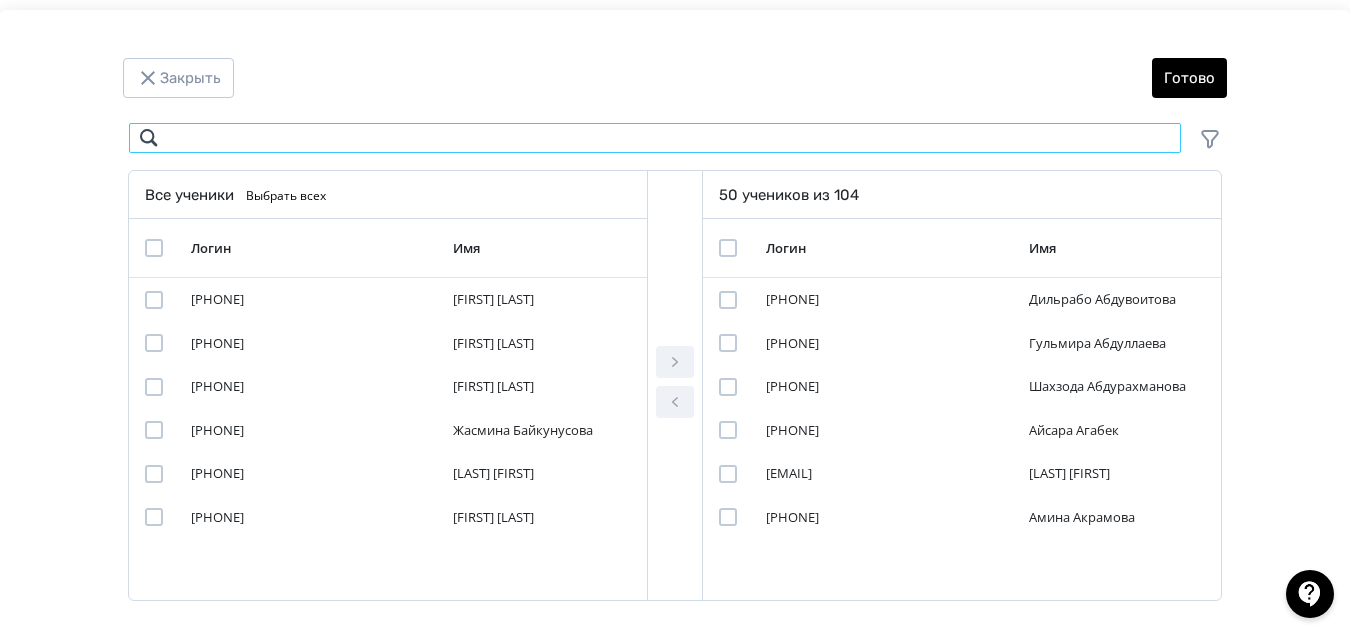click at bounding box center [655, 138] 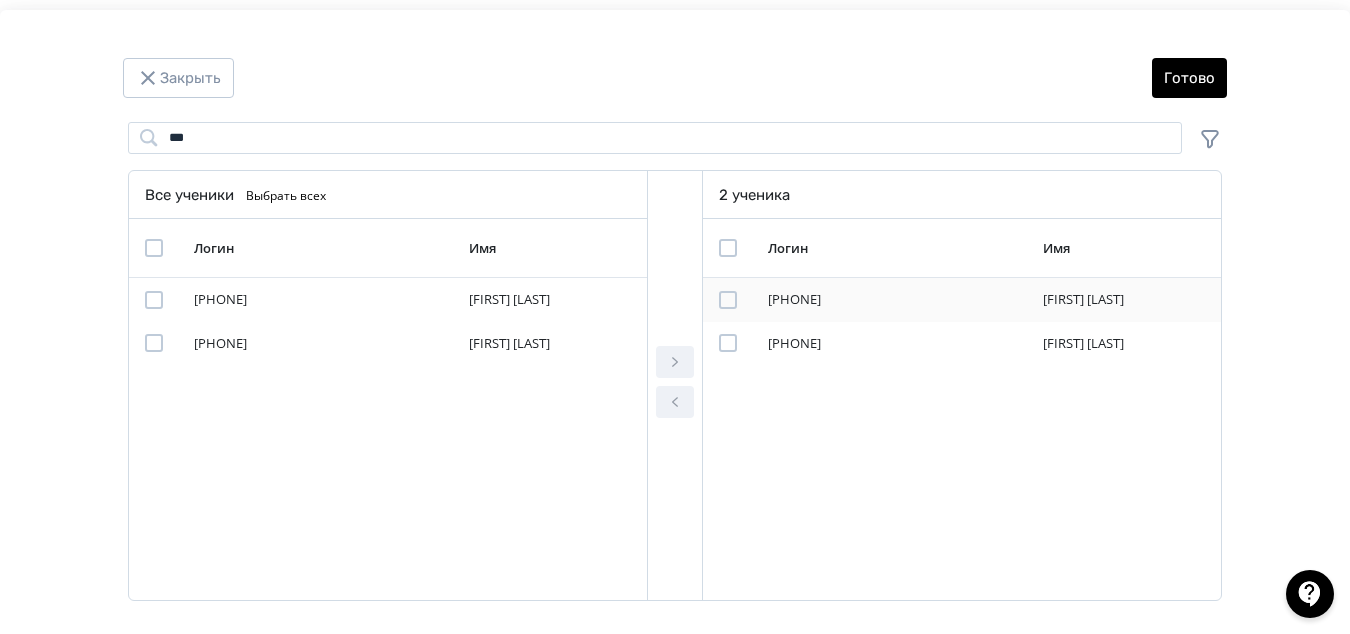click at bounding box center [728, 300] 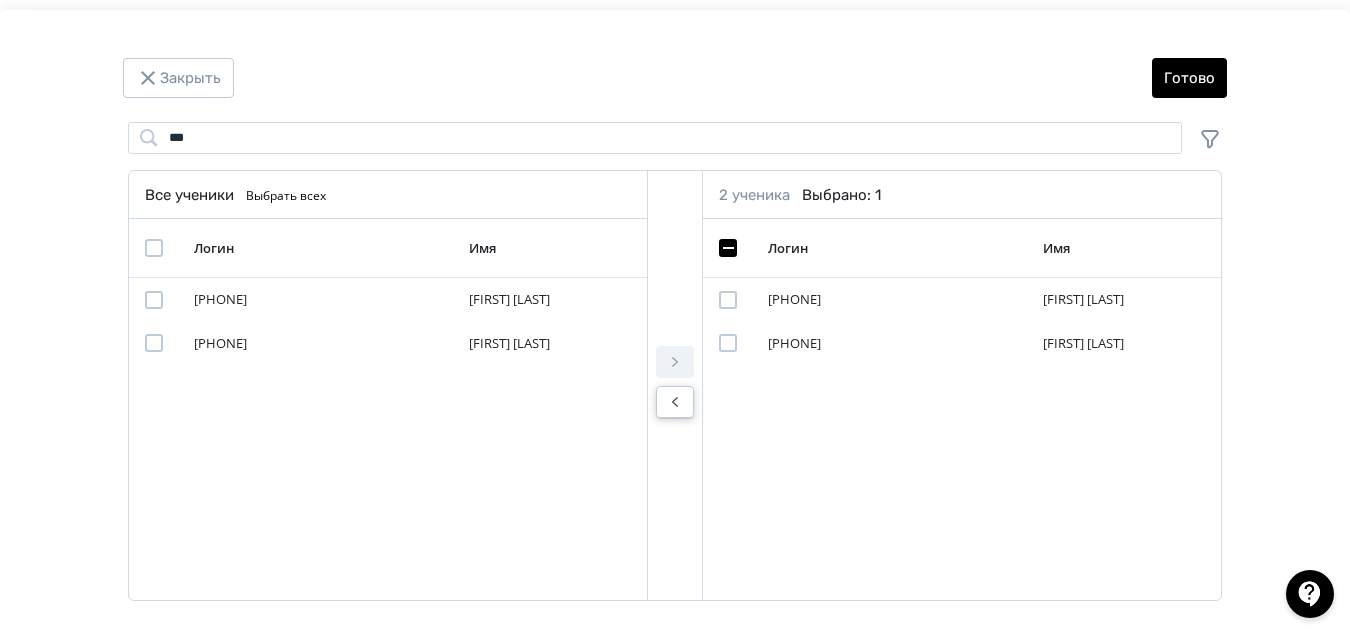 click 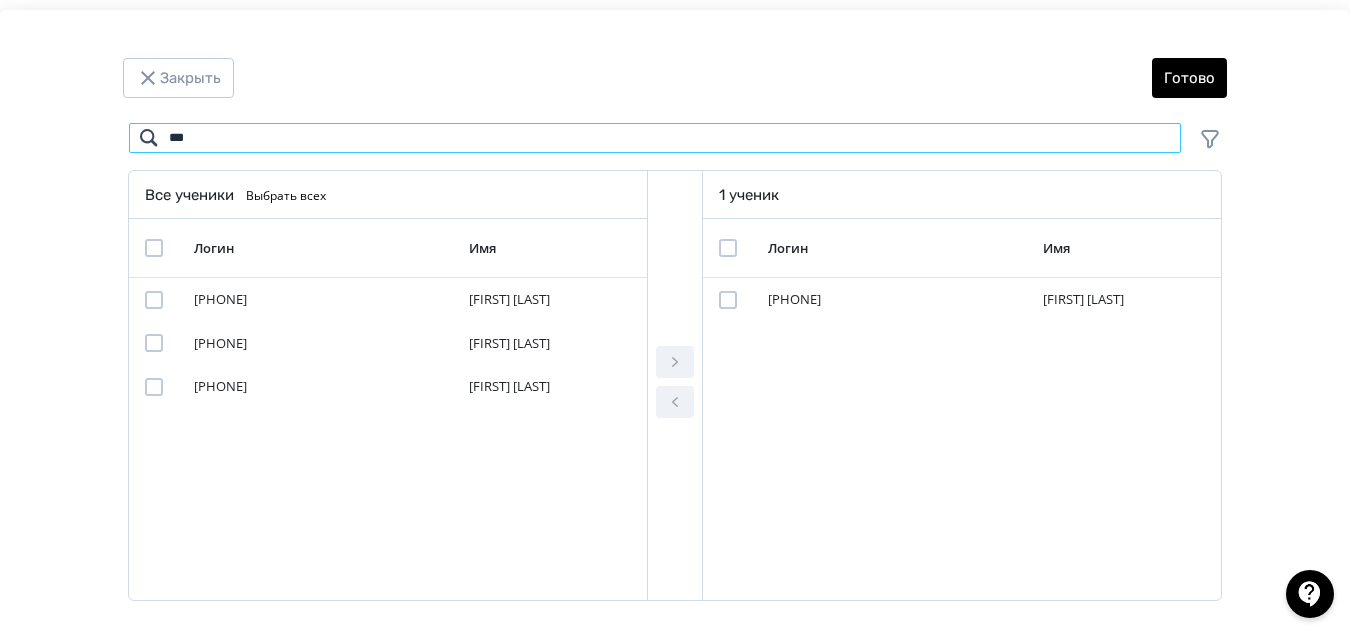 click on "***" at bounding box center (655, 138) 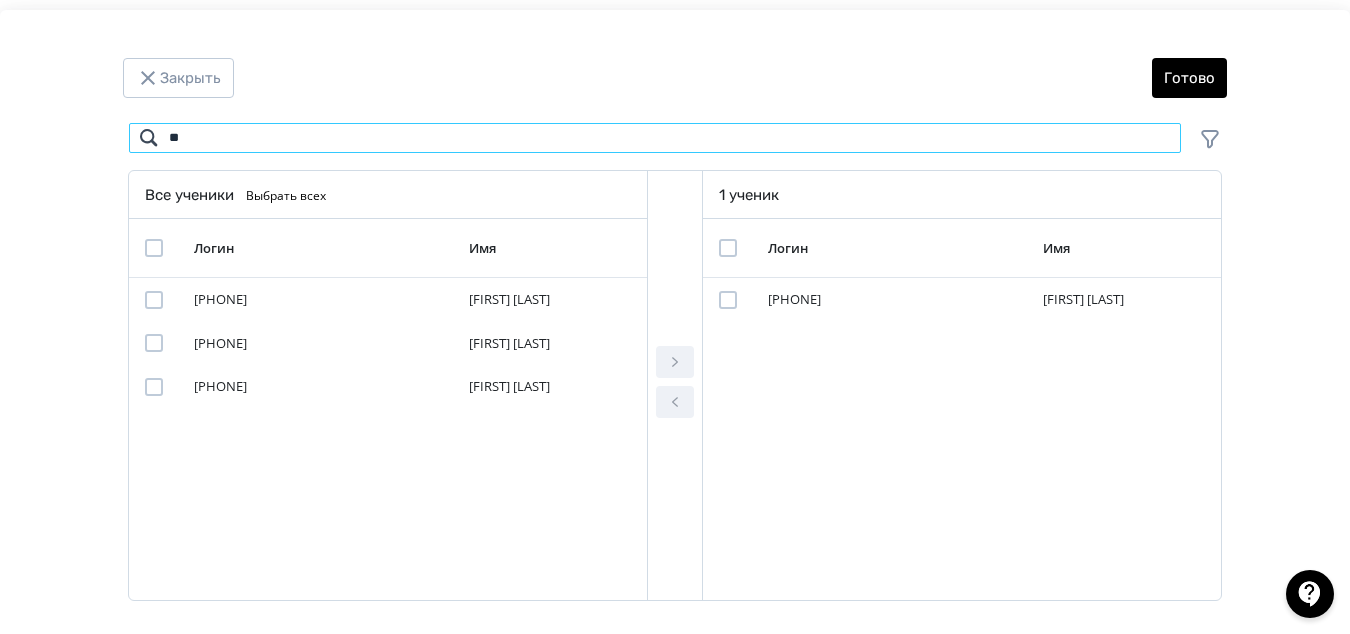 type on "*" 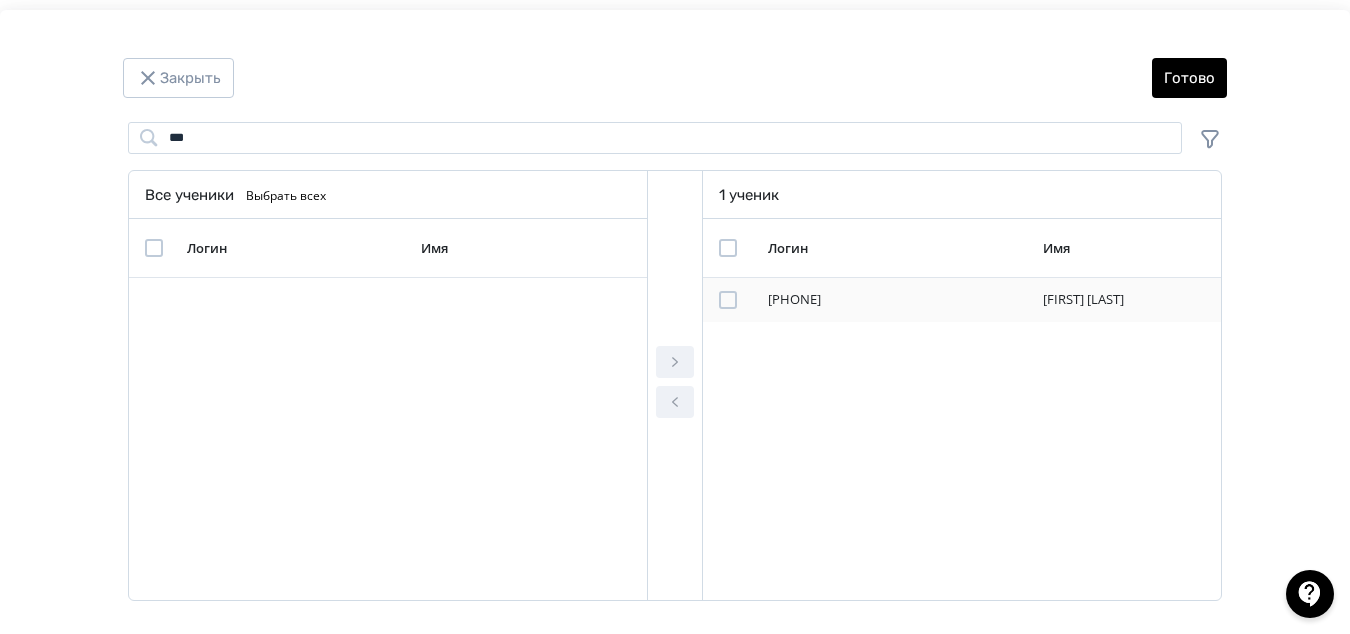 click at bounding box center [728, 300] 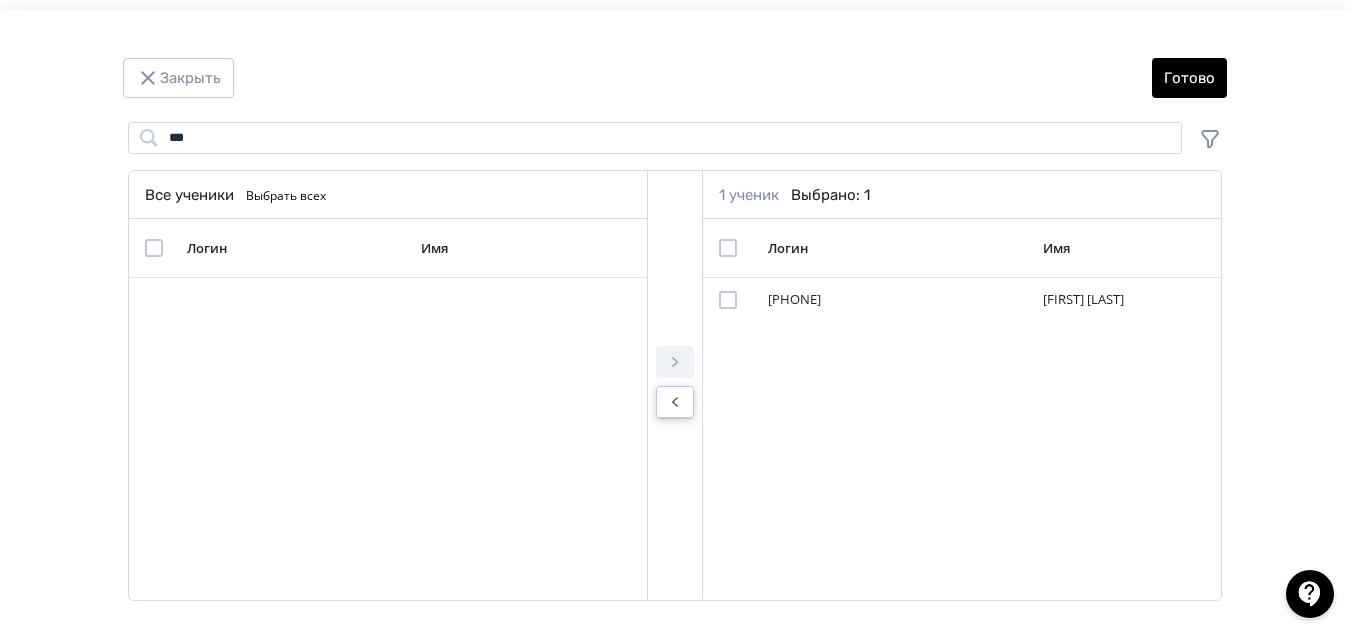 click 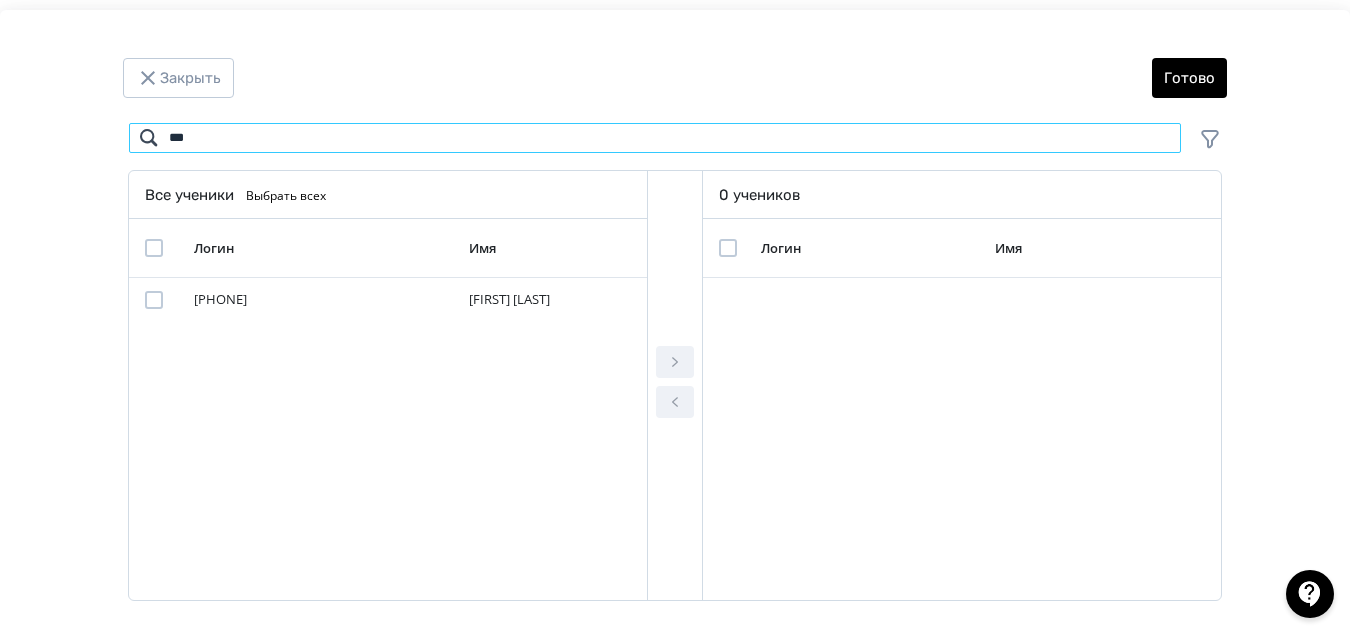 click on "***" at bounding box center (655, 138) 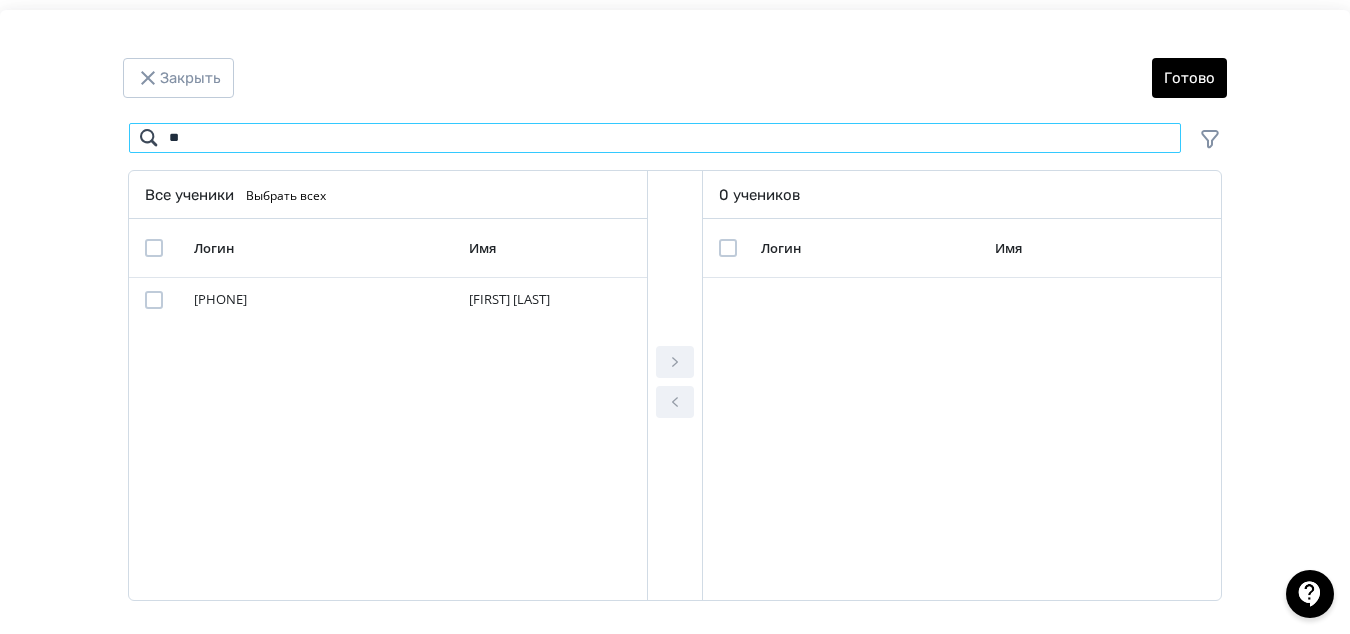 type on "*" 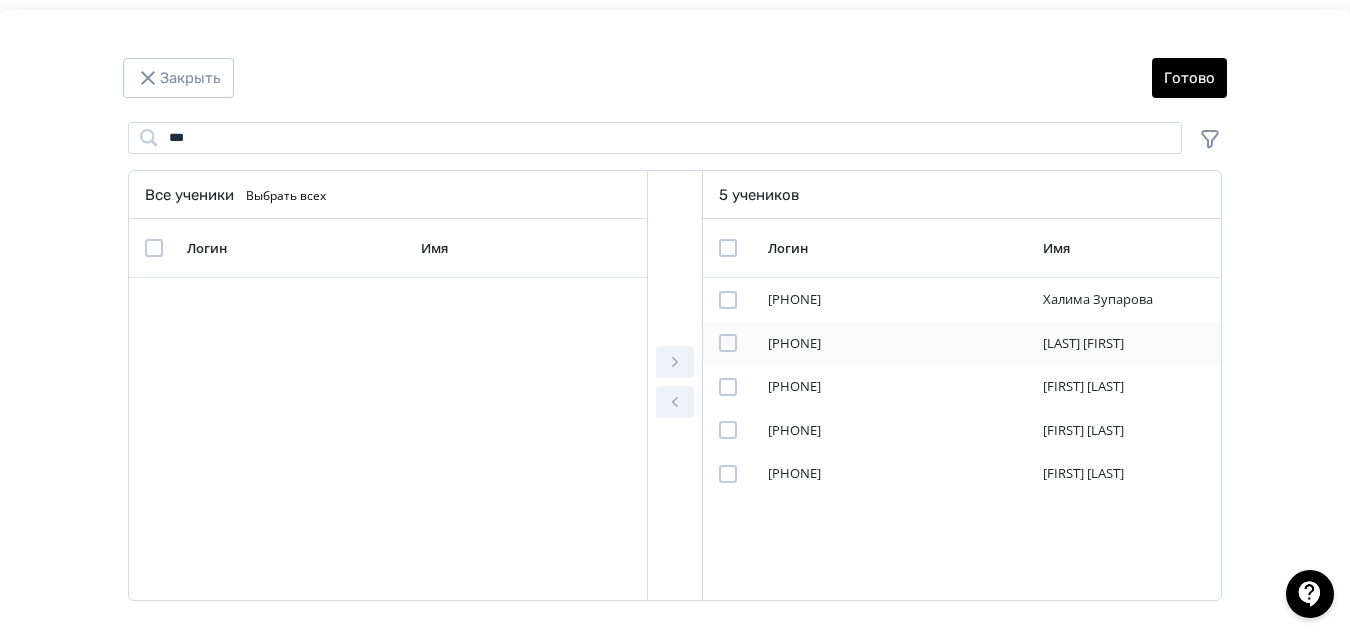 click at bounding box center [728, 343] 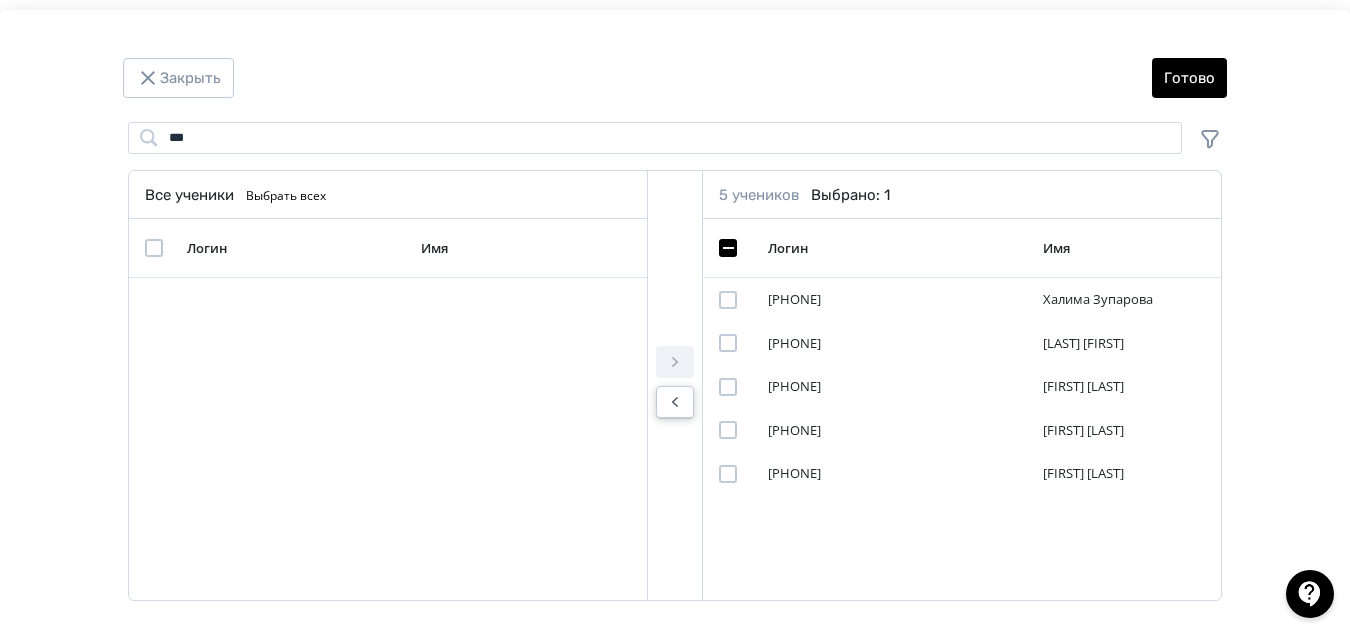 click 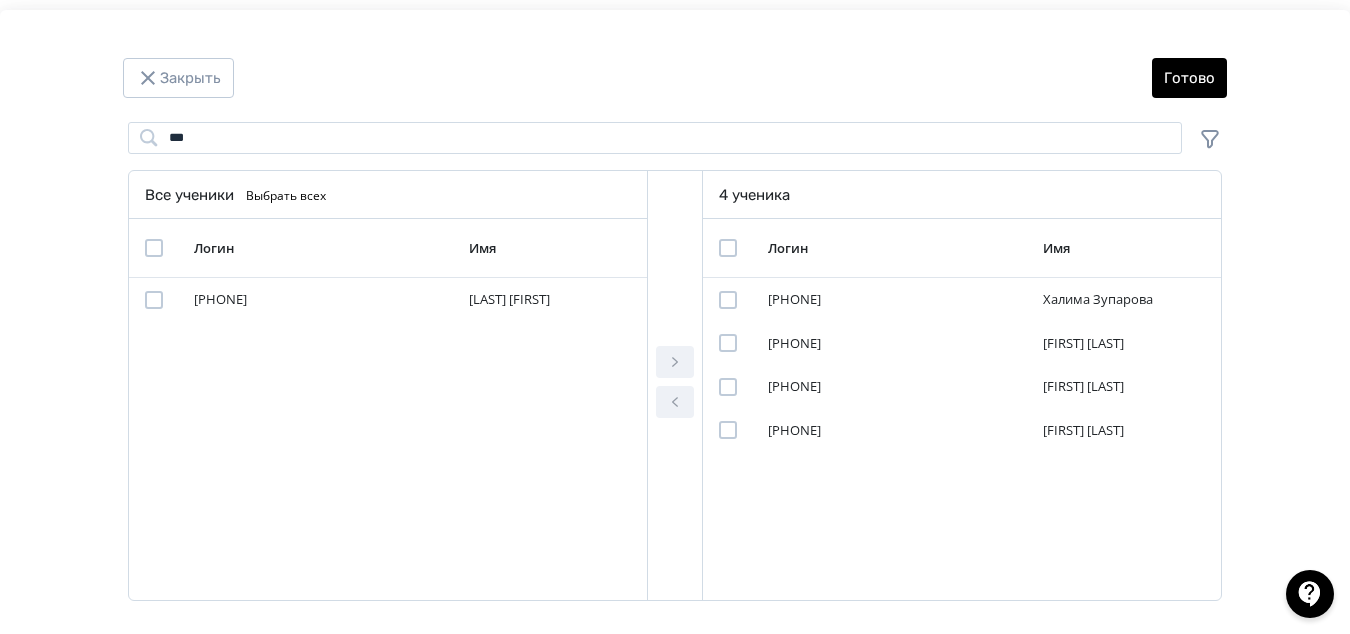 click on "Все ученики Выбрать всех" at bounding box center (388, 195) 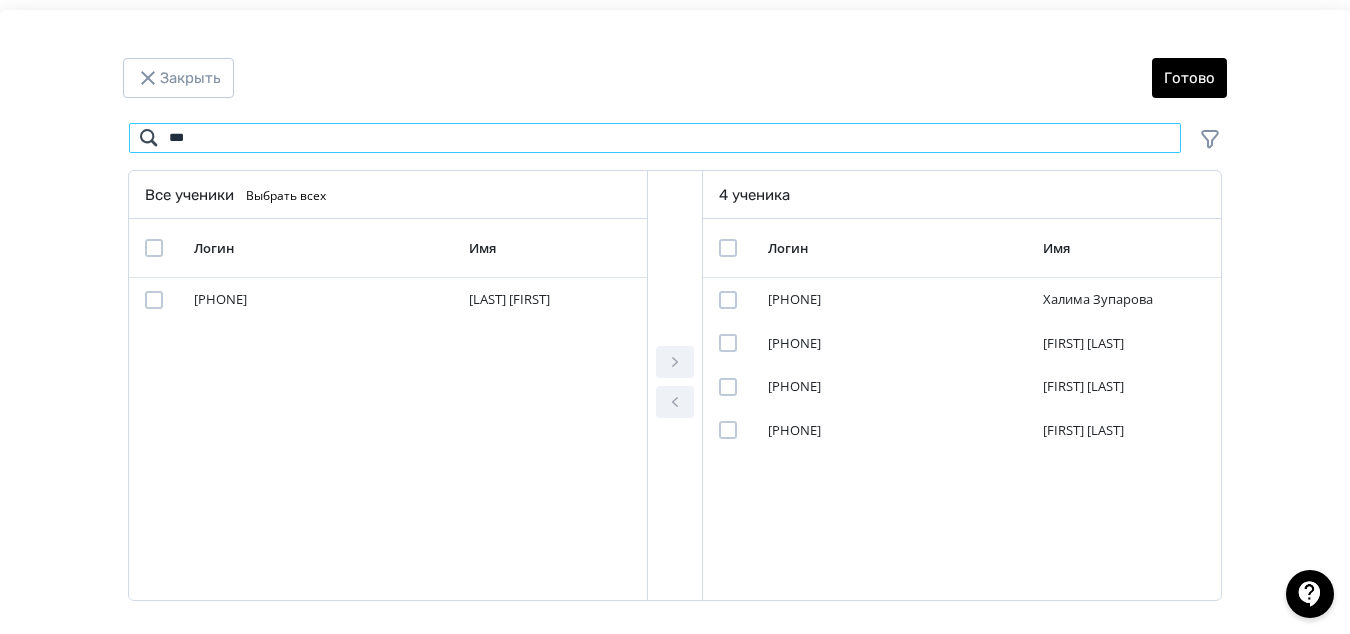click on "***" at bounding box center [655, 138] 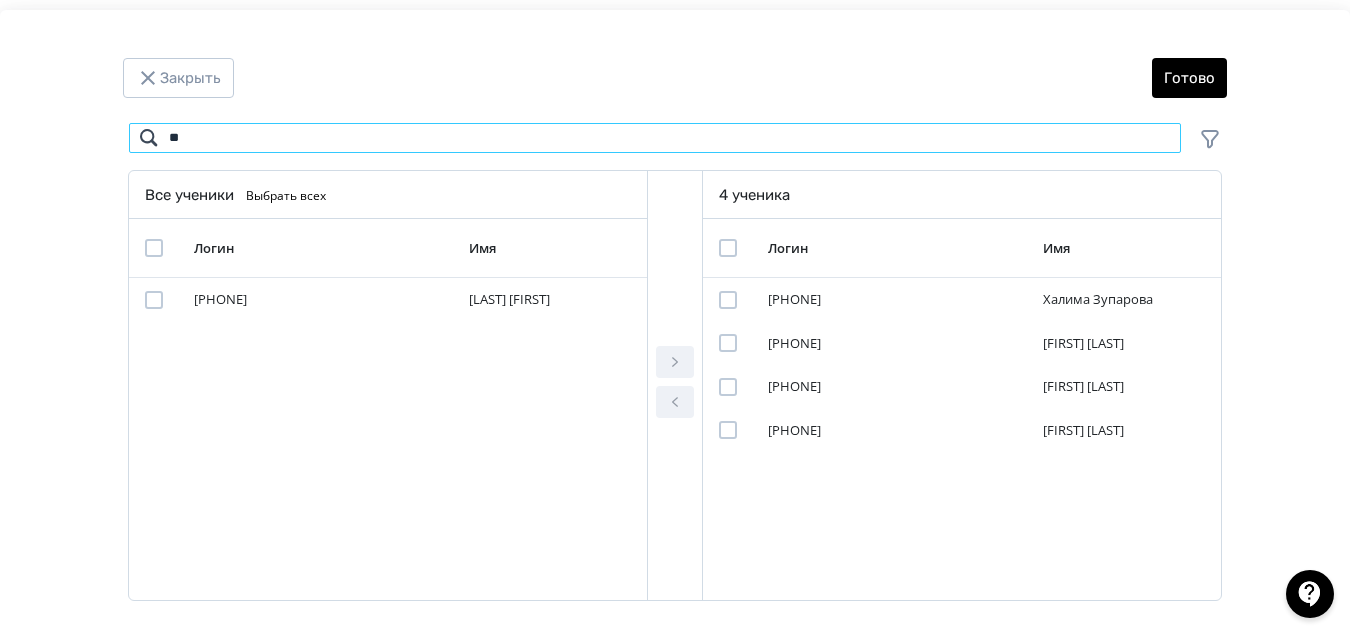 type on "*" 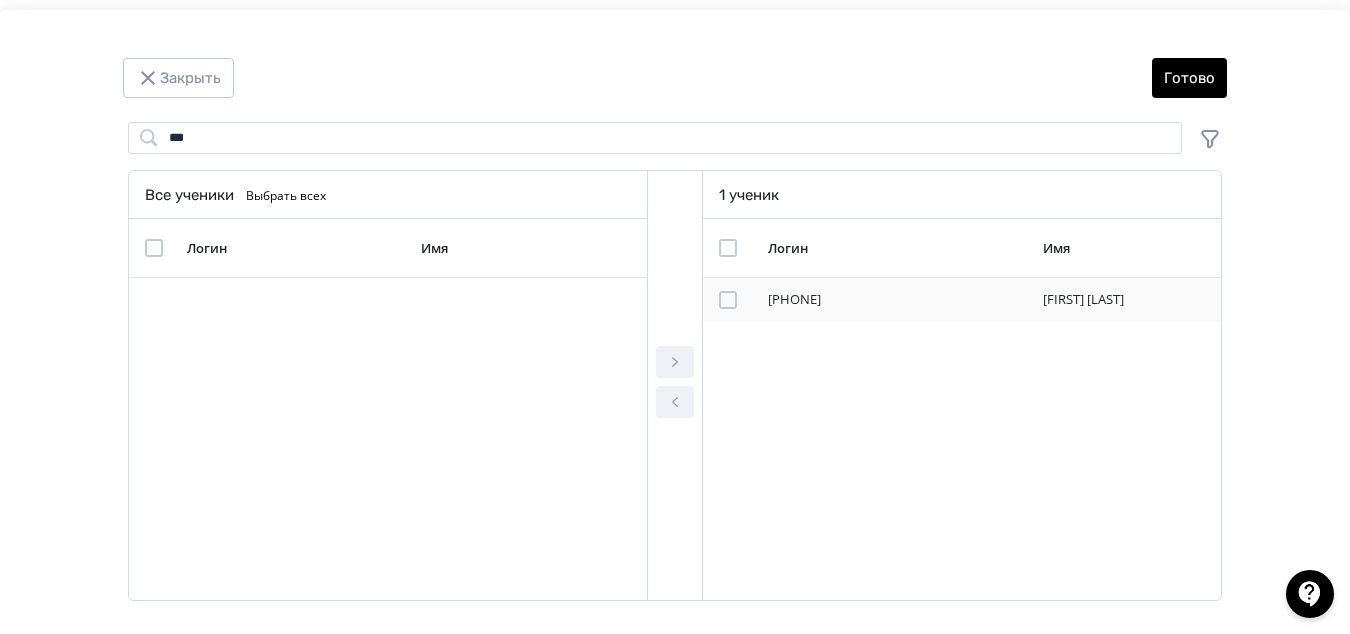 click at bounding box center [728, 300] 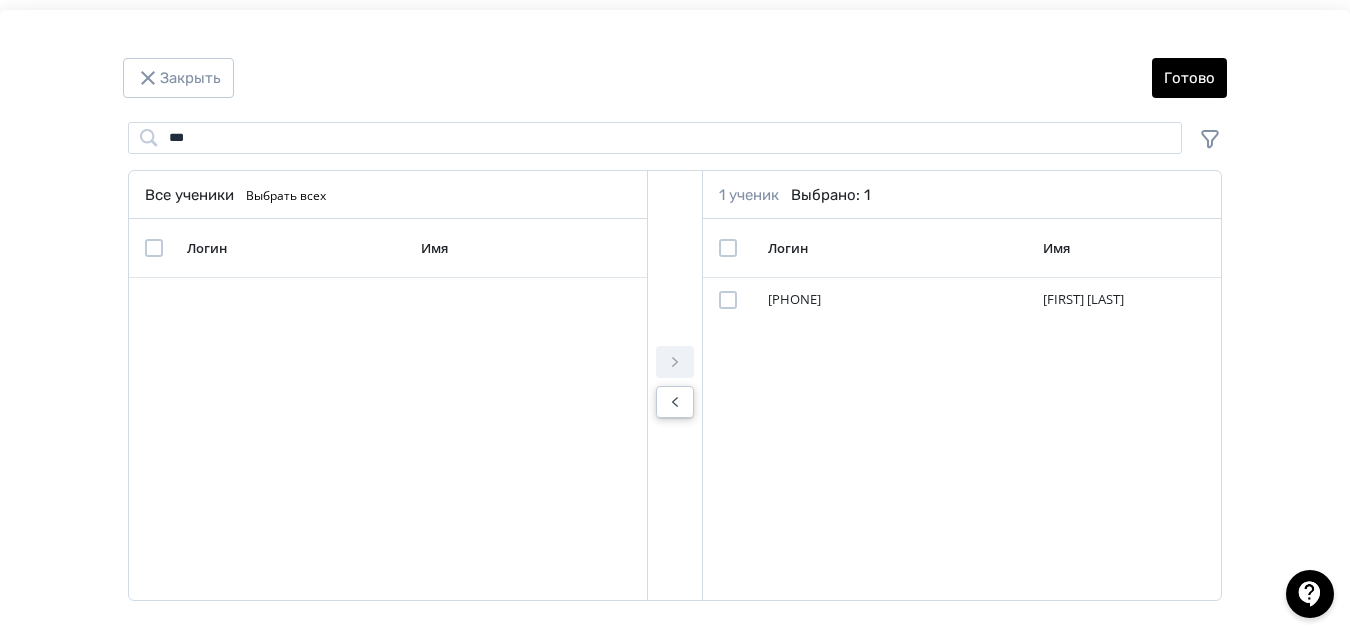 click 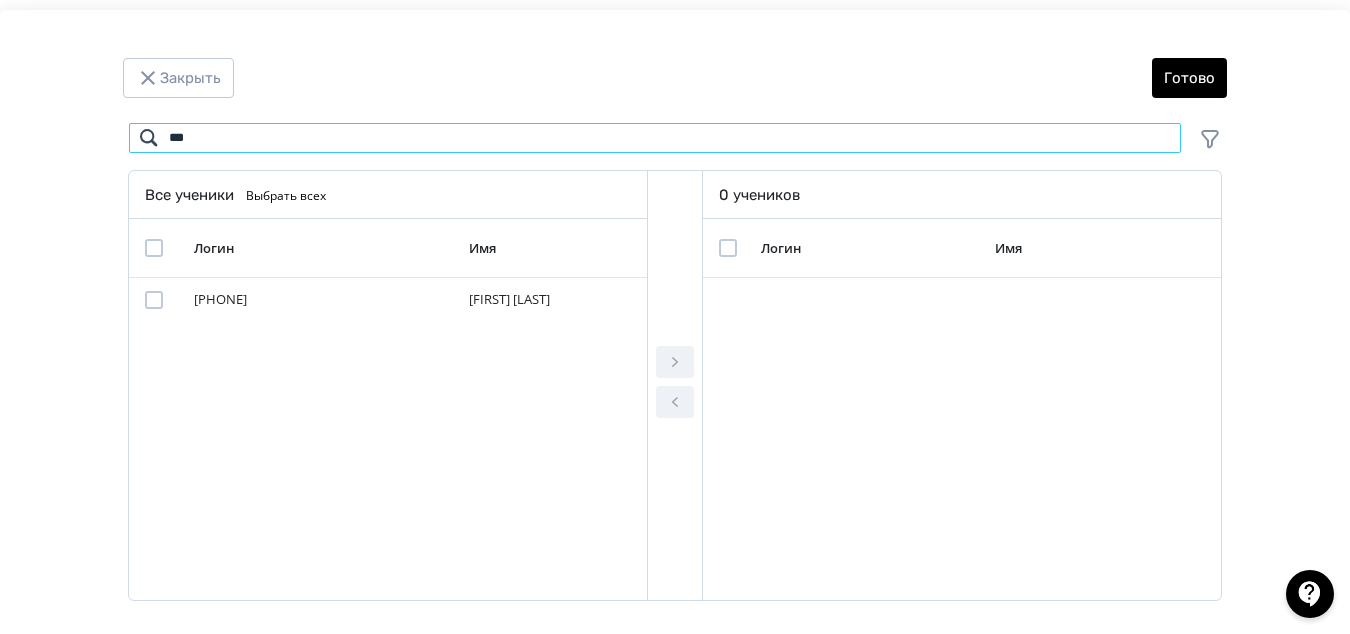 click on "***" at bounding box center [655, 138] 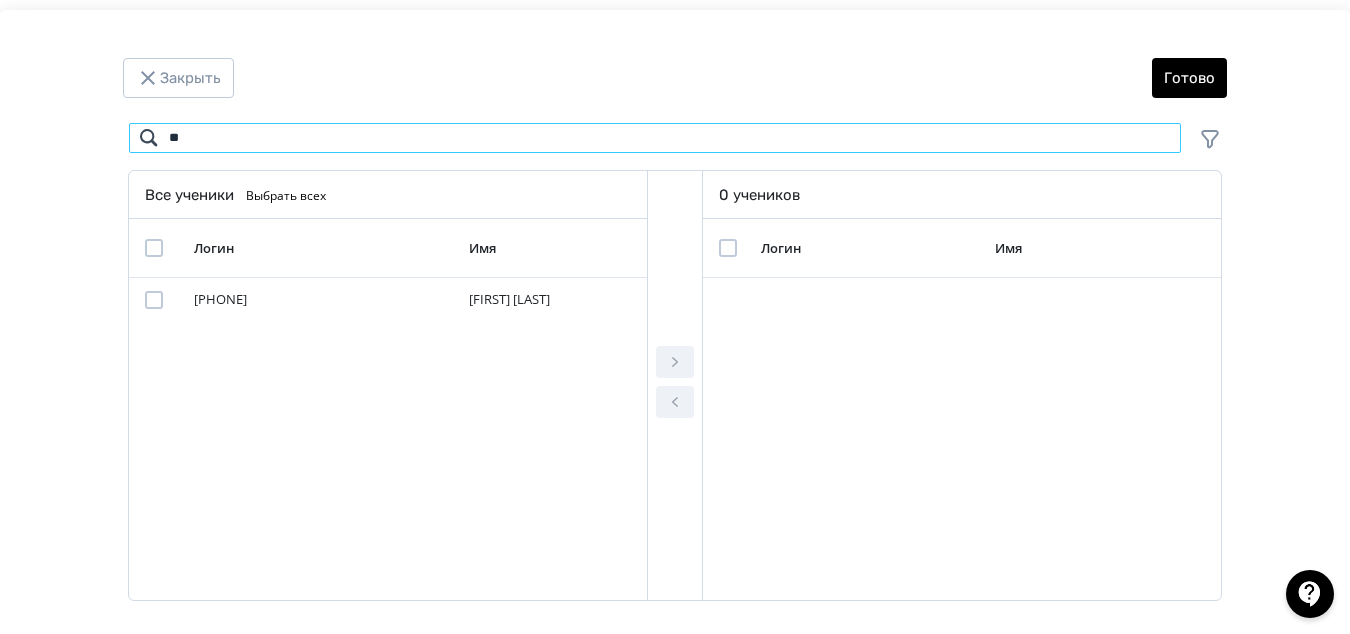 type on "*" 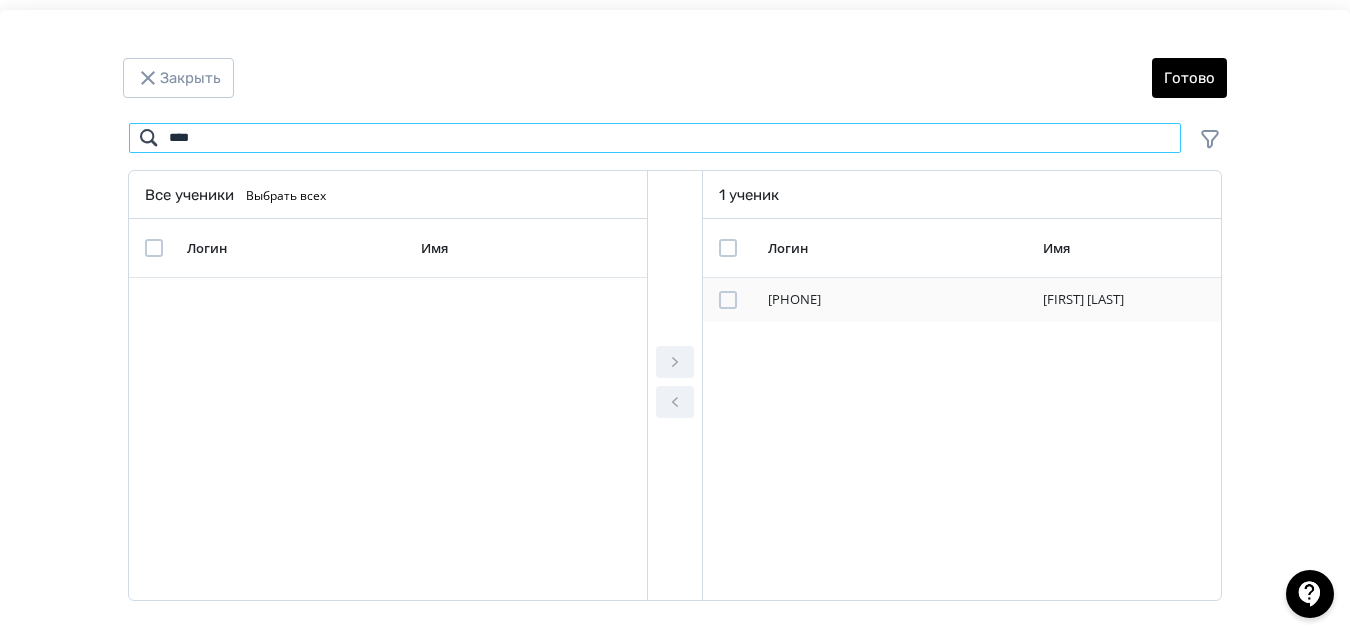 type on "****" 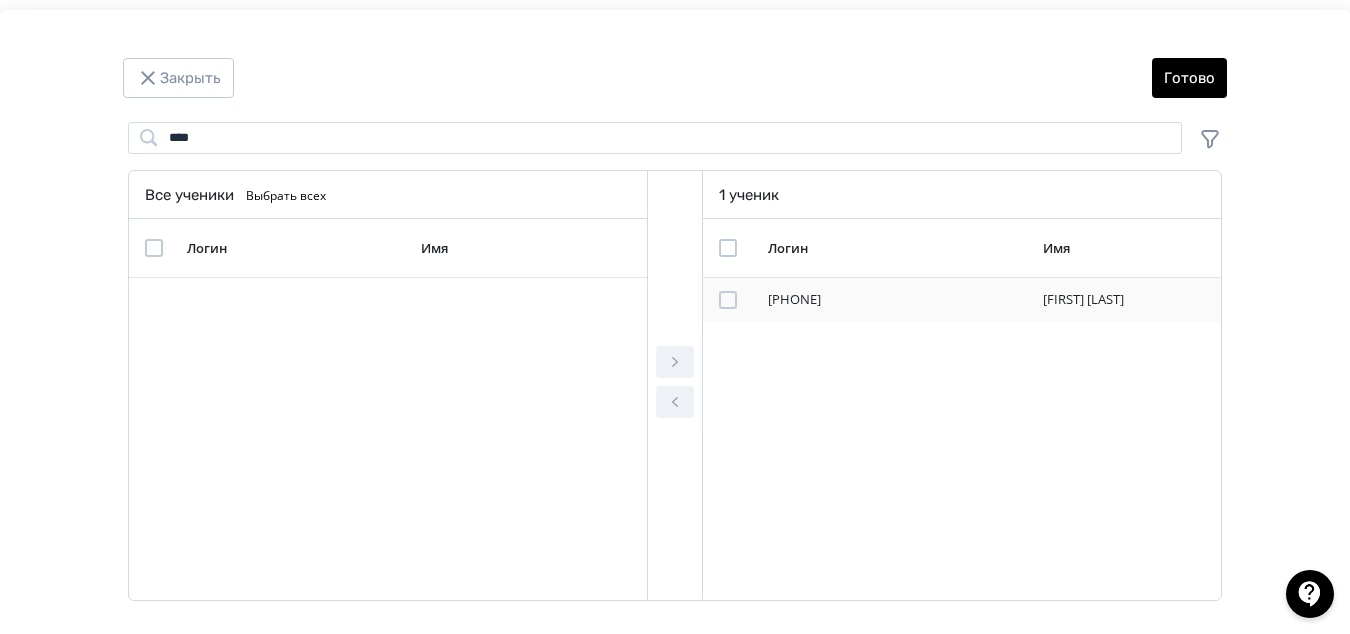 click at bounding box center (728, 300) 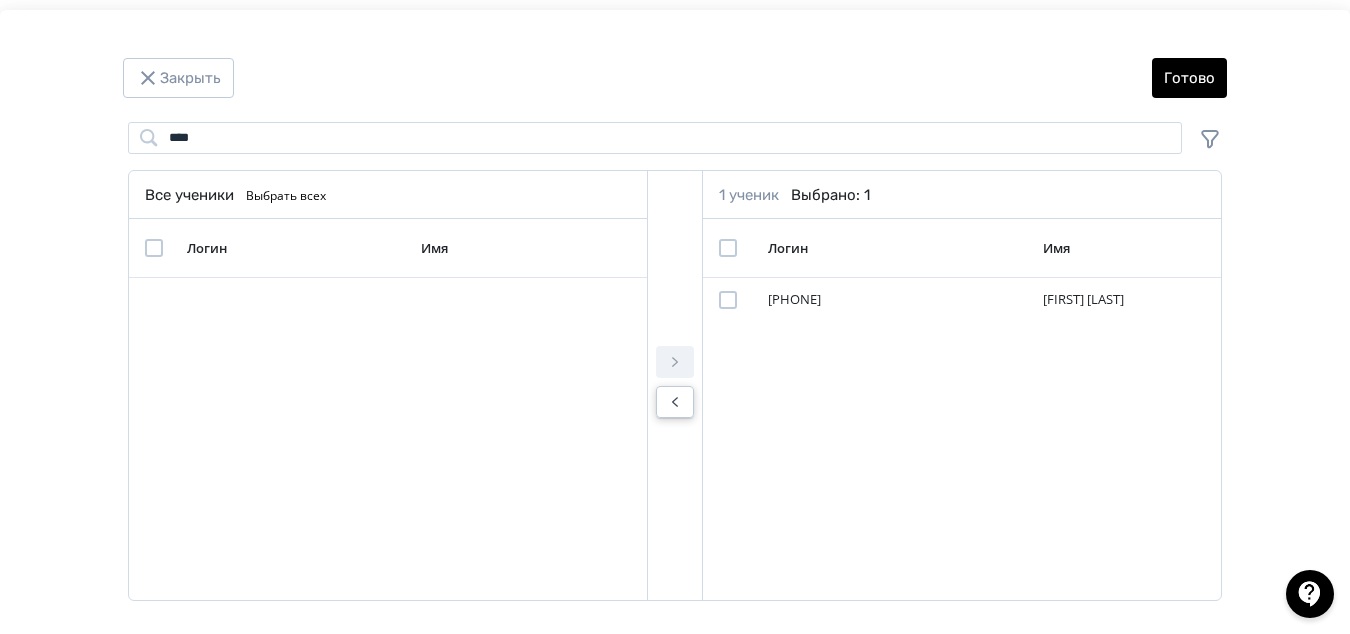 click 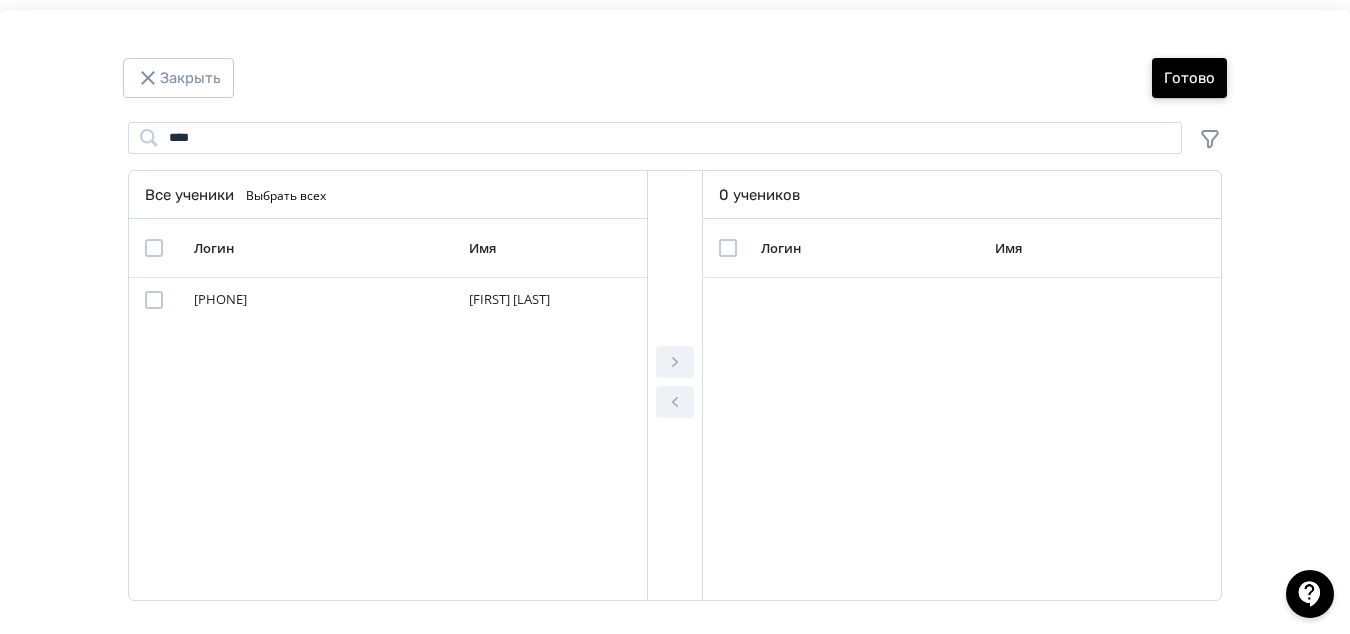 click on "Готово" at bounding box center [1189, 78] 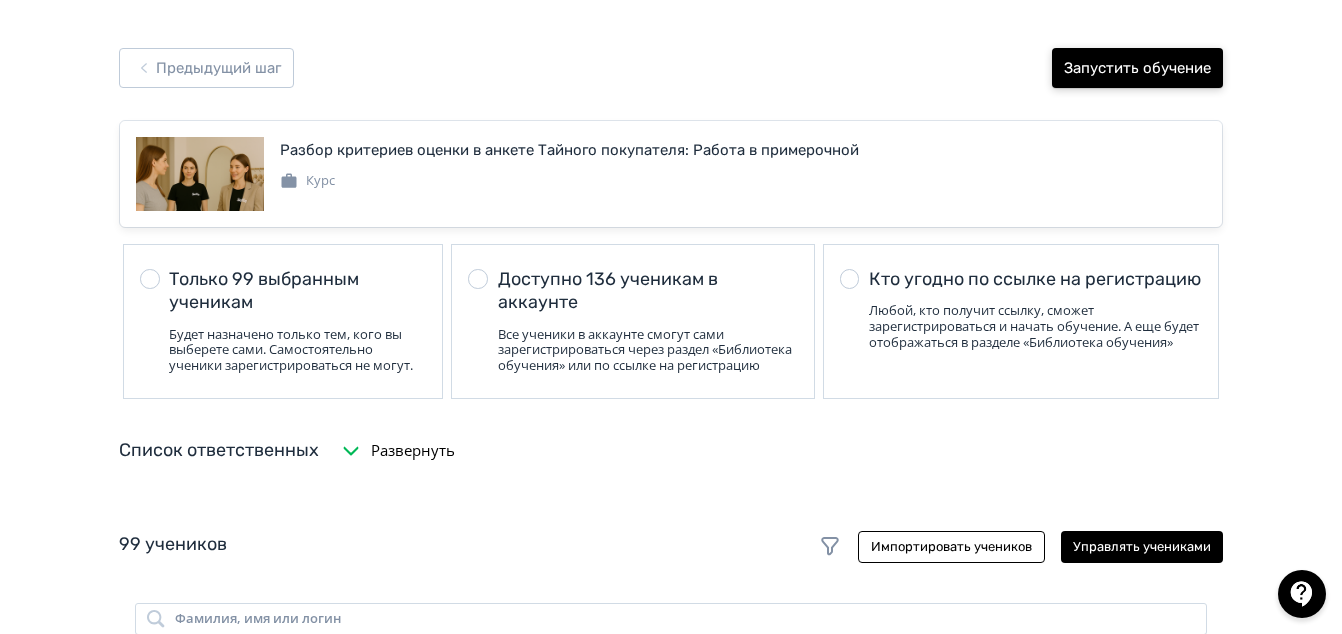 click on "Запустить обучение" at bounding box center (1137, 68) 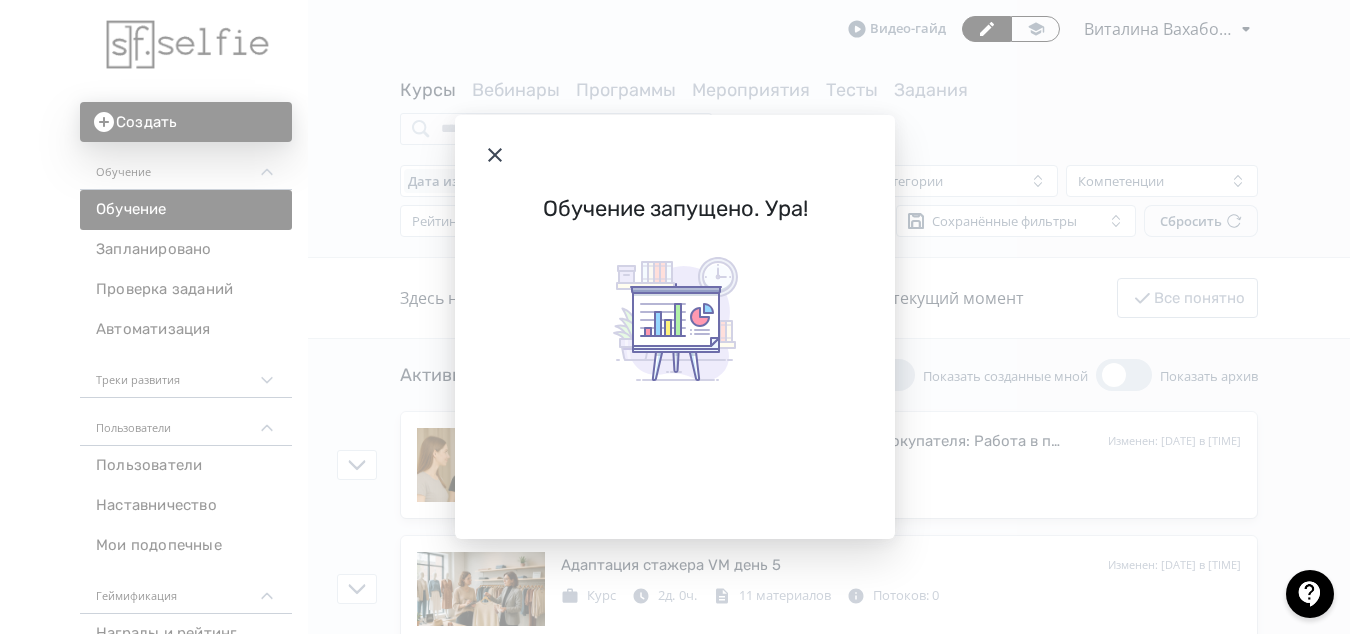 click 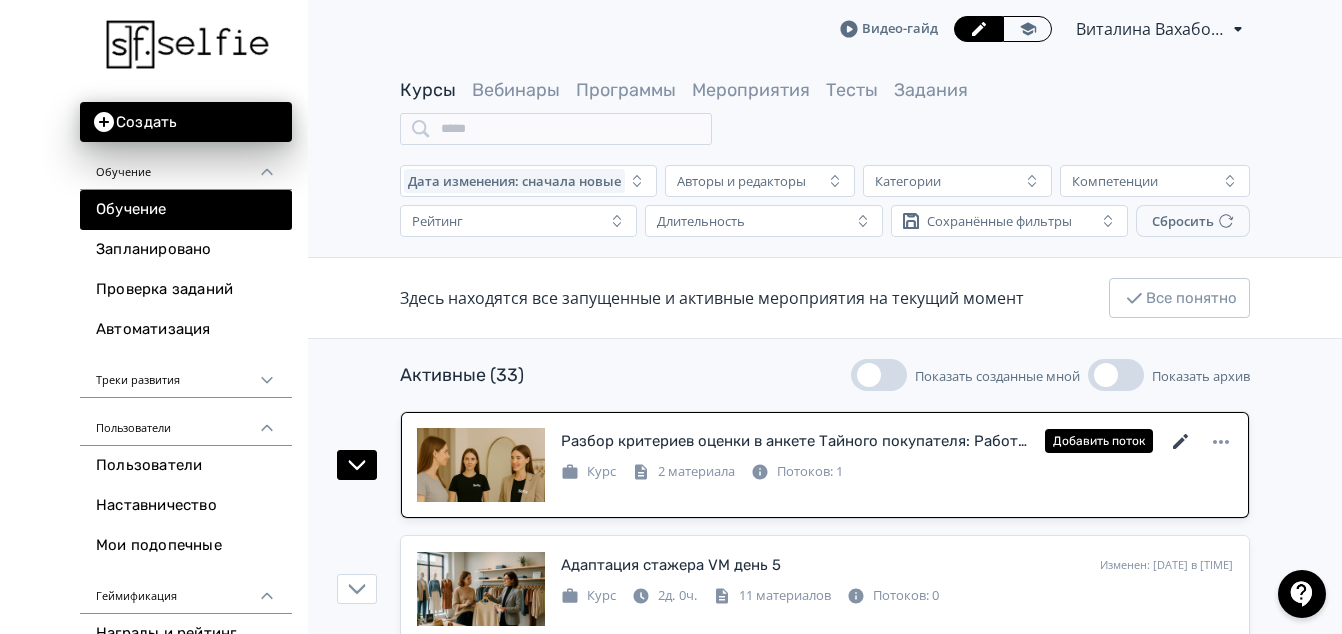 click 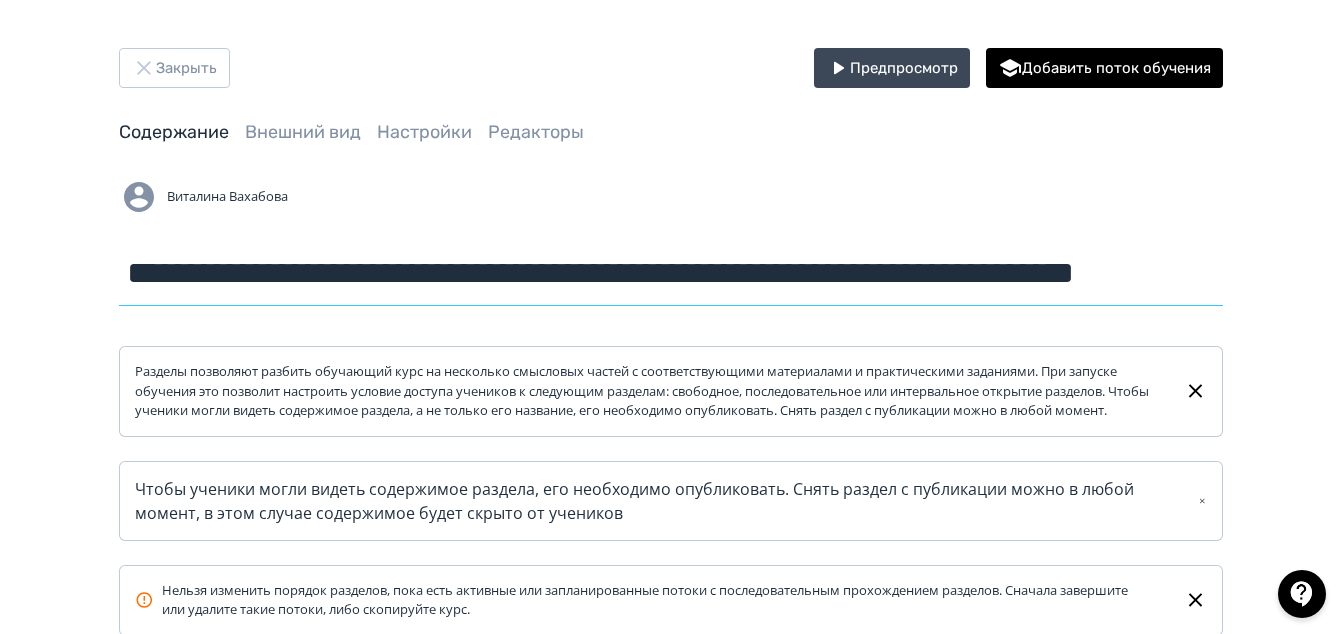 scroll, scrollTop: 0, scrollLeft: 162, axis: horizontal 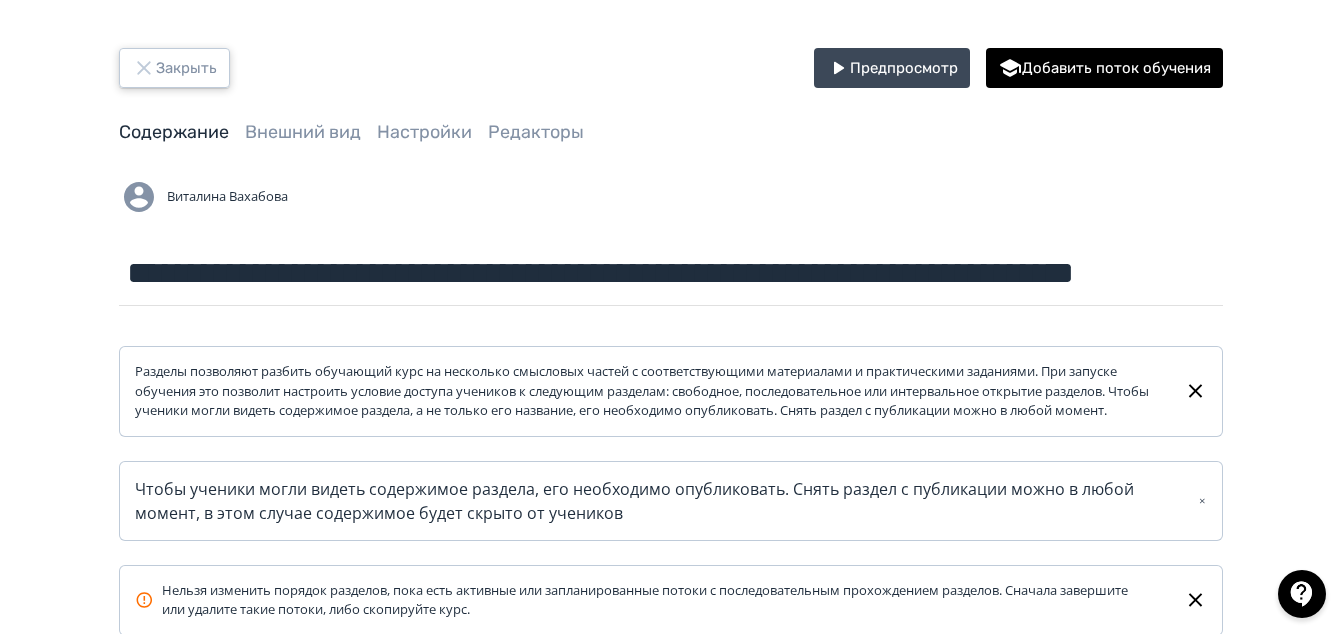 click on "Закрыть" at bounding box center (174, 68) 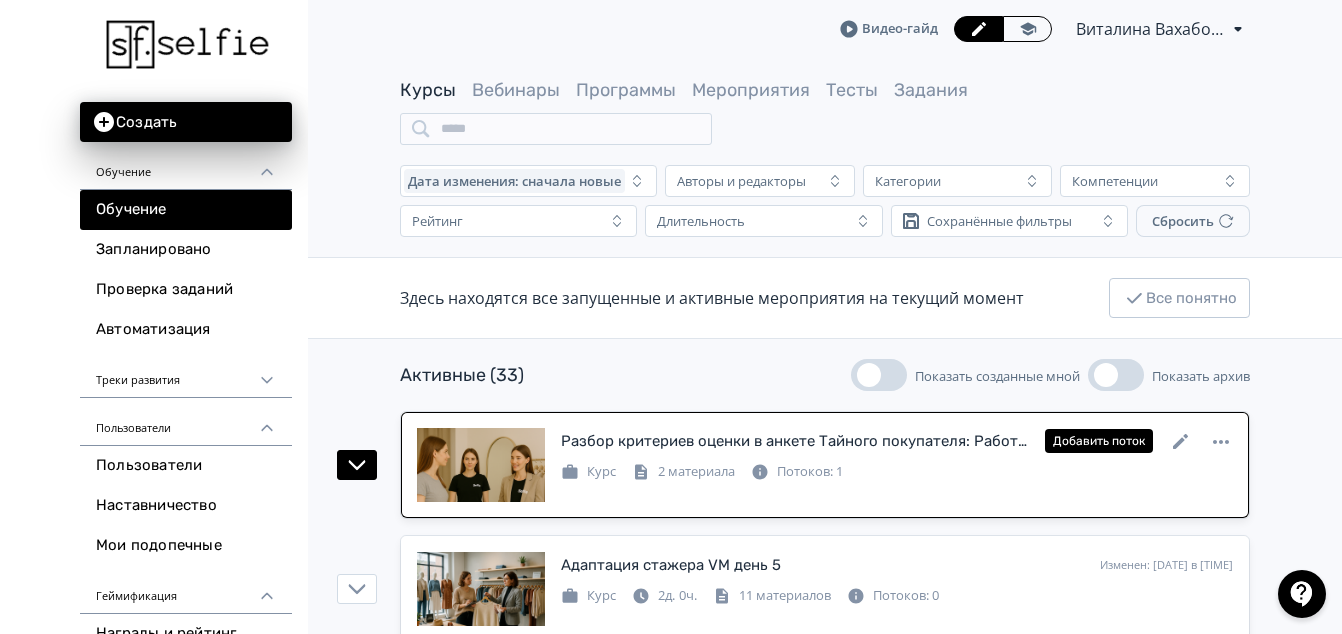 click on "Разбор критериев оценки в анкете Тайного покупателя: Работа в примерочной" at bounding box center (795, 441) 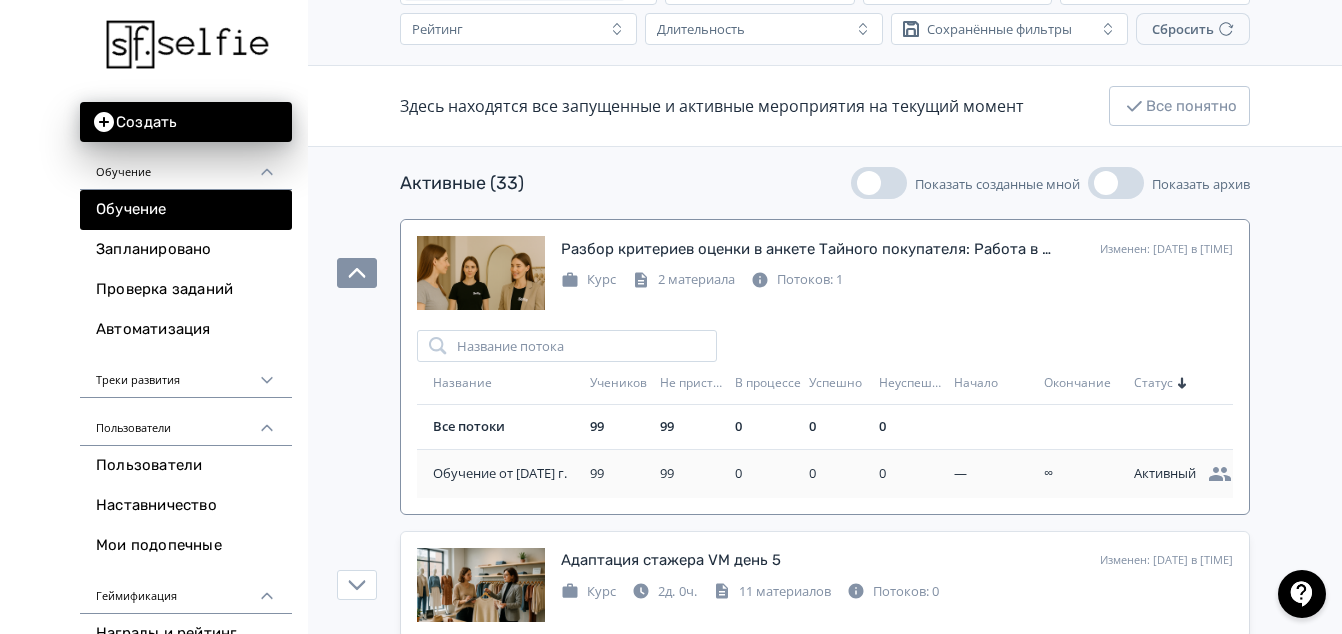 scroll, scrollTop: 200, scrollLeft: 0, axis: vertical 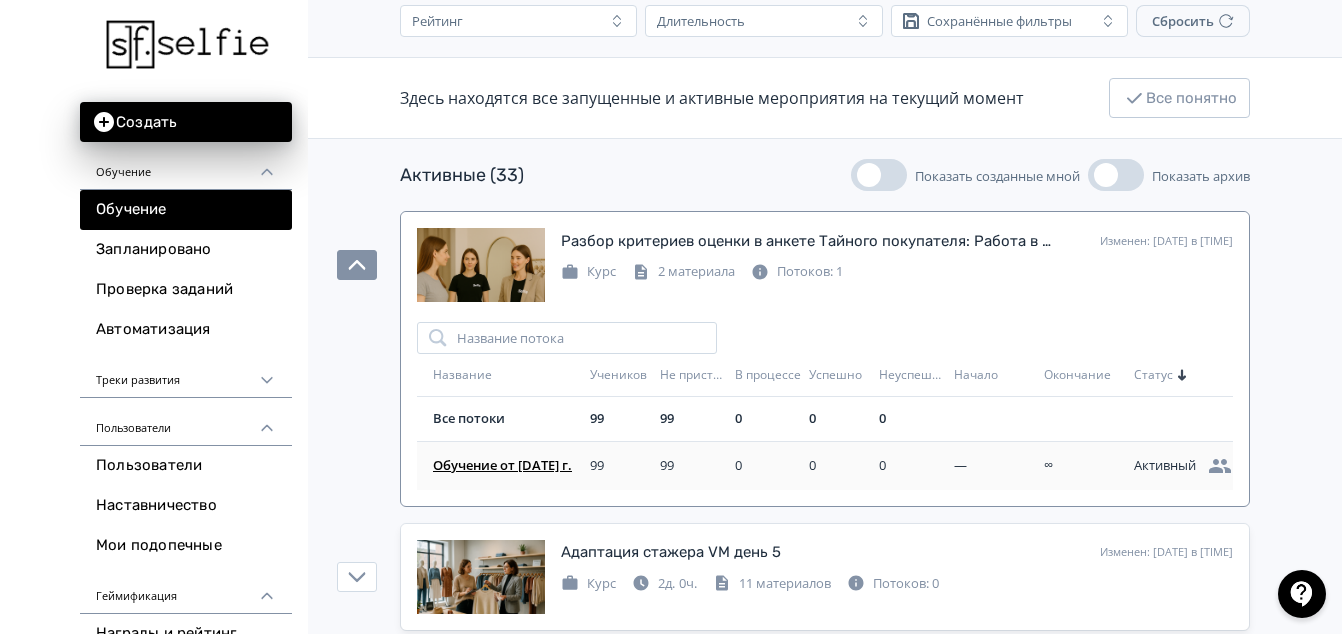 click on "Обучение от 02.08.2025 г." at bounding box center (507, 466) 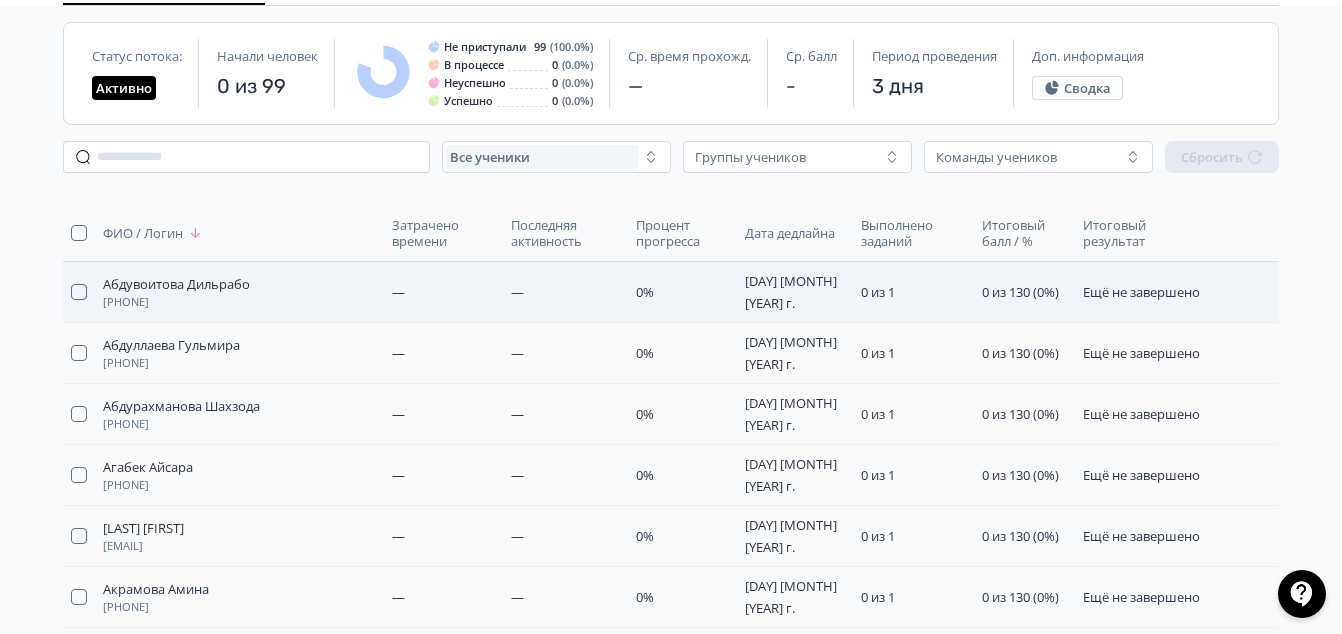 scroll, scrollTop: 0, scrollLeft: 0, axis: both 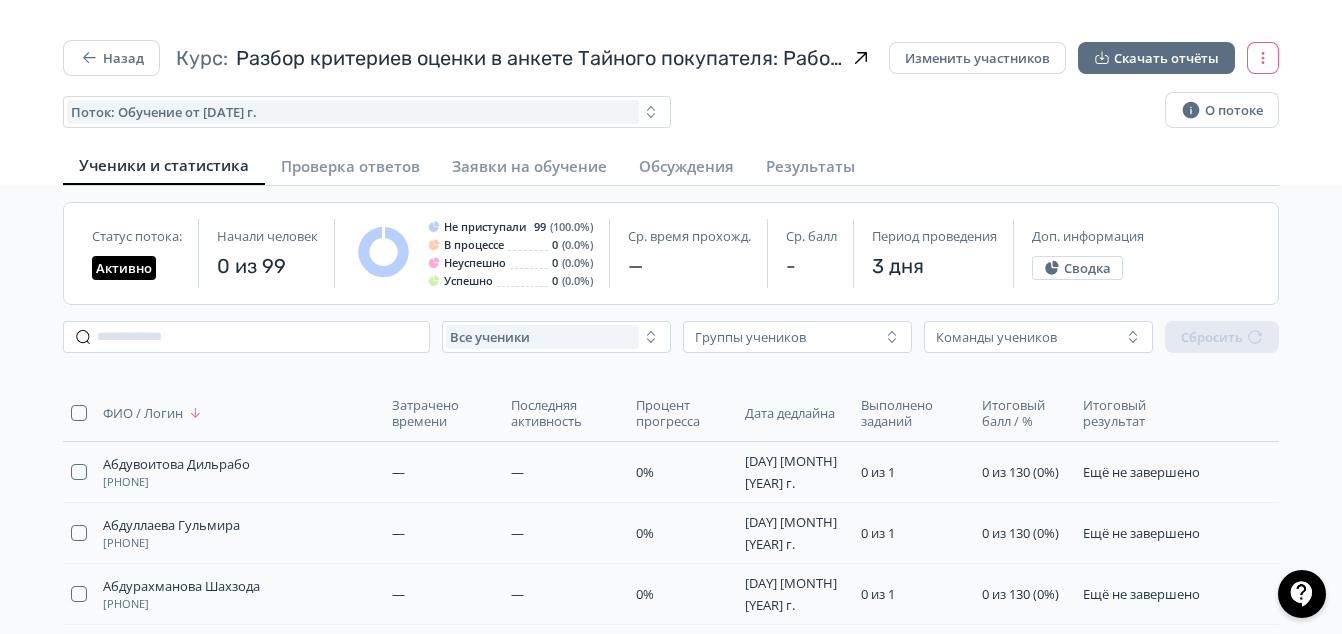 click 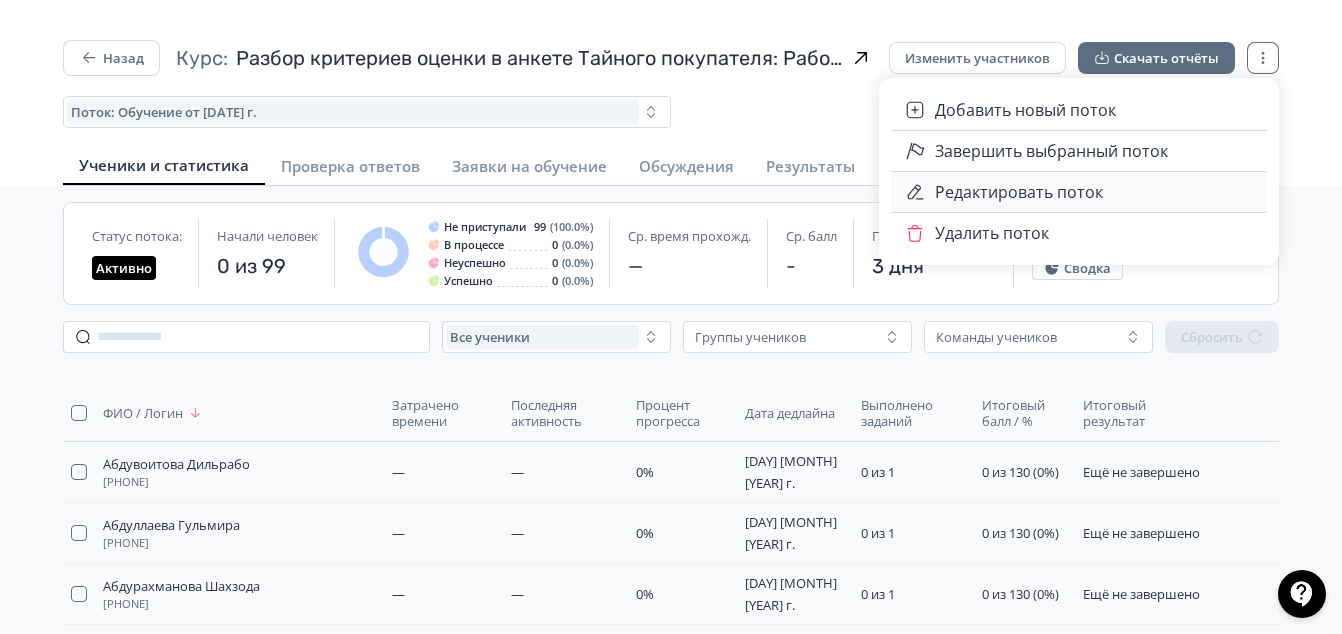 click on "Редактировать поток" at bounding box center (1095, 192) 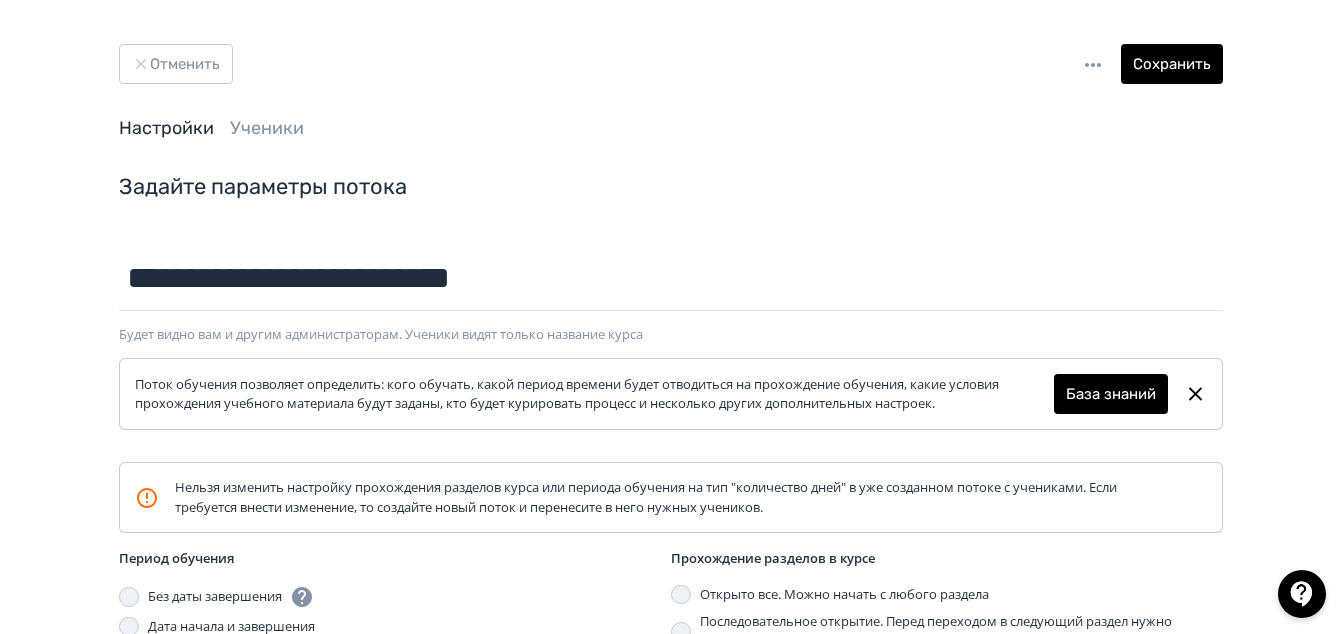 scroll, scrollTop: 0, scrollLeft: 0, axis: both 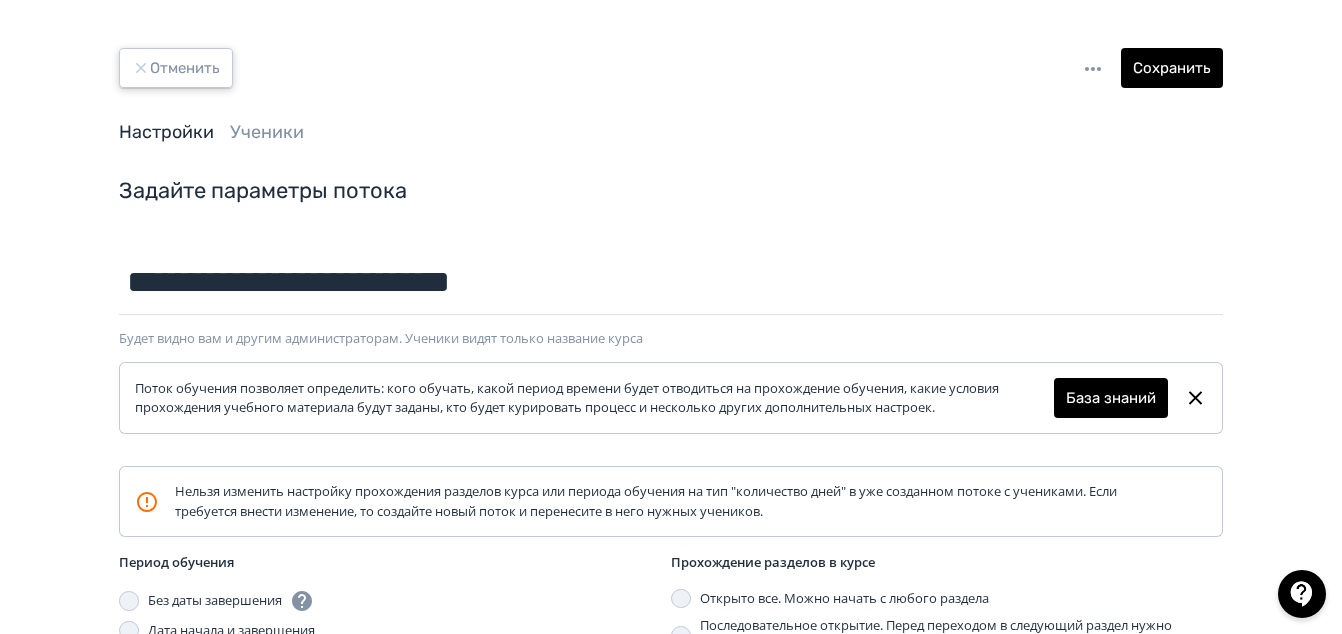 click on "Отменить" at bounding box center (176, 68) 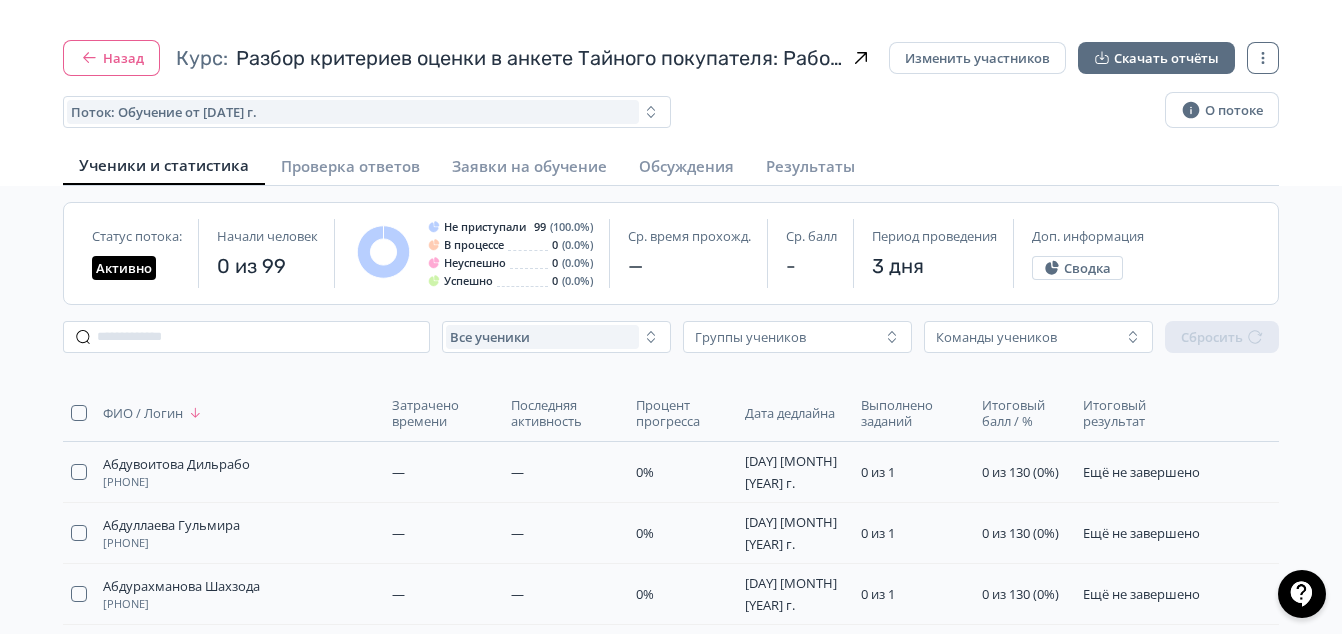 click on "Назад" at bounding box center (111, 58) 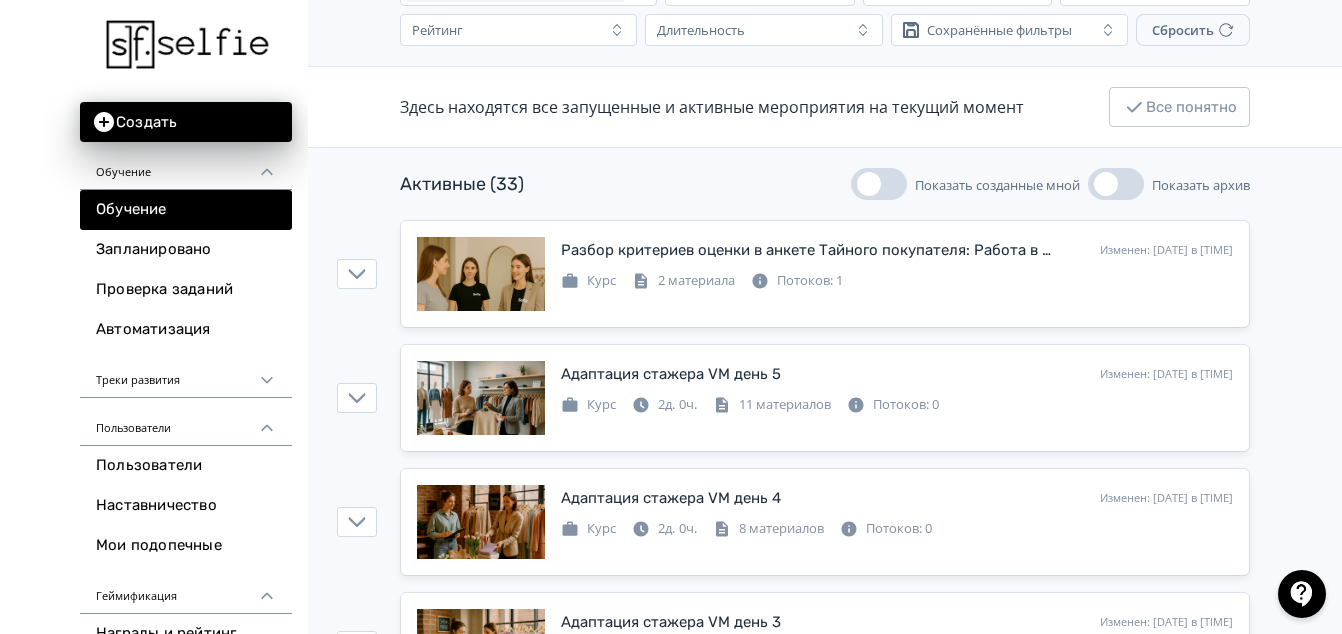 scroll, scrollTop: 200, scrollLeft: 0, axis: vertical 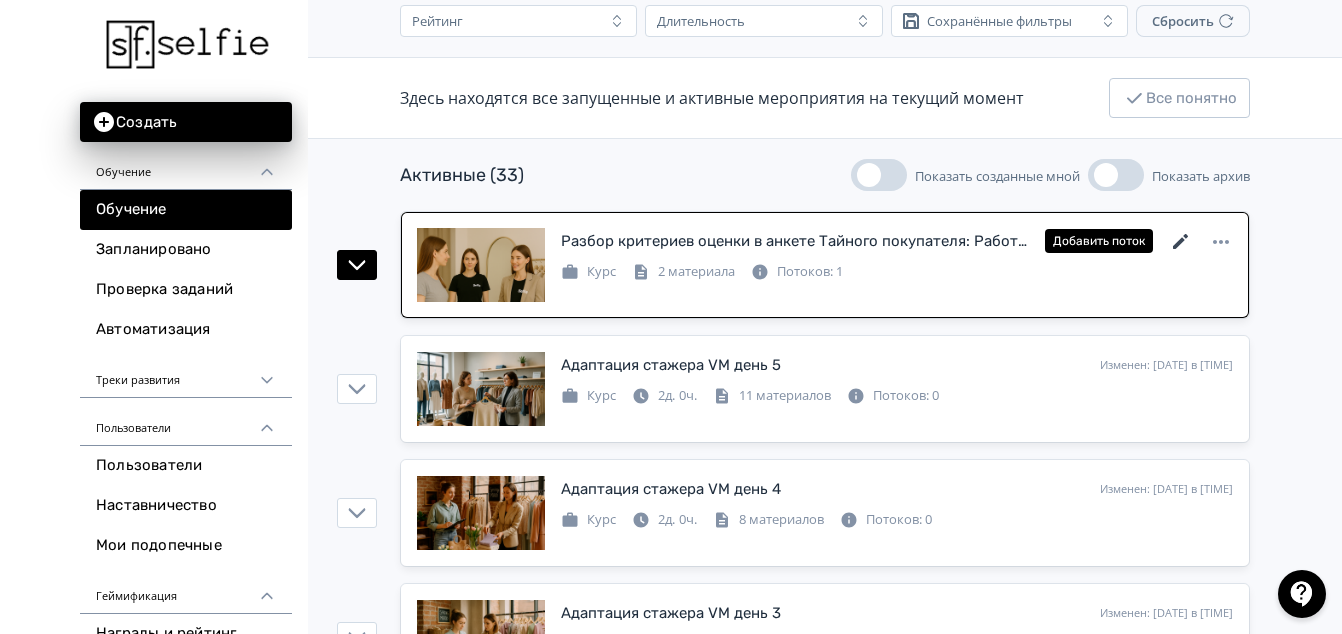 click 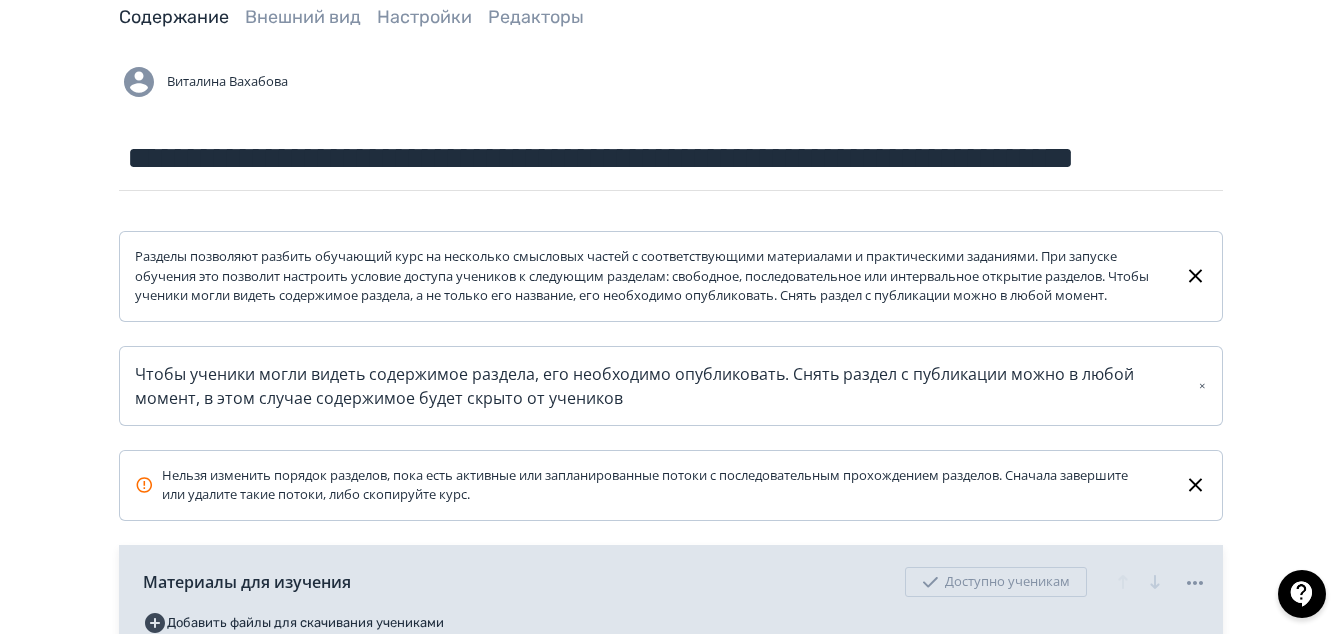 scroll, scrollTop: 400, scrollLeft: 0, axis: vertical 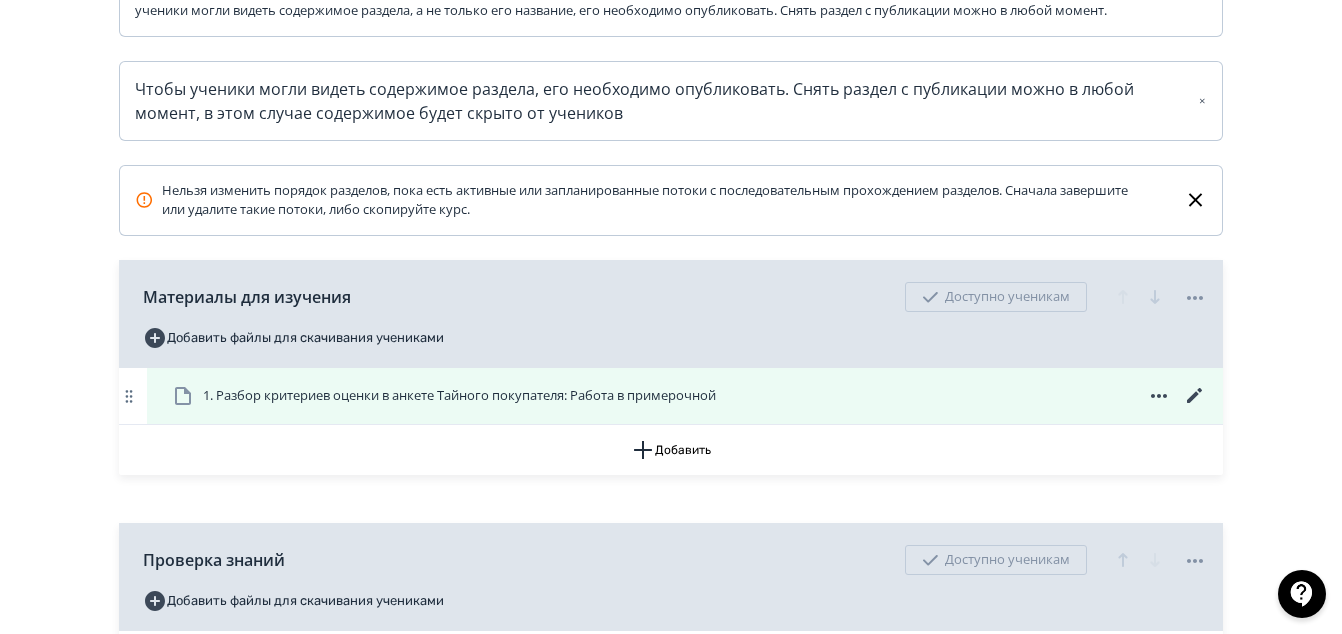 click 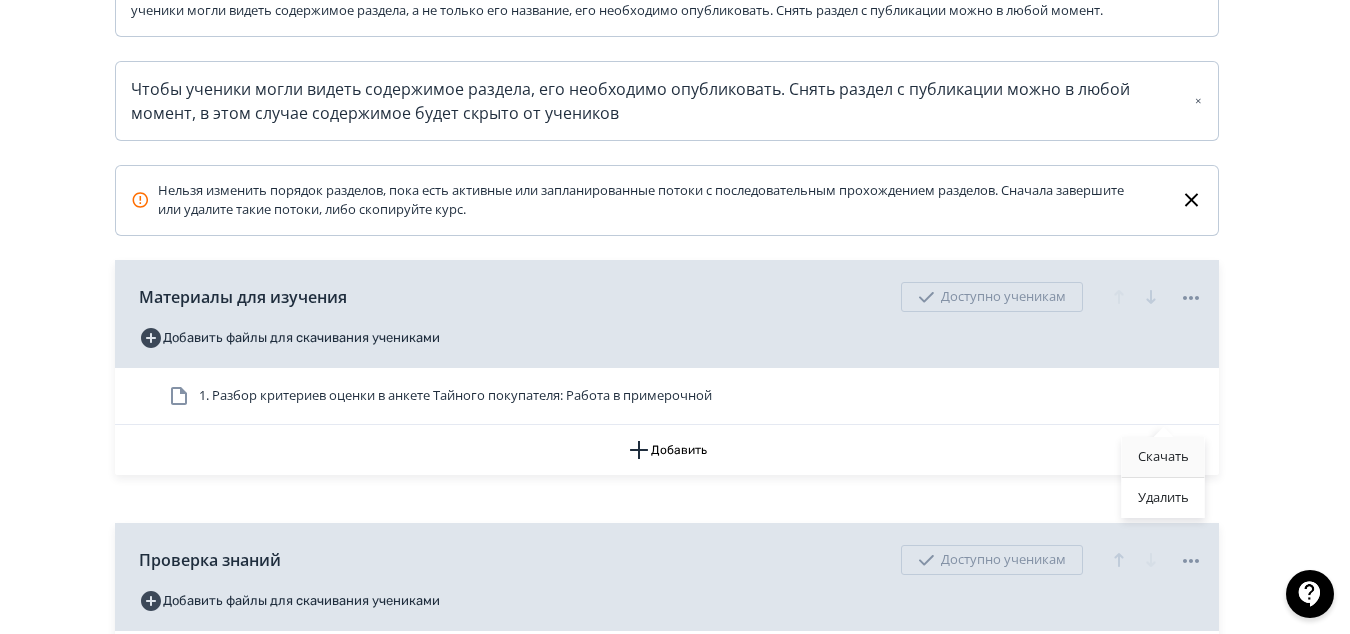 click on "Скачать" at bounding box center [1163, 457] 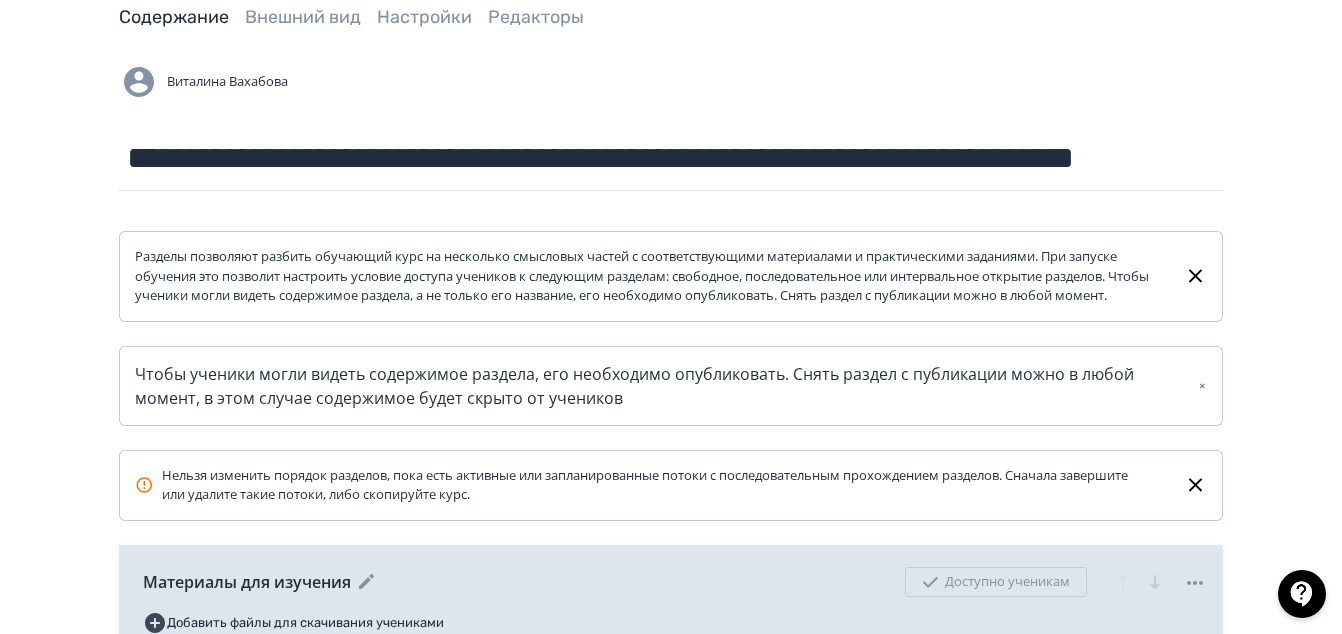 scroll, scrollTop: 0, scrollLeft: 0, axis: both 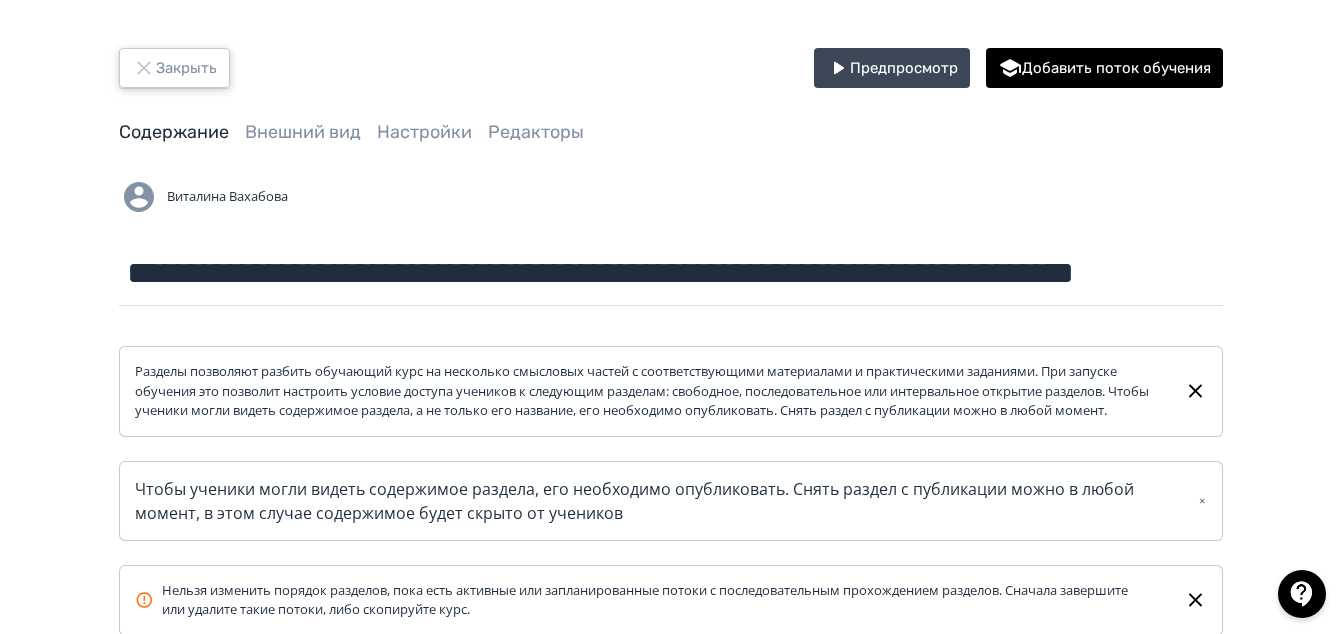 click on "Закрыть" at bounding box center [174, 68] 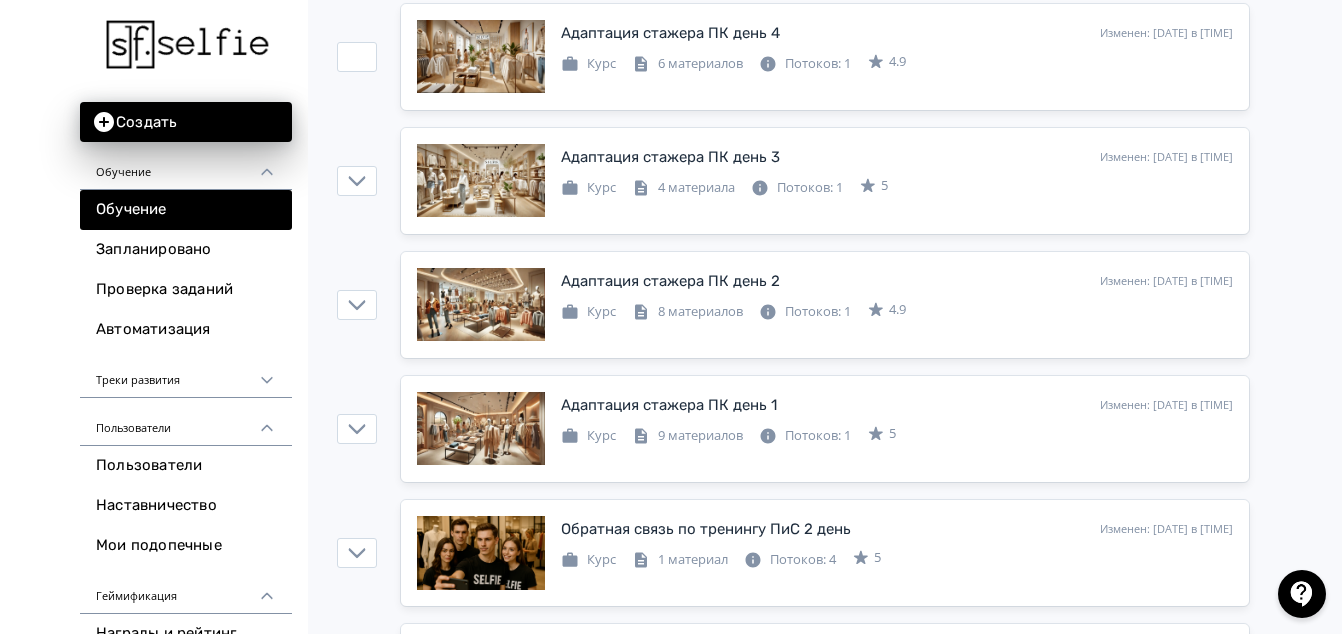 scroll, scrollTop: 1300, scrollLeft: 0, axis: vertical 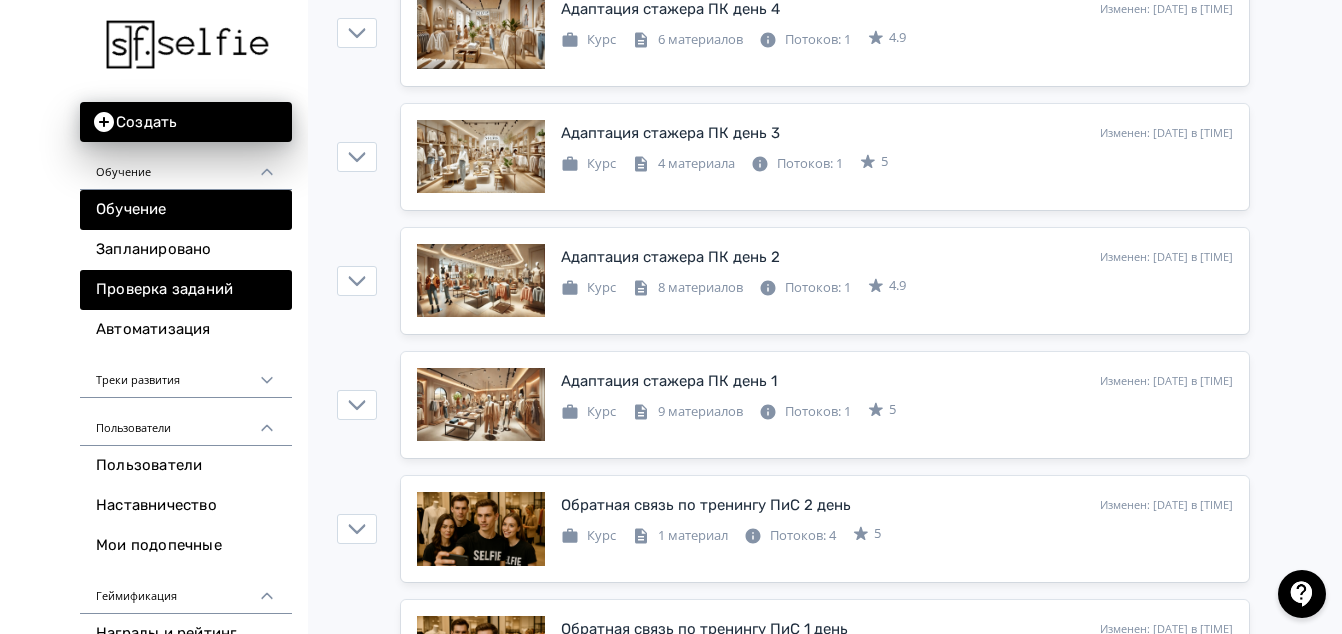 click on "Проверка заданий" at bounding box center (186, 290) 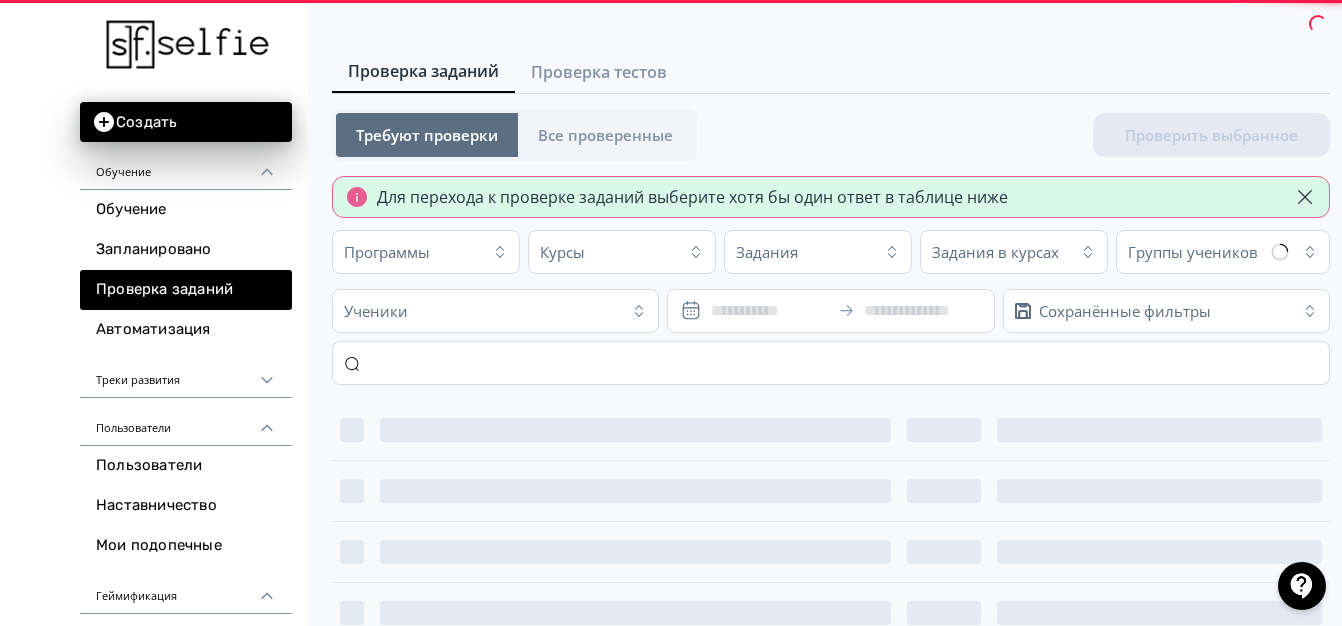 scroll, scrollTop: 0, scrollLeft: 0, axis: both 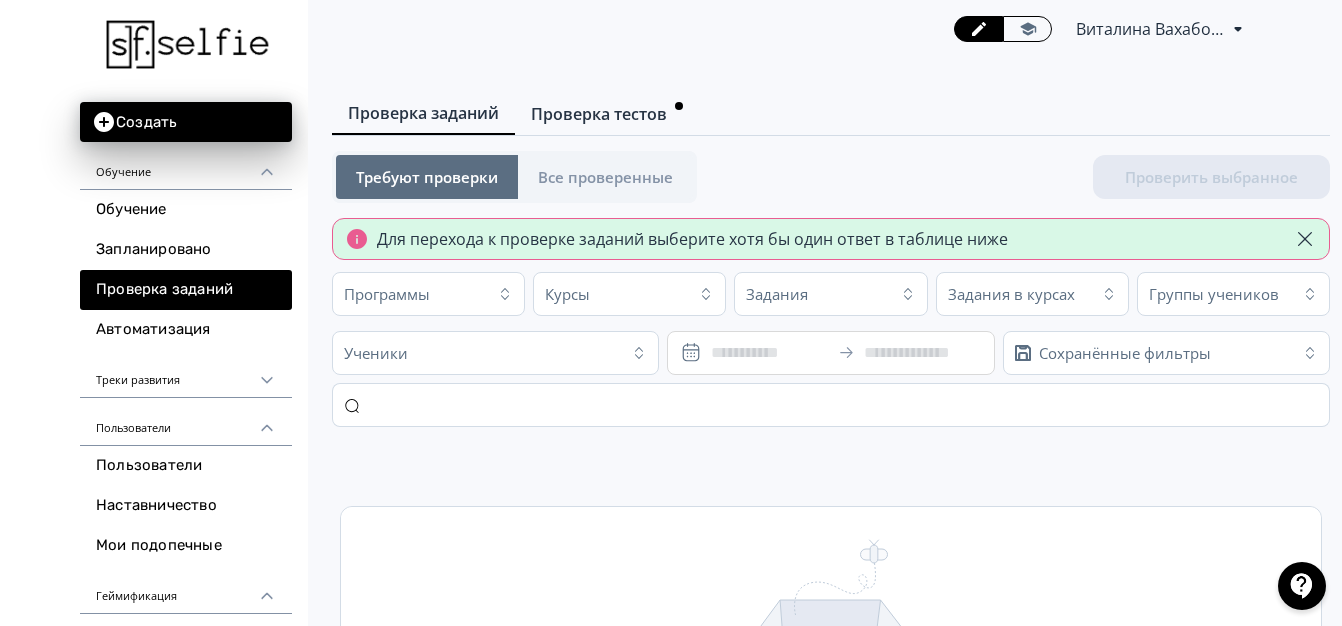 click on "Проверка тестов" at bounding box center (599, 114) 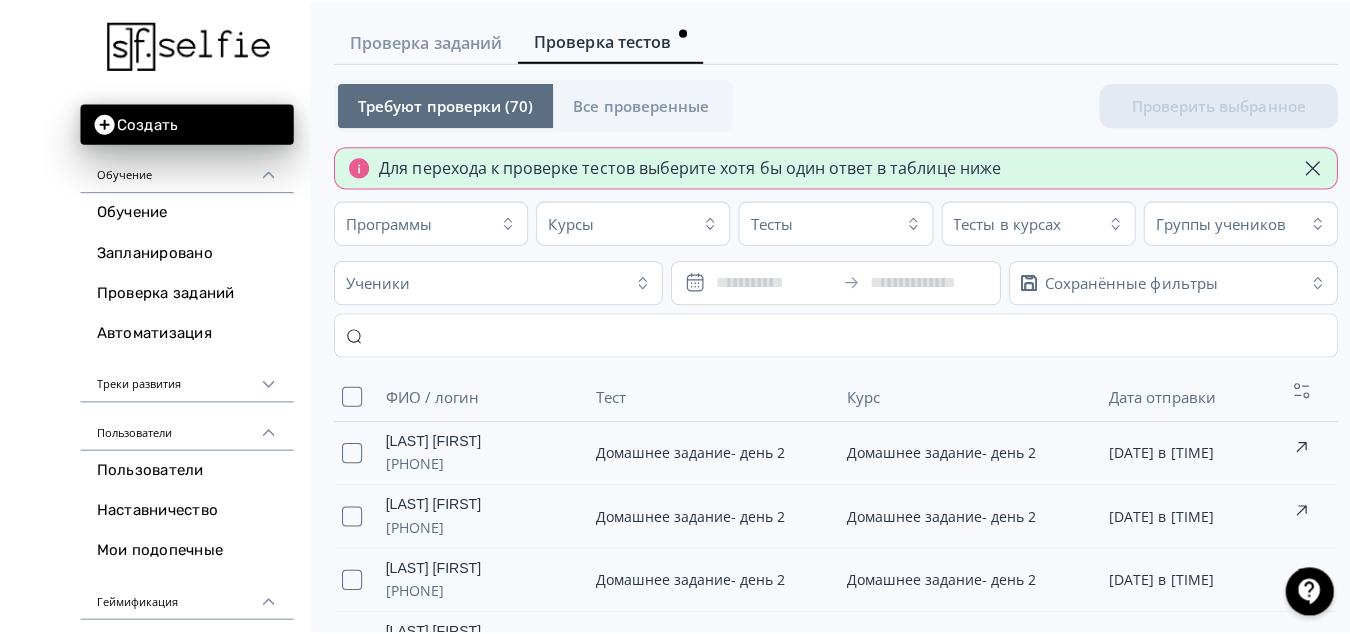 scroll, scrollTop: 0, scrollLeft: 0, axis: both 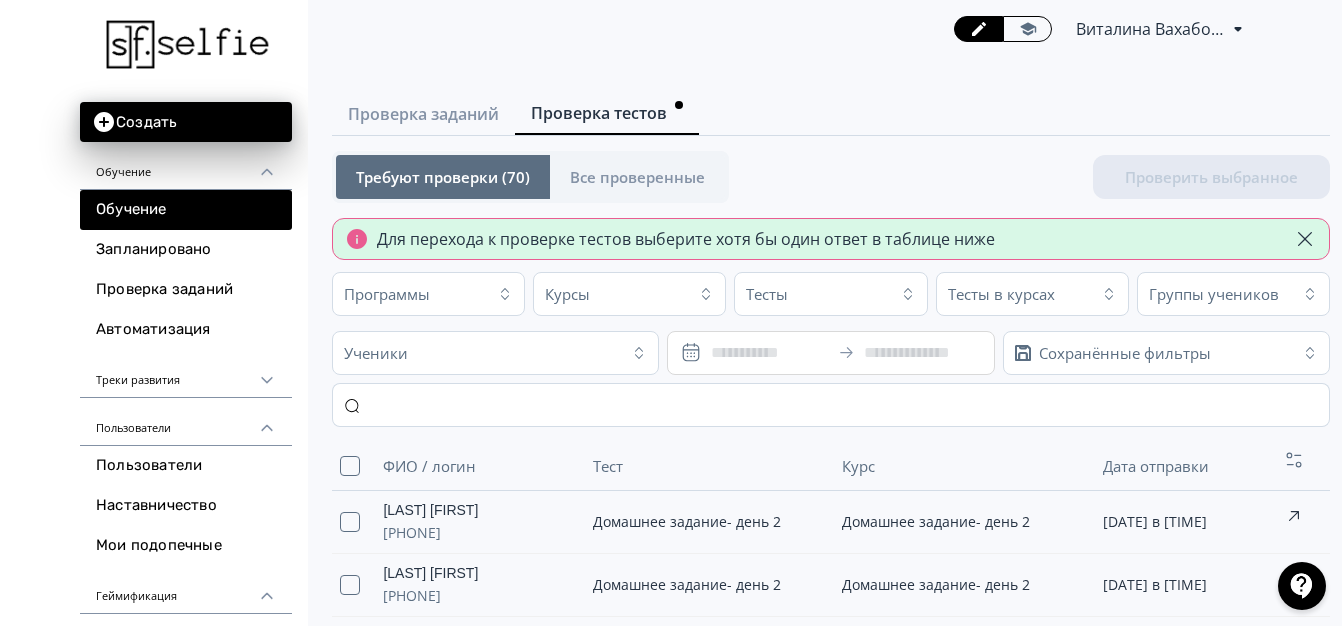 click on "Обучение" at bounding box center (186, 210) 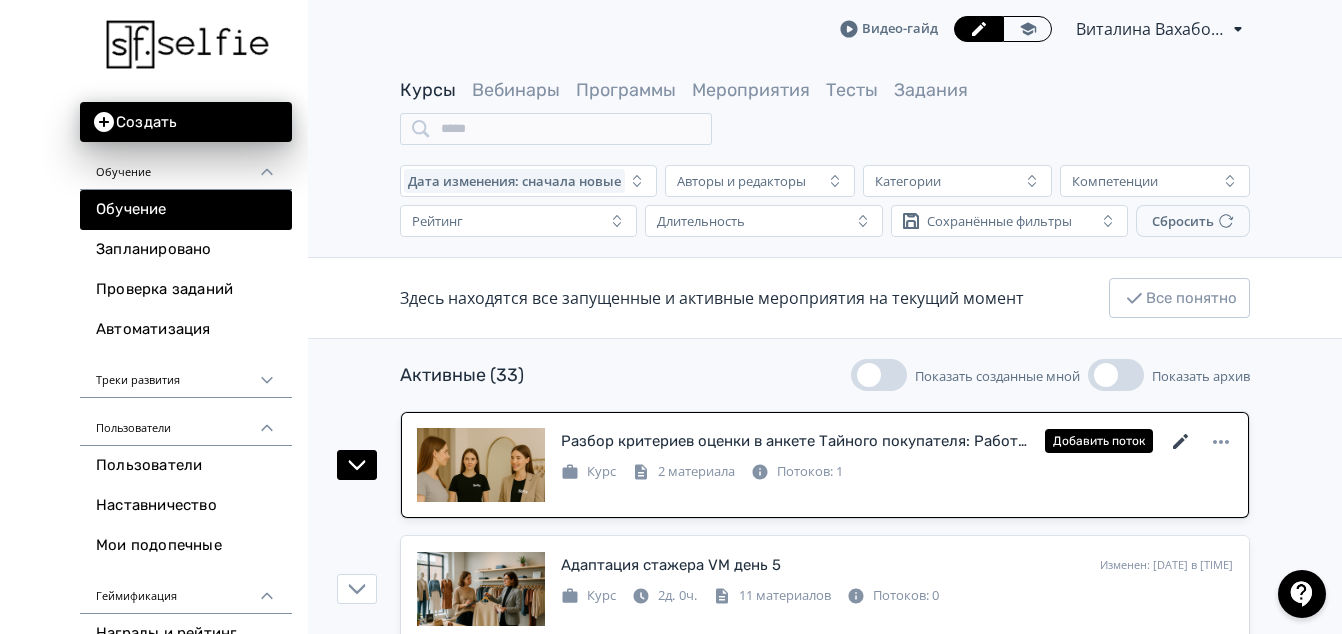 click 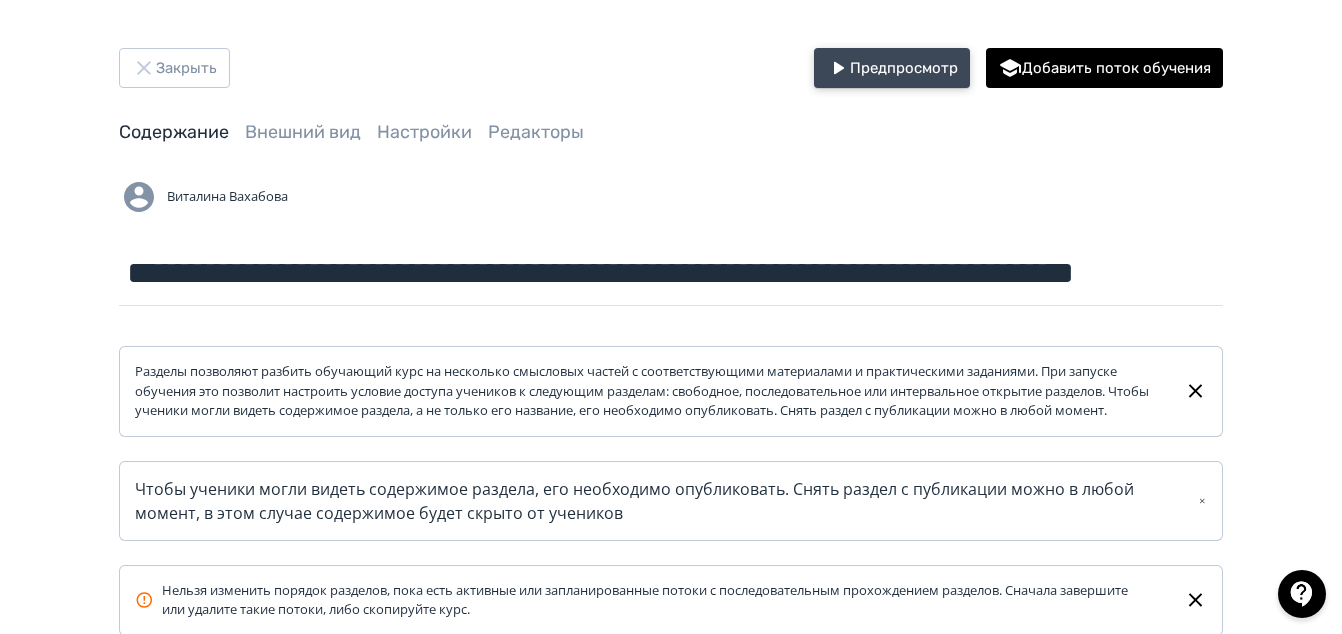 click on "Предпросмотр" at bounding box center [892, 68] 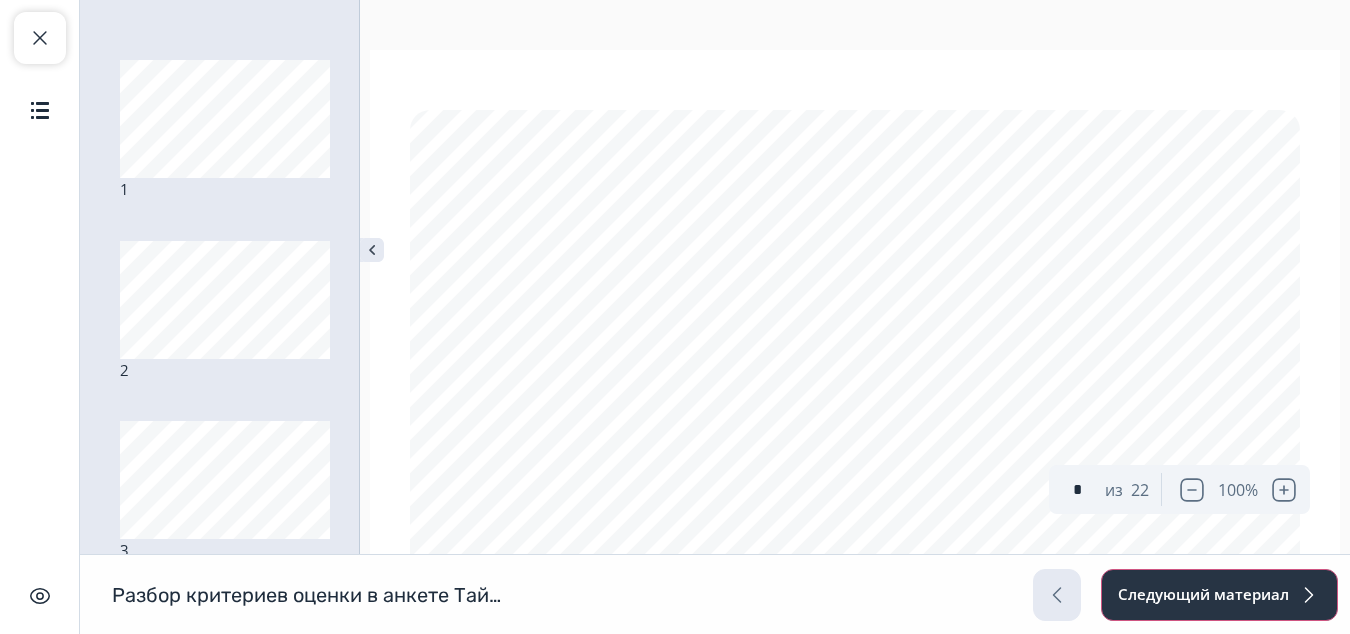 click on "Следующий материал" at bounding box center [1219, 595] 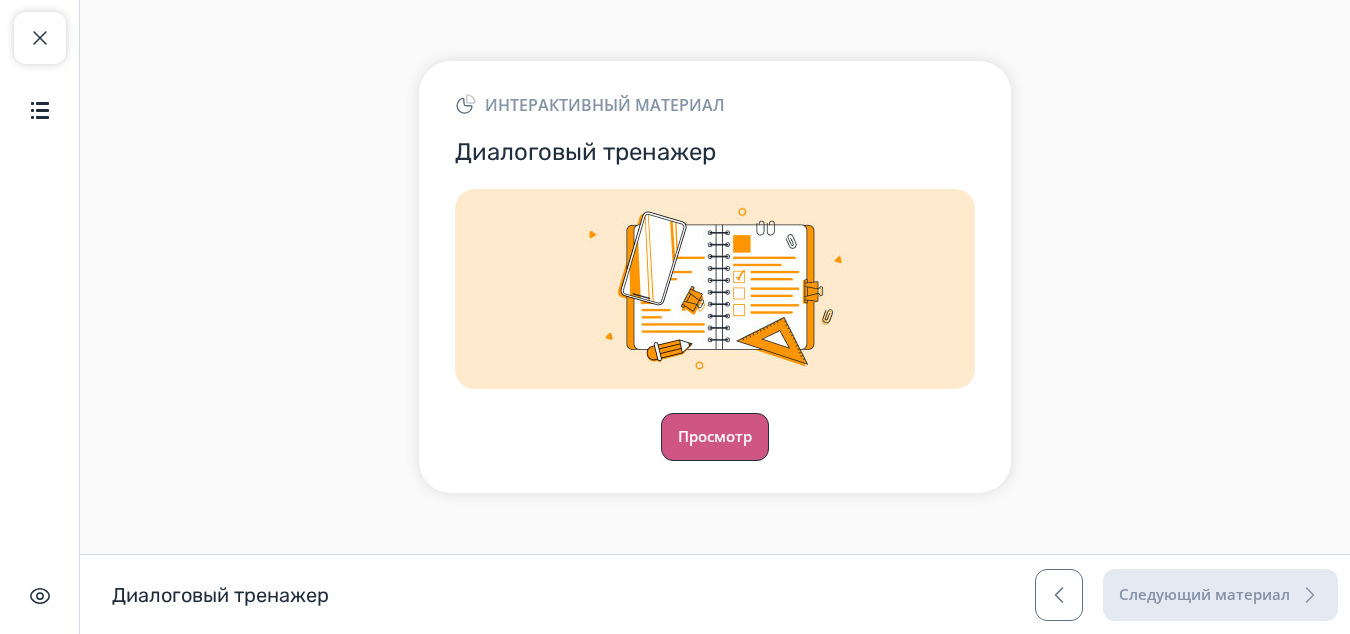 click on "Просмотр" at bounding box center [715, 437] 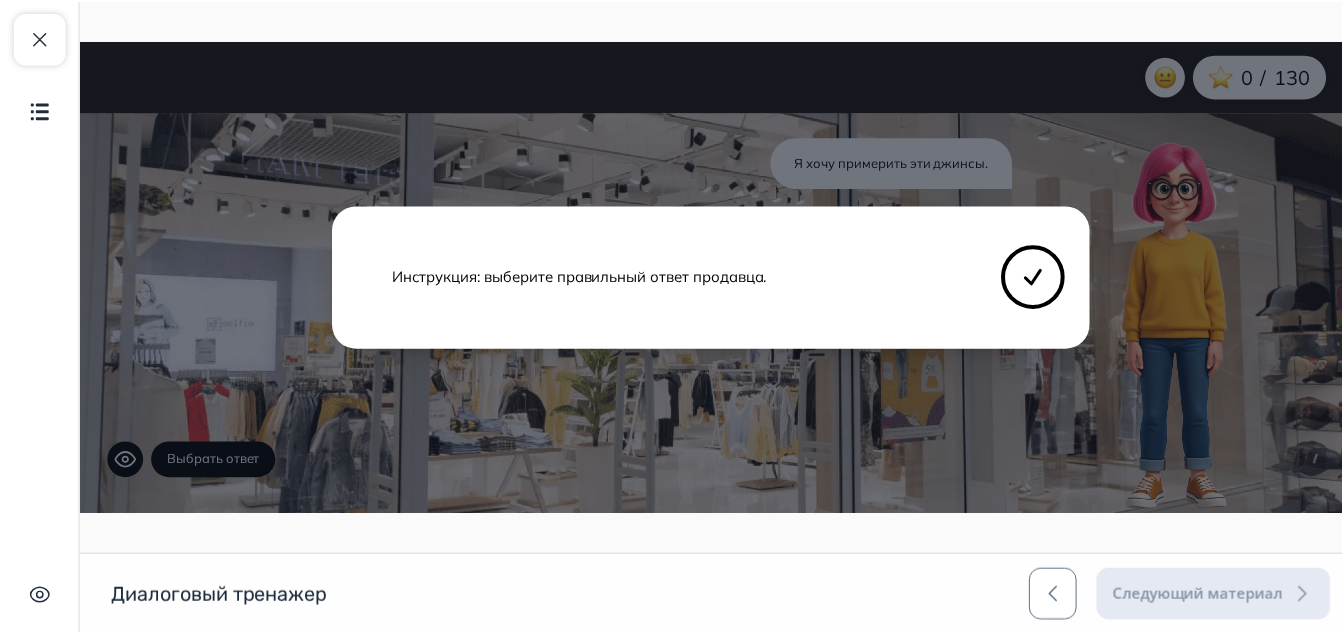 scroll, scrollTop: 0, scrollLeft: 0, axis: both 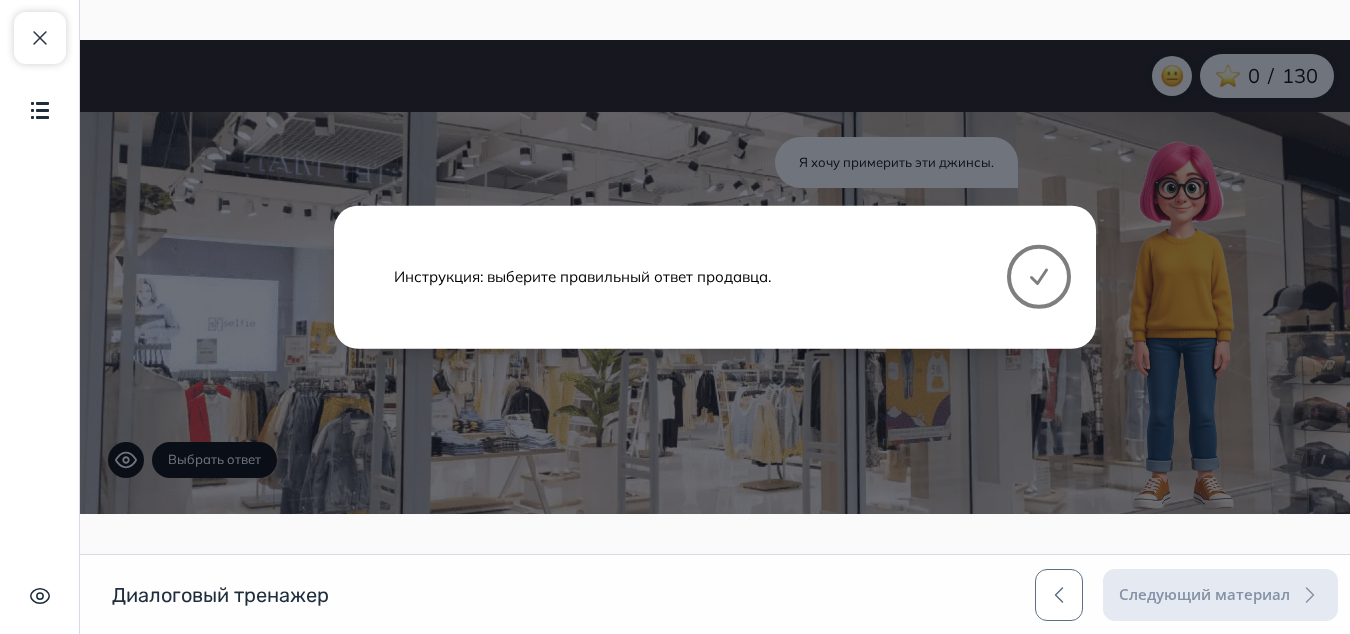 click 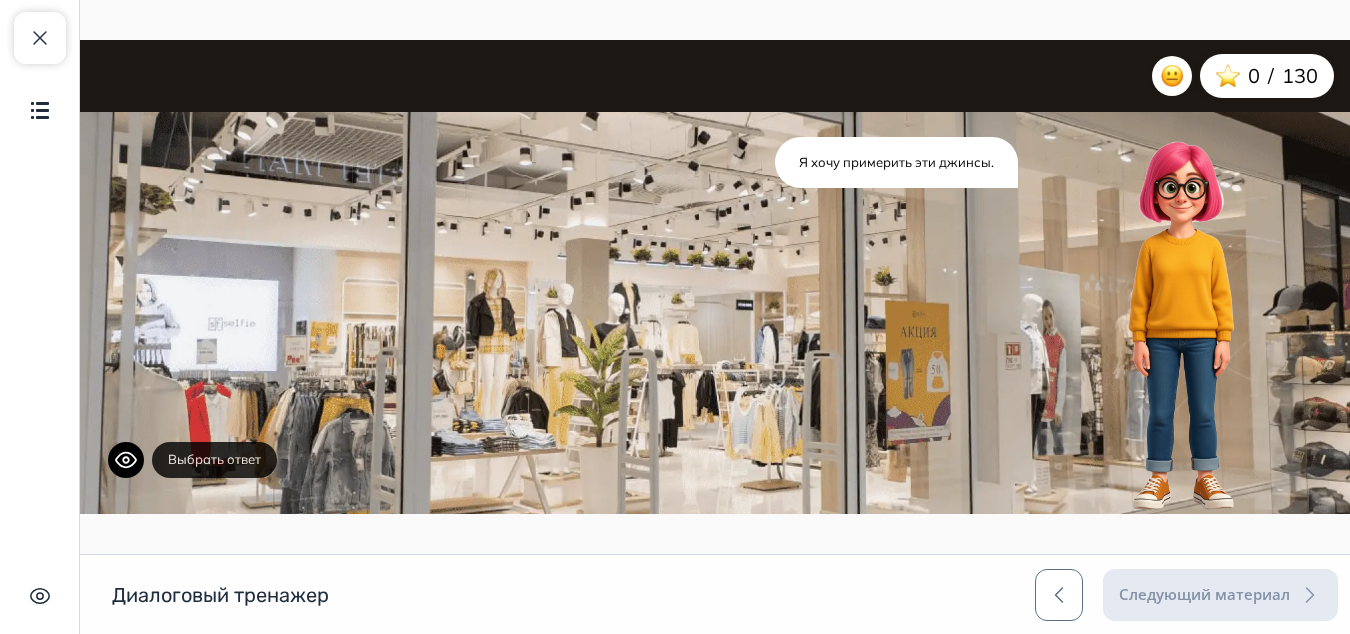 click on "Выбрать ответ" at bounding box center (214, 460) 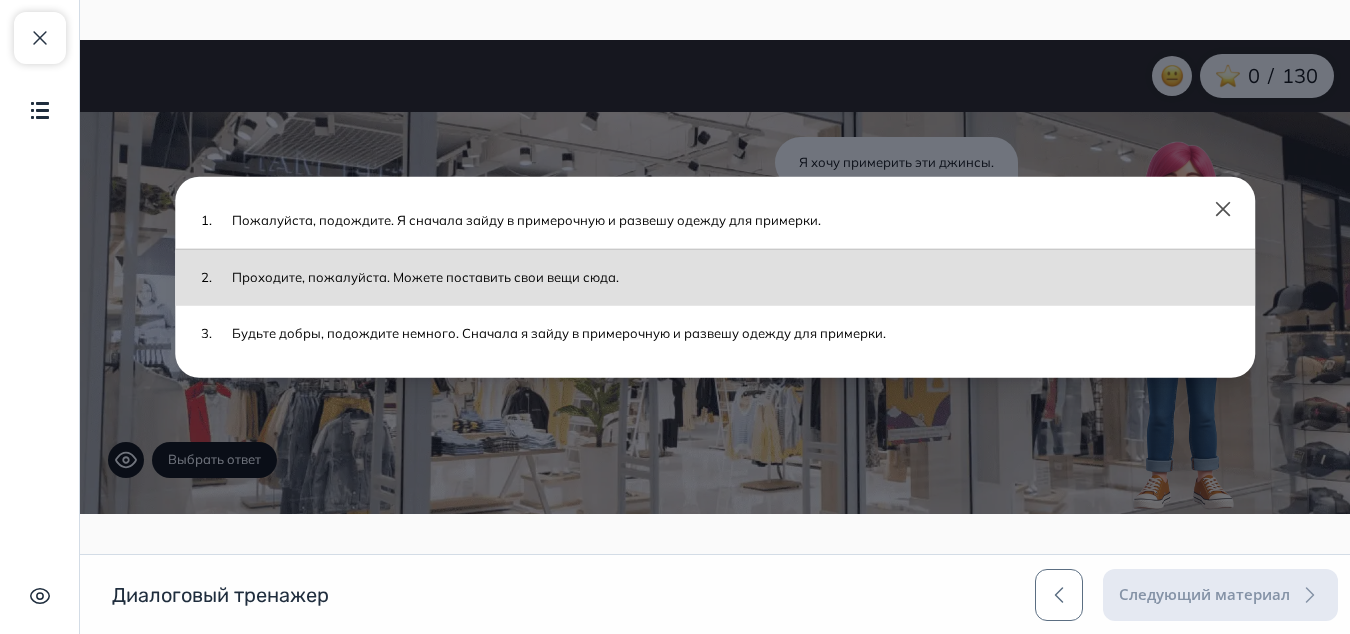 click on "Проходите, пожалуйста. Можете поставить свои вещи сюда." at bounding box center (726, 277) 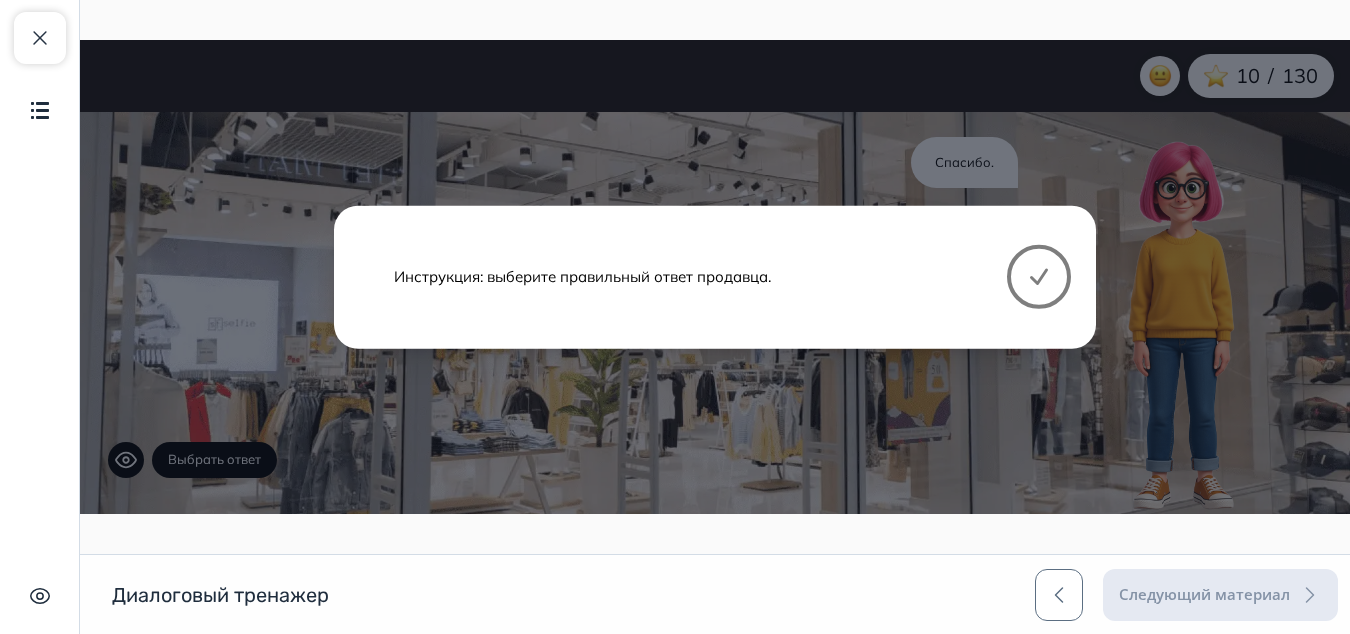 click at bounding box center (1039, 277) 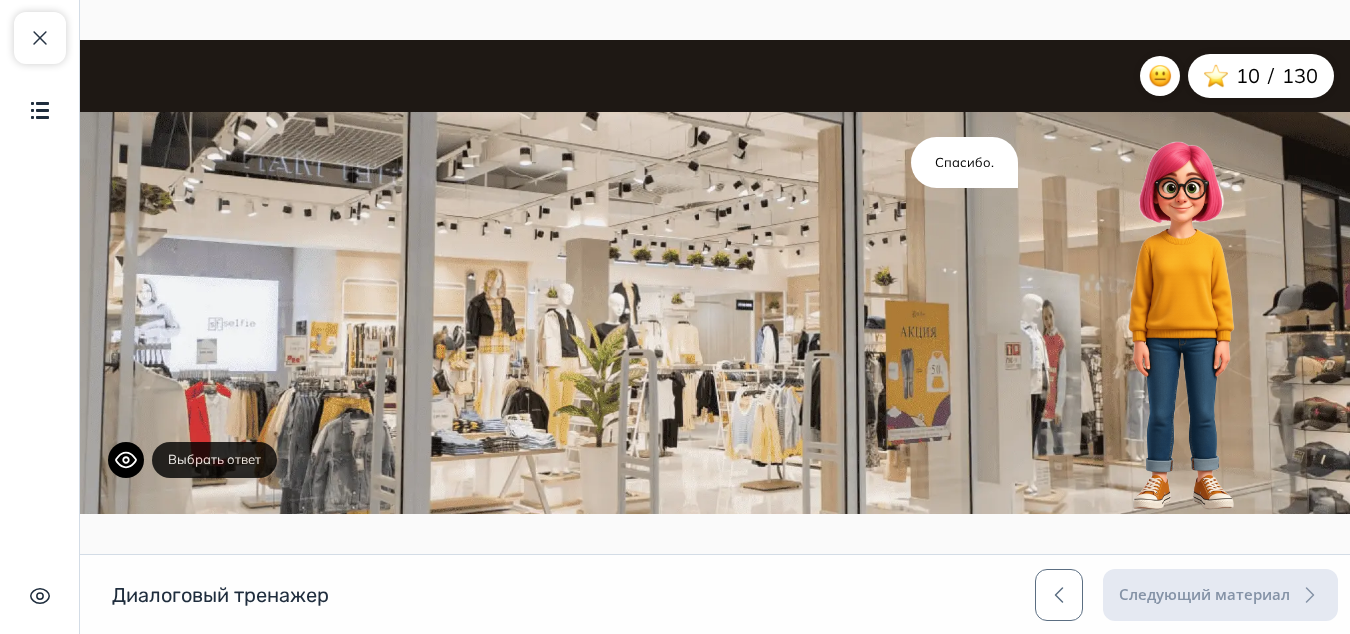 click on "Выбрать ответ" at bounding box center (214, 460) 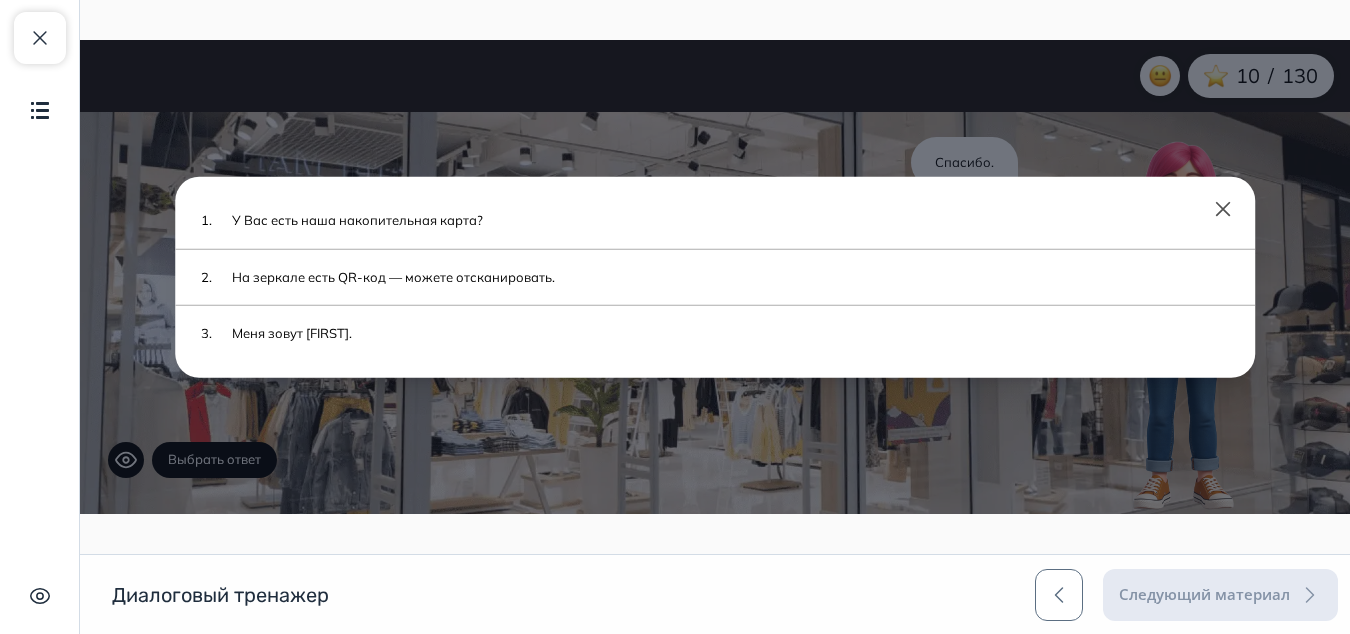 click on "У Вас есть наша накопительная карта?" at bounding box center (726, 221) 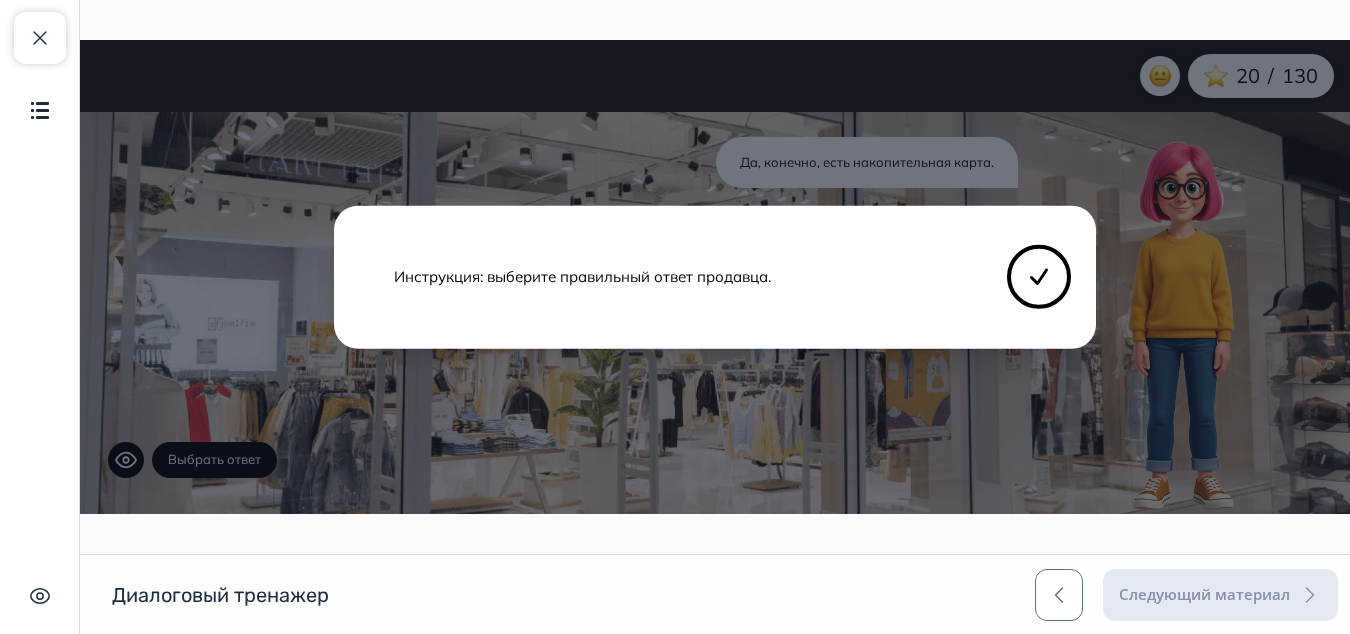 click on "Инструкция: выберите правильный ответ продавца." at bounding box center (715, 277) 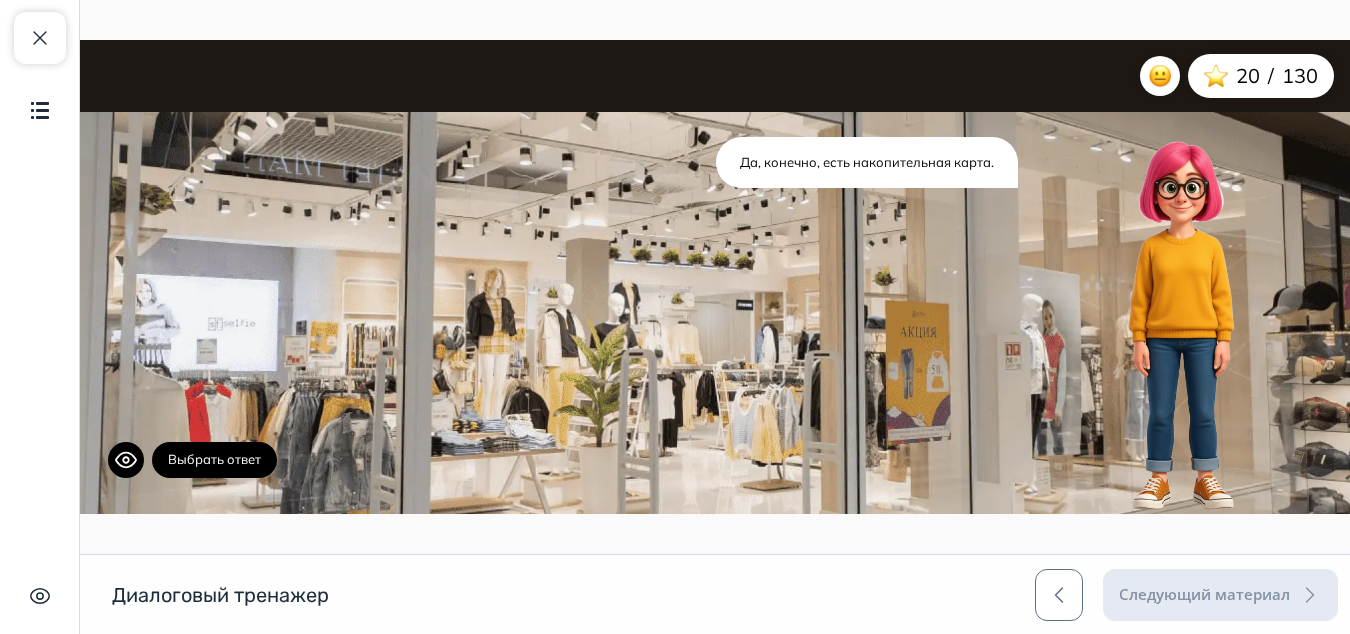 click on "Выбрать ответ" at bounding box center [214, 460] 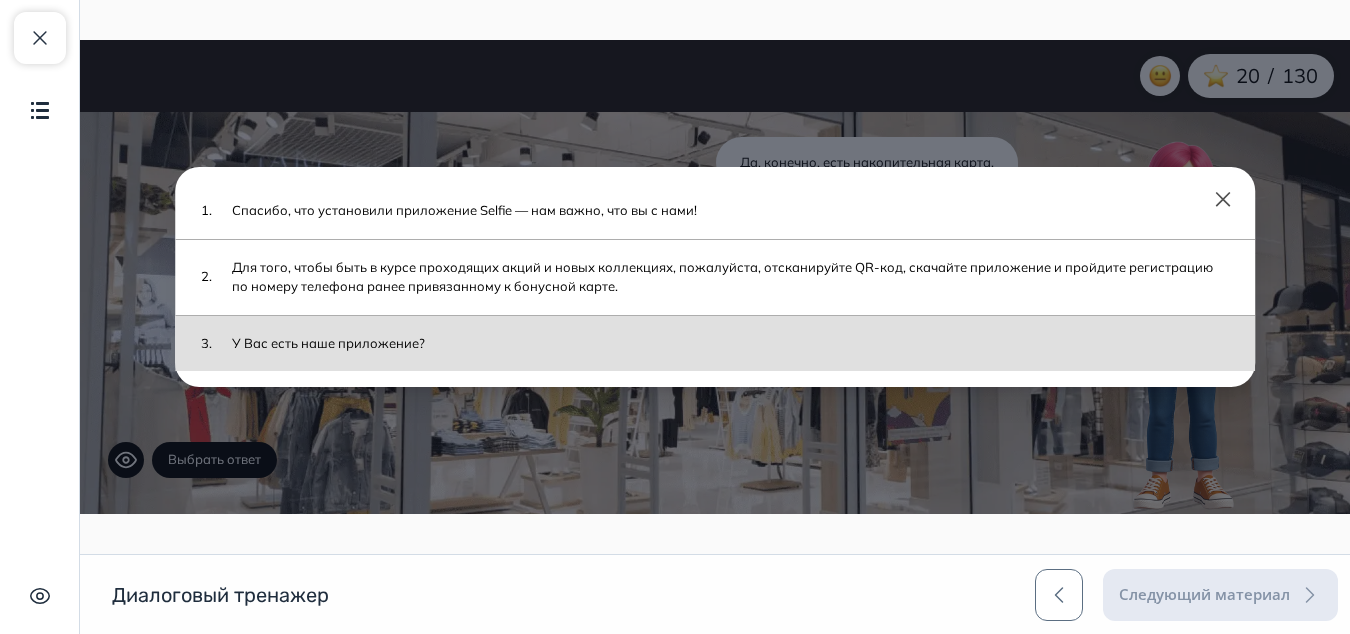 click on "У Вас есть наше приложение?" at bounding box center (726, 344) 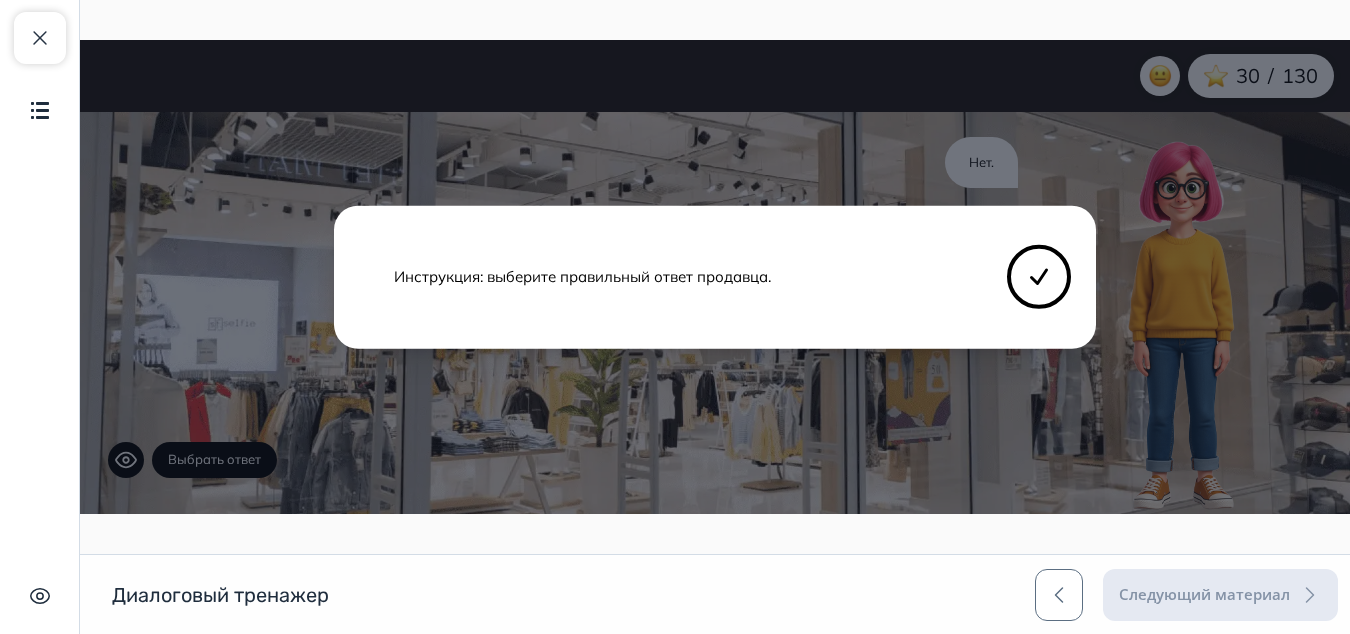 click on "Инструкция: выберите правильный ответ продавца." at bounding box center (675, 277) 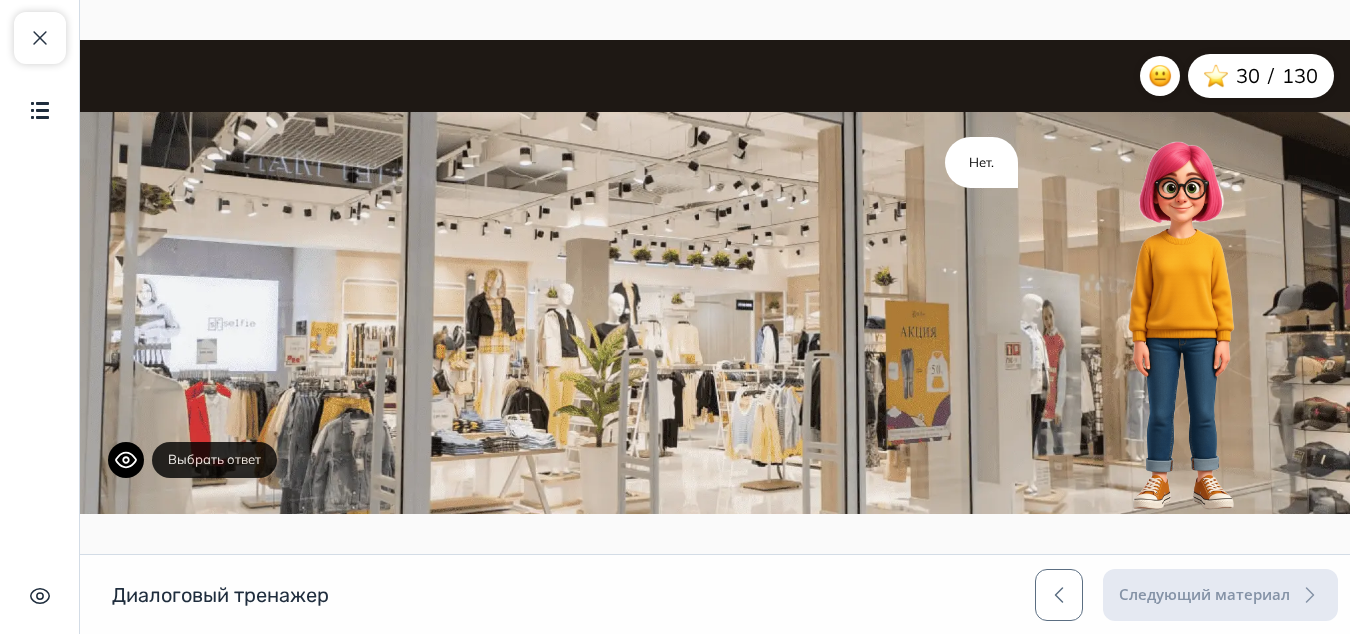 click on "Выбрать ответ" at bounding box center (214, 460) 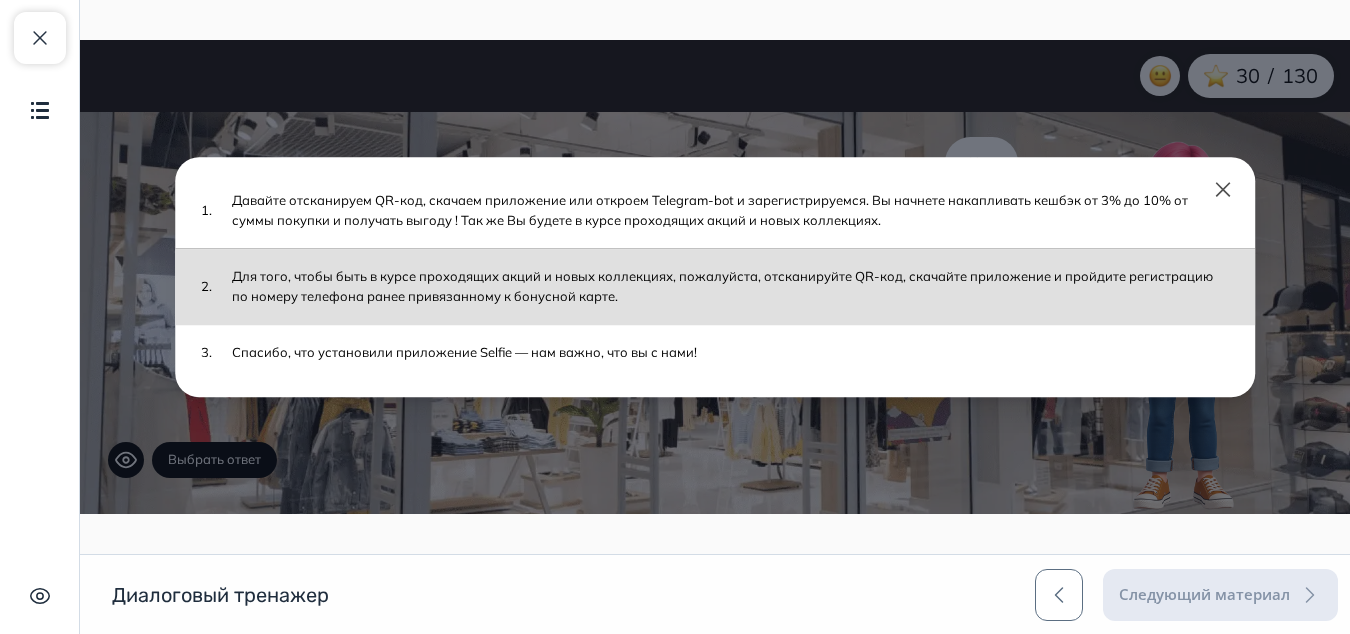 click on "Для того, чтобы быть в курсе проходящих акций и новых коллекциях, пожалуйста, отсканируйте QR-код, скачайте приложение и пройдите регистрацию по номеру телефона ранее привязанному к бонусной карте." at bounding box center [726, 286] 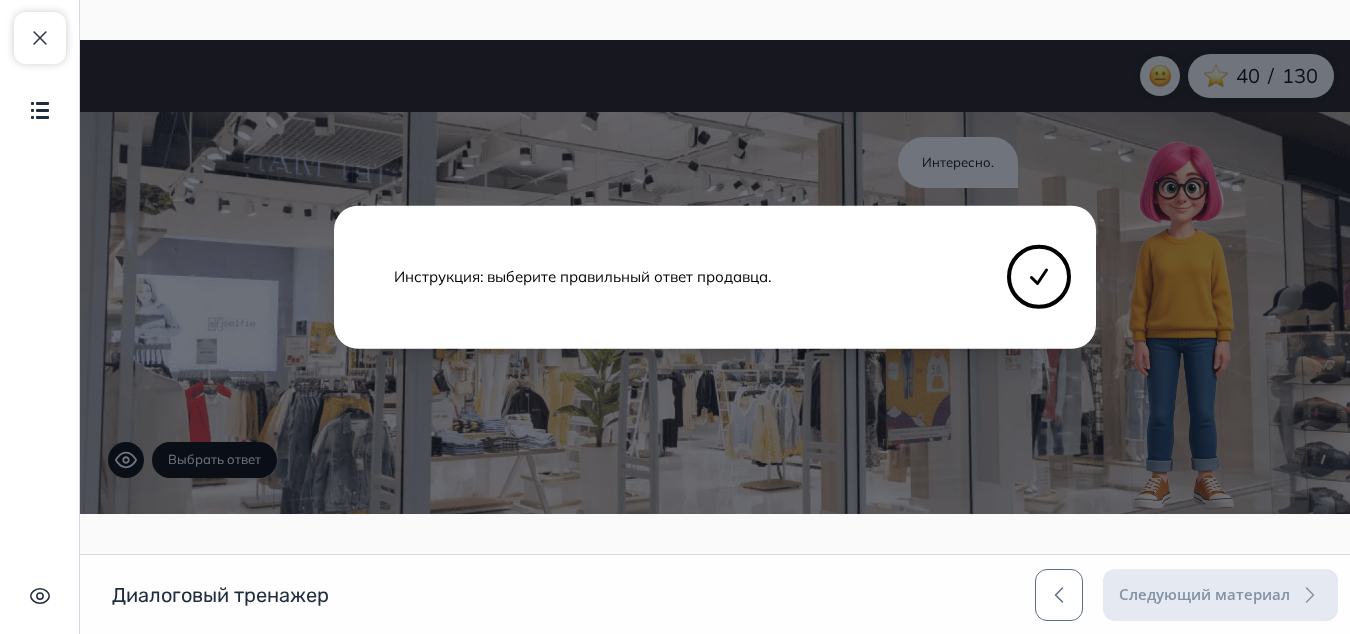 click on "Инструкция: выберите правильный ответ продавца." at bounding box center [715, 277] 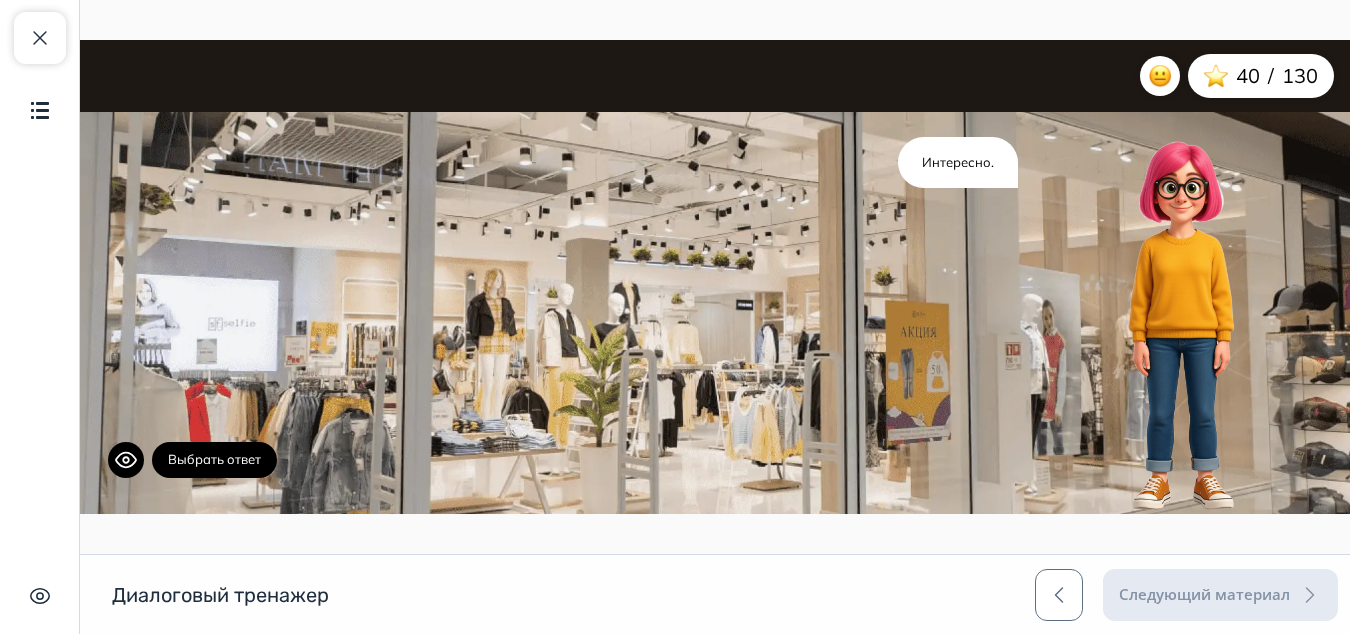 click on "Выбрать ответ" at bounding box center (214, 460) 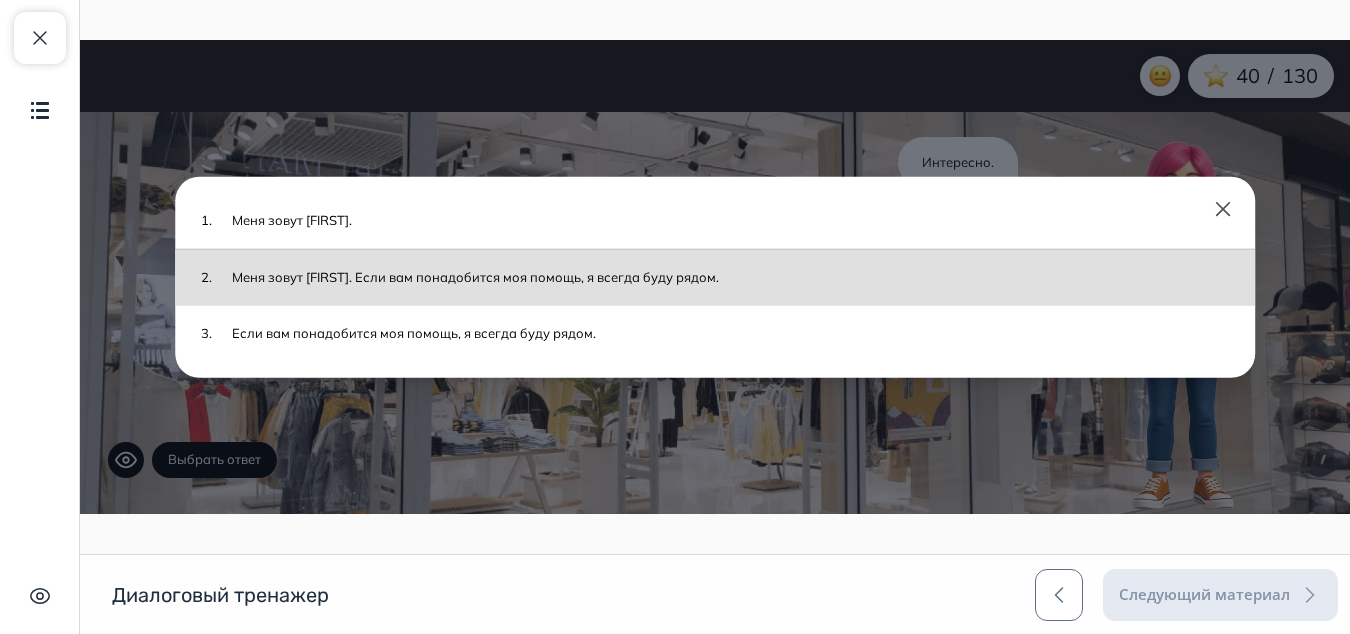 click on "Меня зовут Аделина. Если вам понадобится моя помощь, я всегда буду рядом." at bounding box center (726, 277) 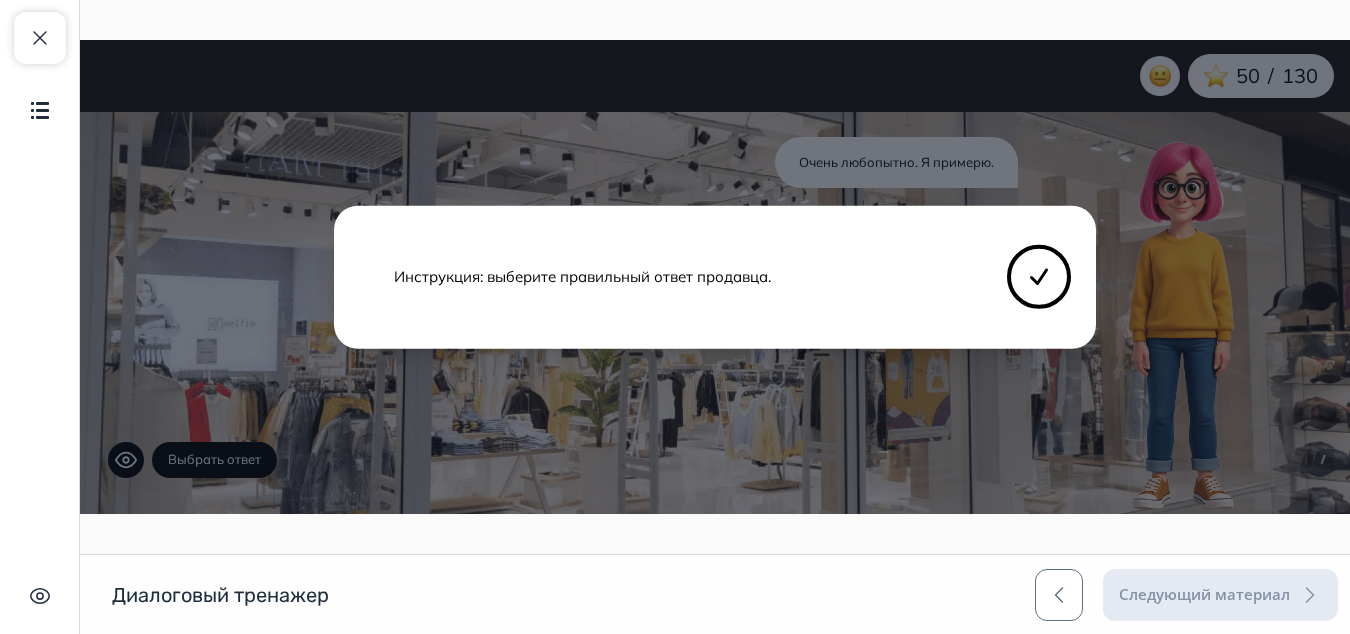 click on "Инструкция: выберите правильный ответ продавца." at bounding box center (715, 277) 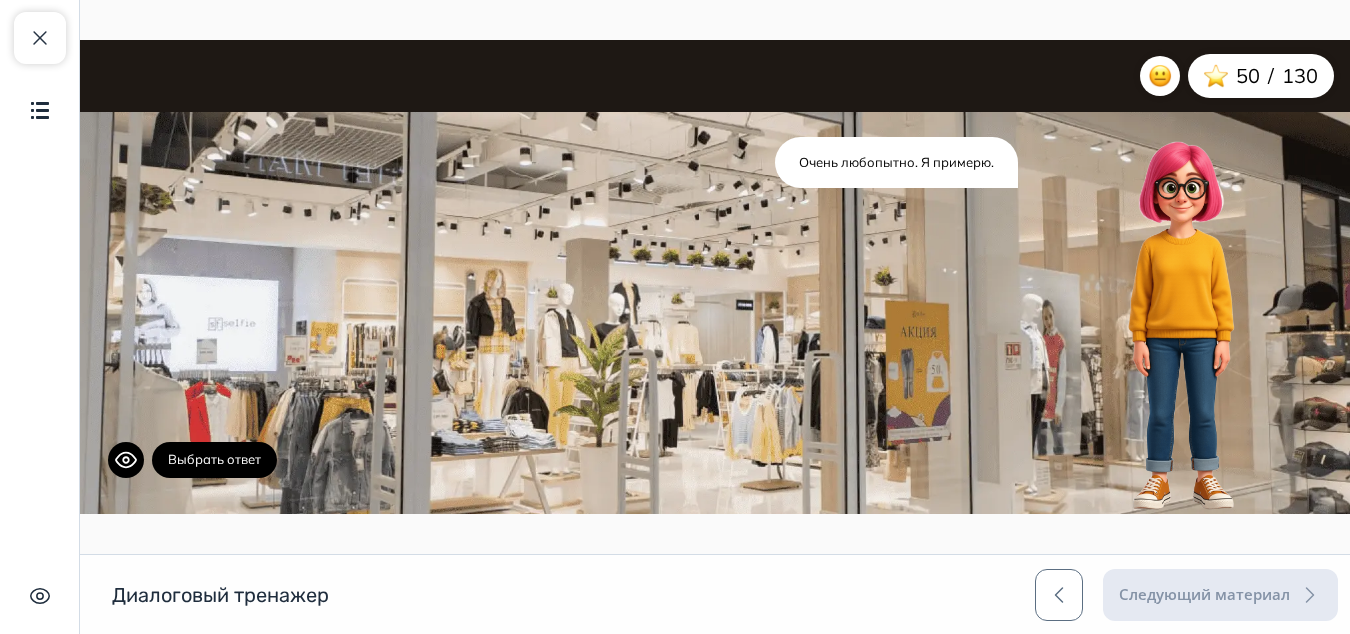 click on "Выбрать ответ" at bounding box center (214, 460) 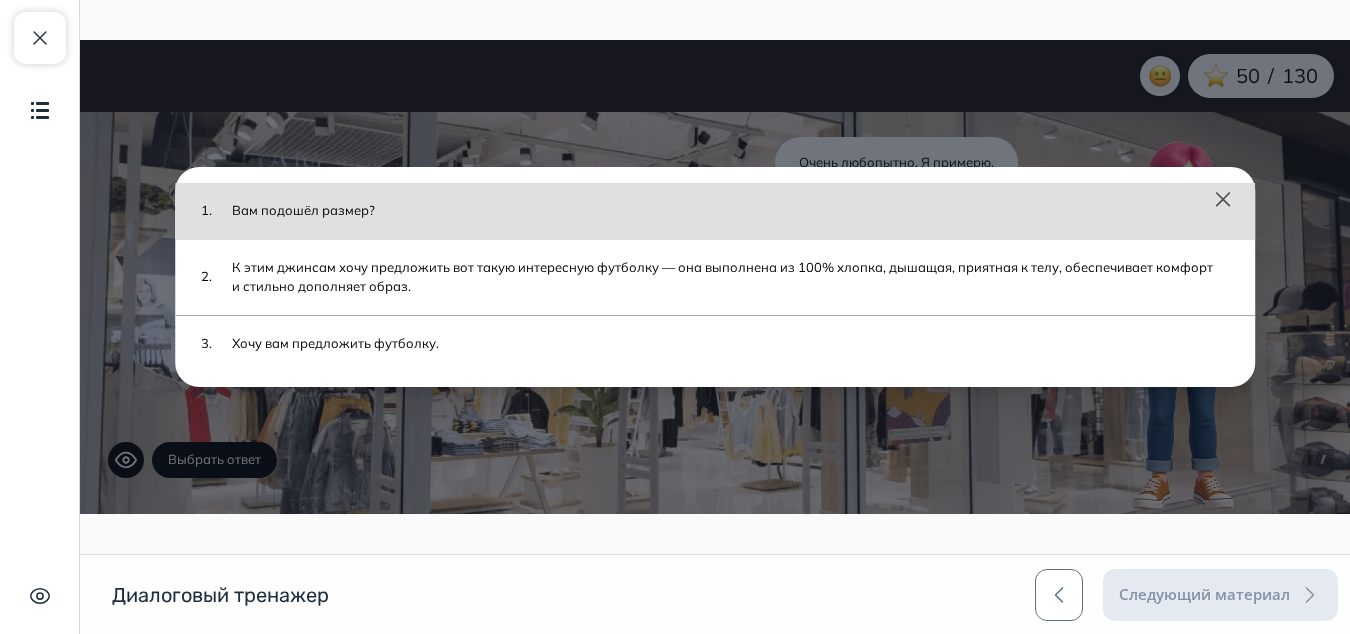 click on "Вам подошёл размер?" at bounding box center [726, 211] 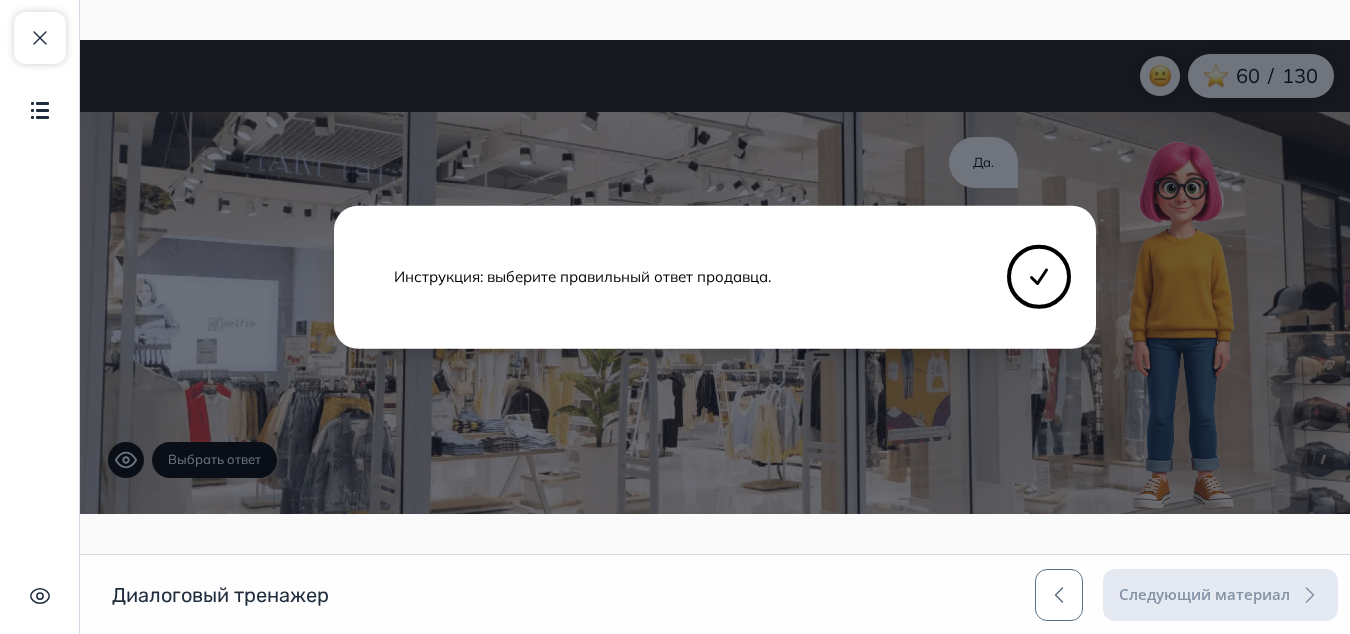 click on "Инструкция: выберите правильный ответ продавца." at bounding box center (675, 277) 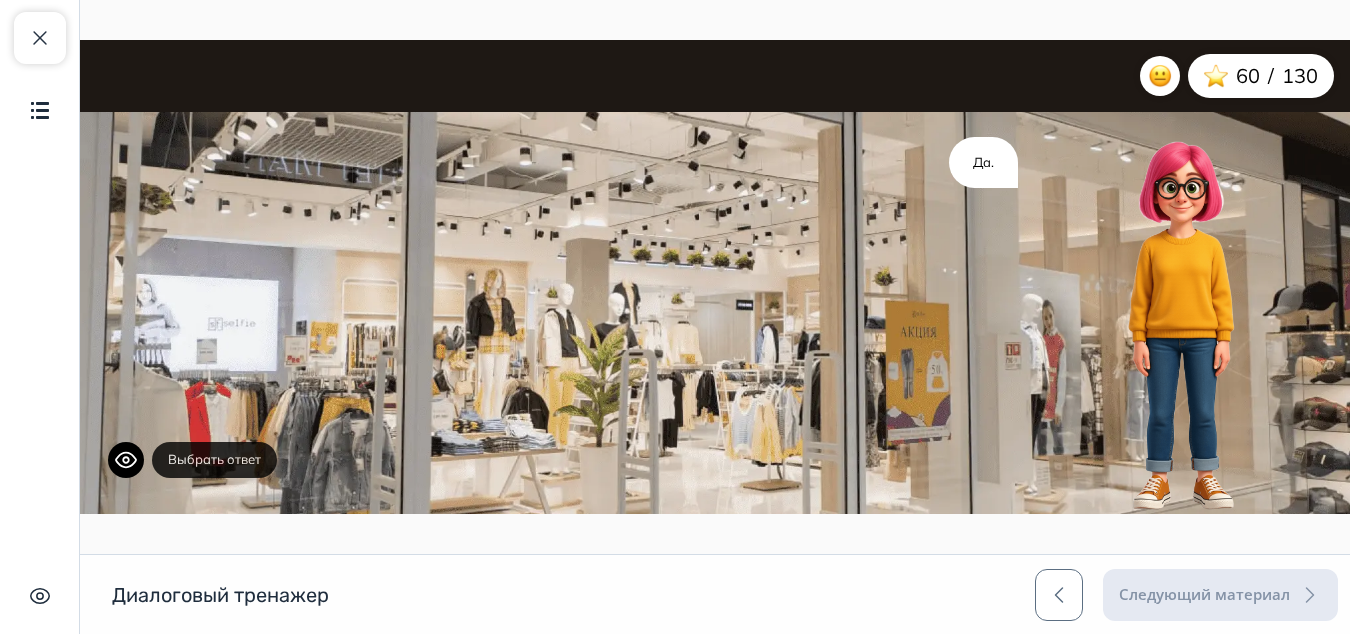 click on "Выбрать ответ" at bounding box center (214, 460) 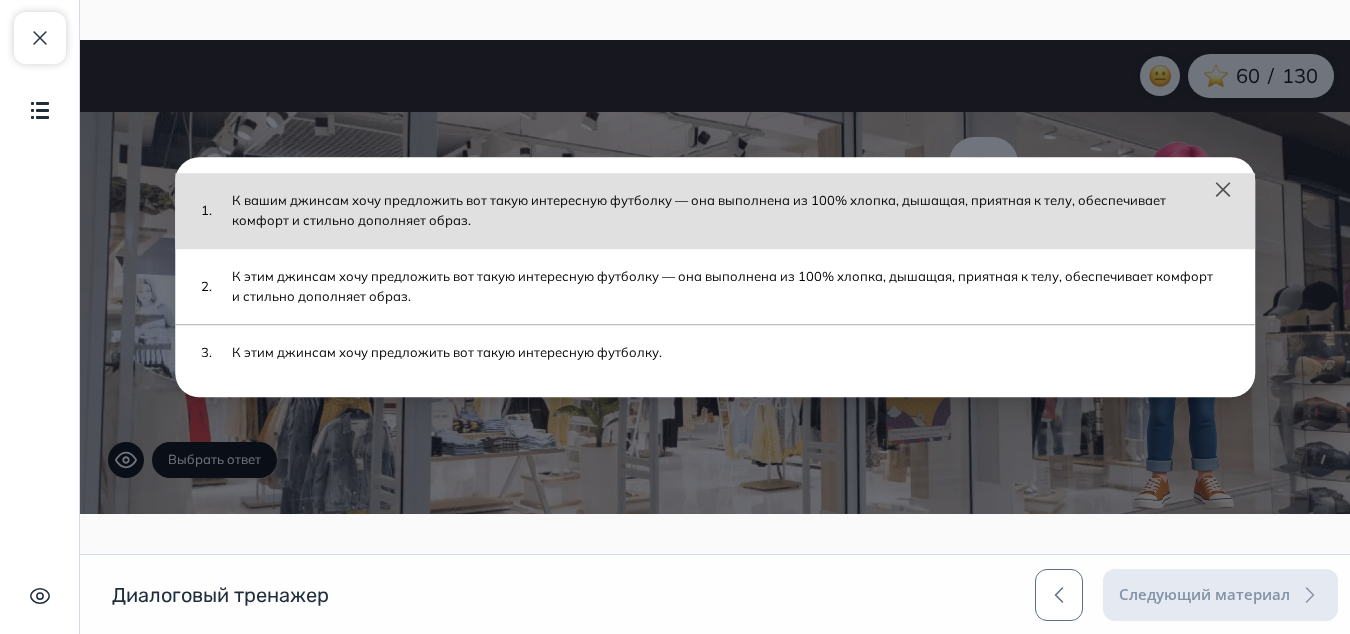 click on "К вашим джинсам хочу предложить вот такую интересную футболку — она выполнена из 100% хлопка, дышащая, приятная к телу, обеспечивает комфорт и стильно дополняет образ." at bounding box center (726, 210) 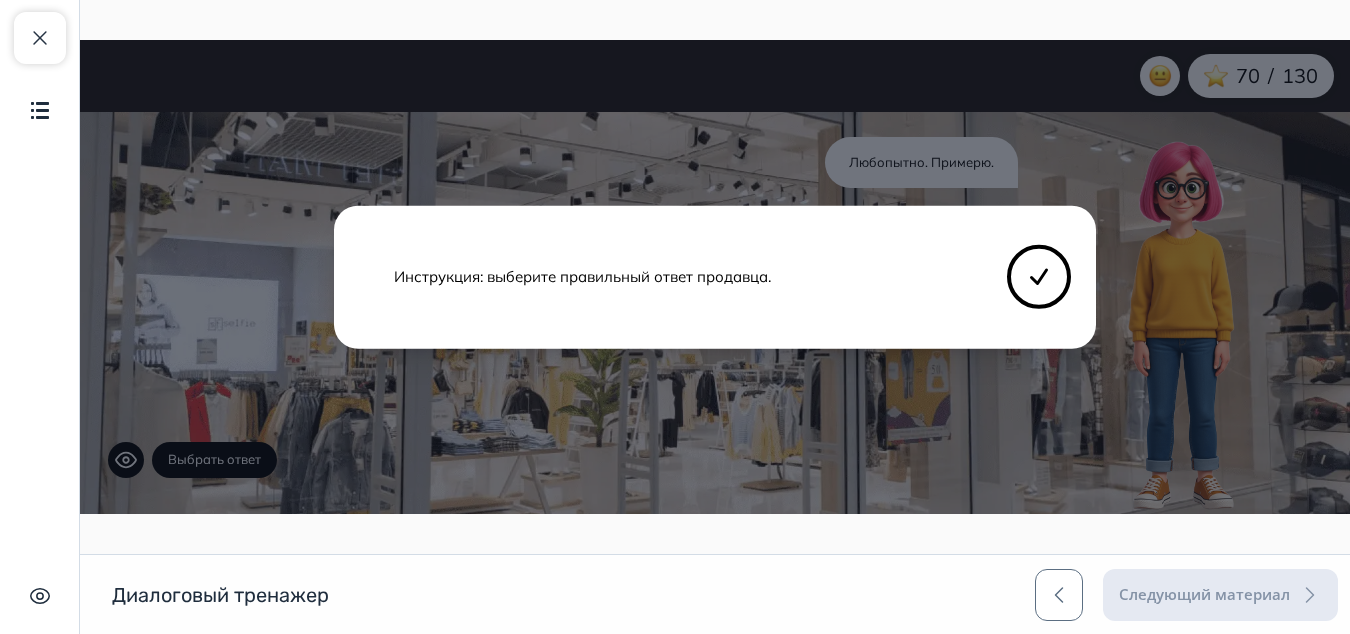 click on "Инструкция: выберите правильный ответ продавца." at bounding box center [715, 277] 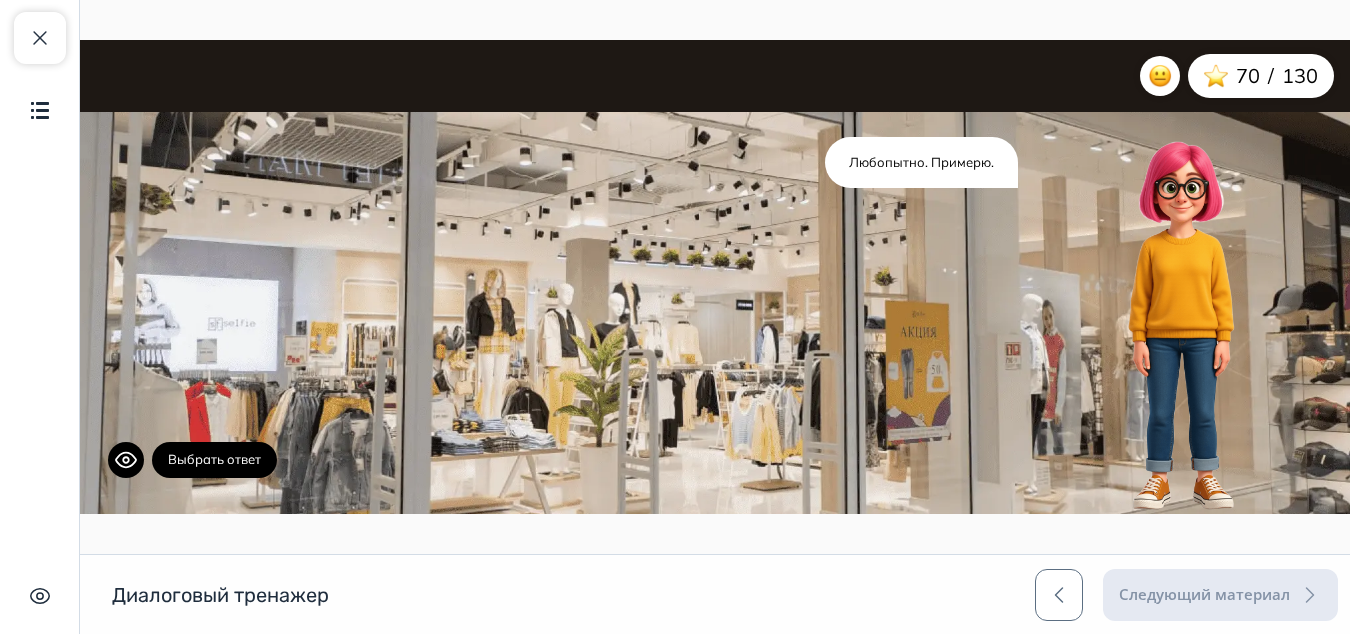 click on "Выбрать ответ" at bounding box center (214, 460) 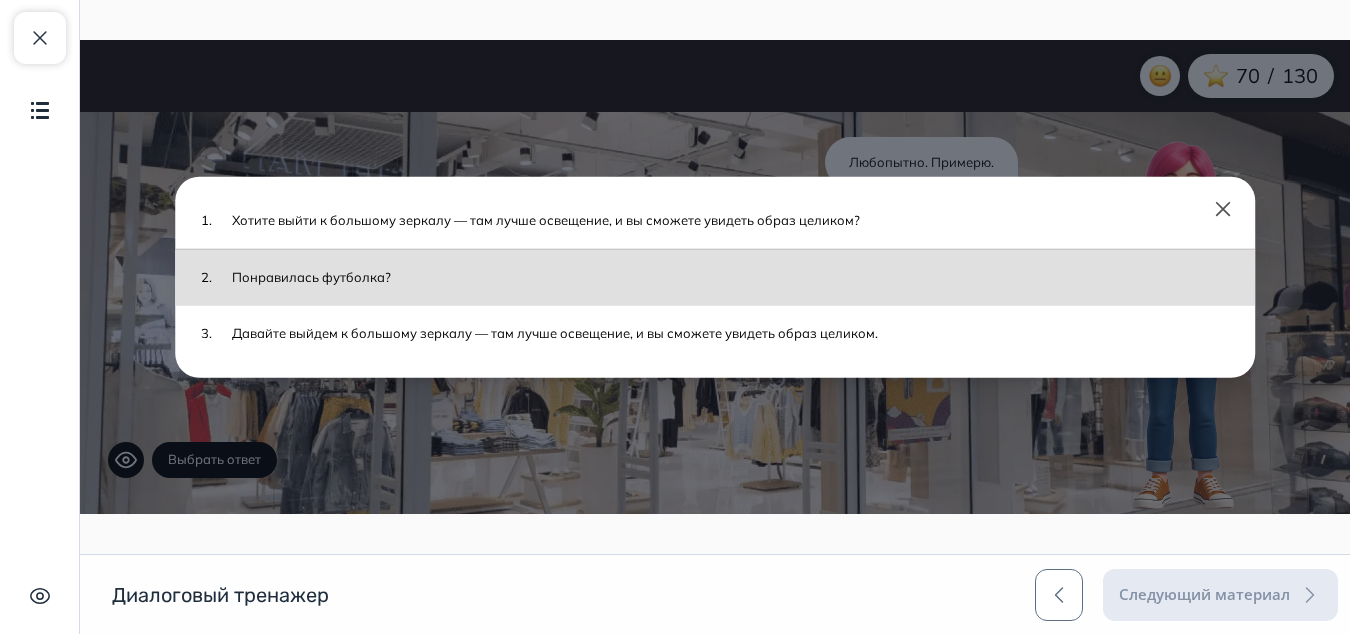 click on "Понравилась футболка?" at bounding box center [726, 277] 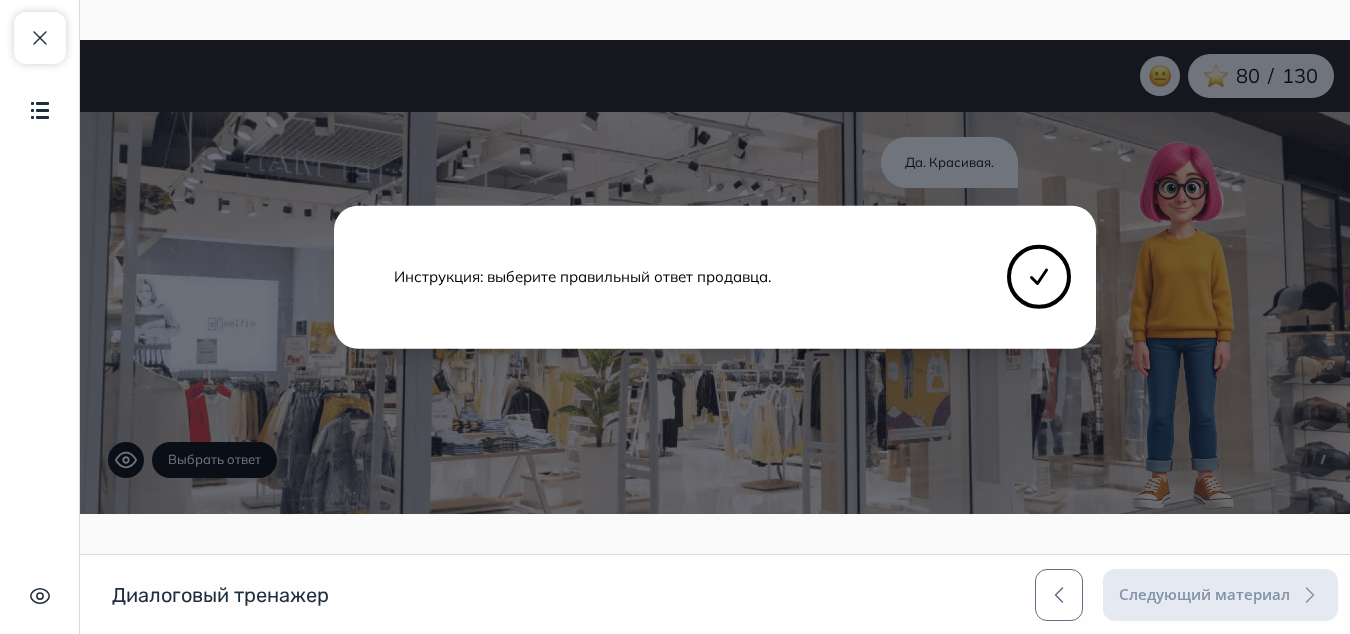 click on "Инструкция: выберите правильный ответ продавца." at bounding box center [715, 277] 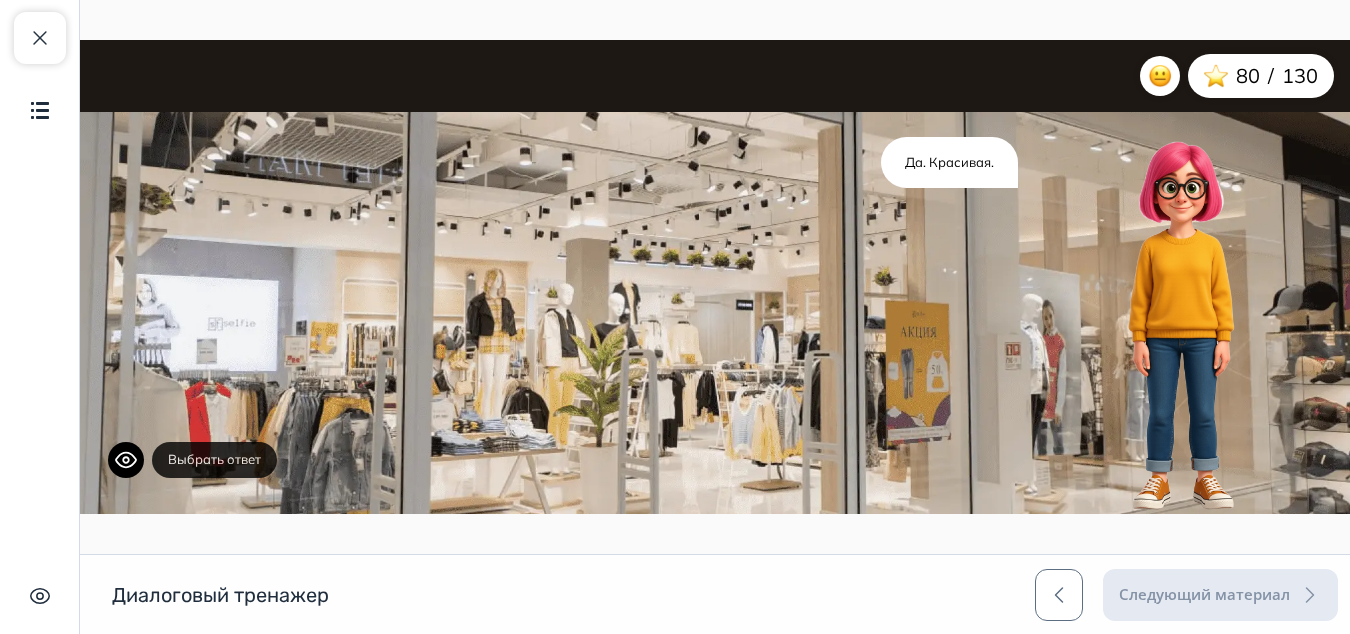 click on "Выбрать ответ" at bounding box center [214, 460] 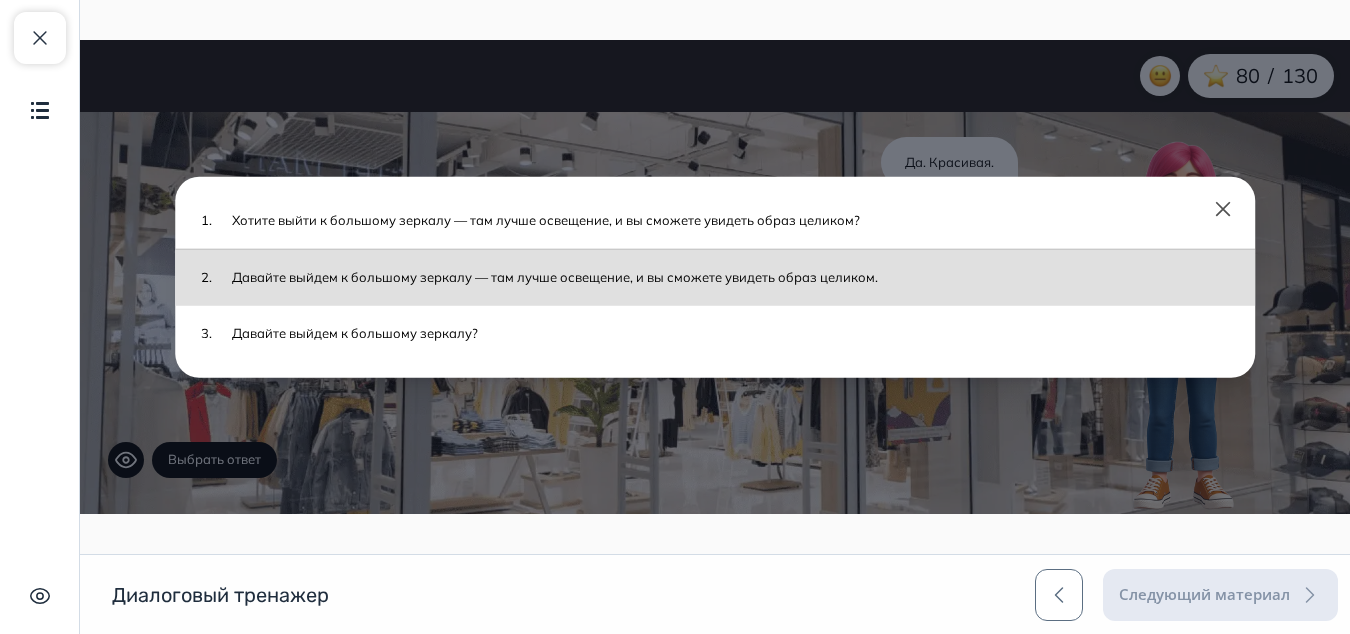 click on "Давайте выйдем к большому зеркалу — там лучше освещение, и вы сможете увидеть образ целиком." at bounding box center (726, 277) 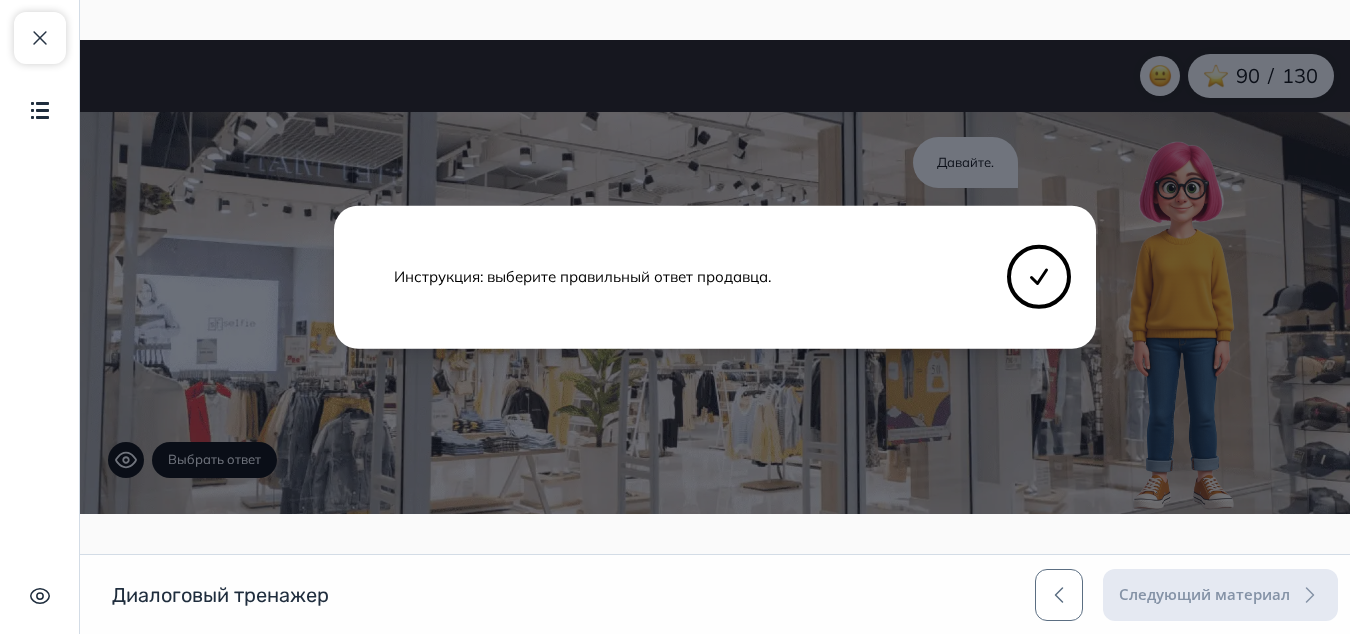 click on "Инструкция: выберите правильный ответ продавца." at bounding box center [715, 277] 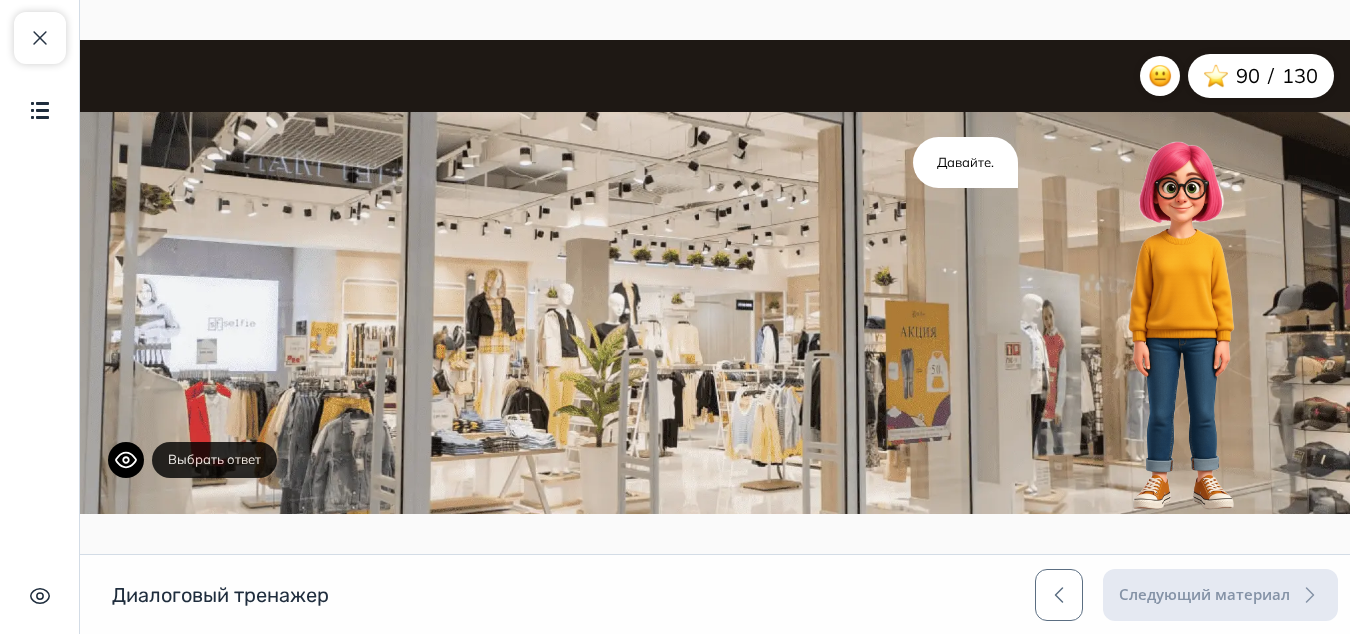 click on "Выбрать ответ" at bounding box center [214, 460] 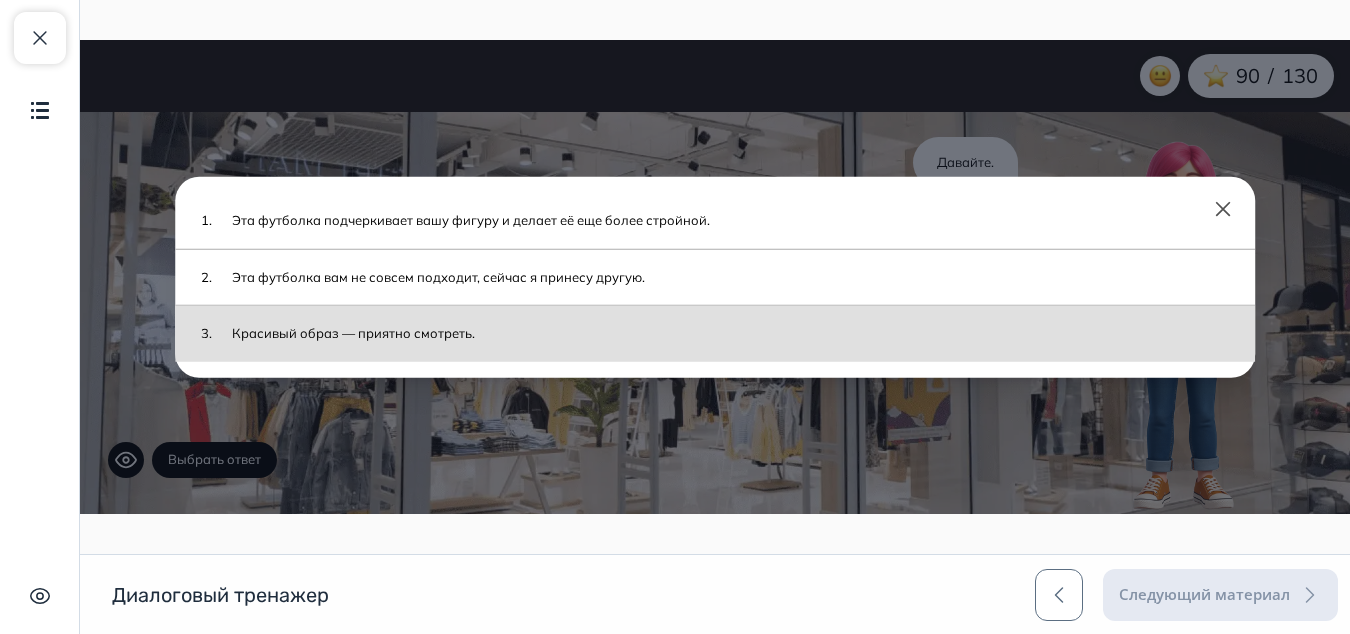 click on "Красивый образ — приятно смотреть." at bounding box center (726, 334) 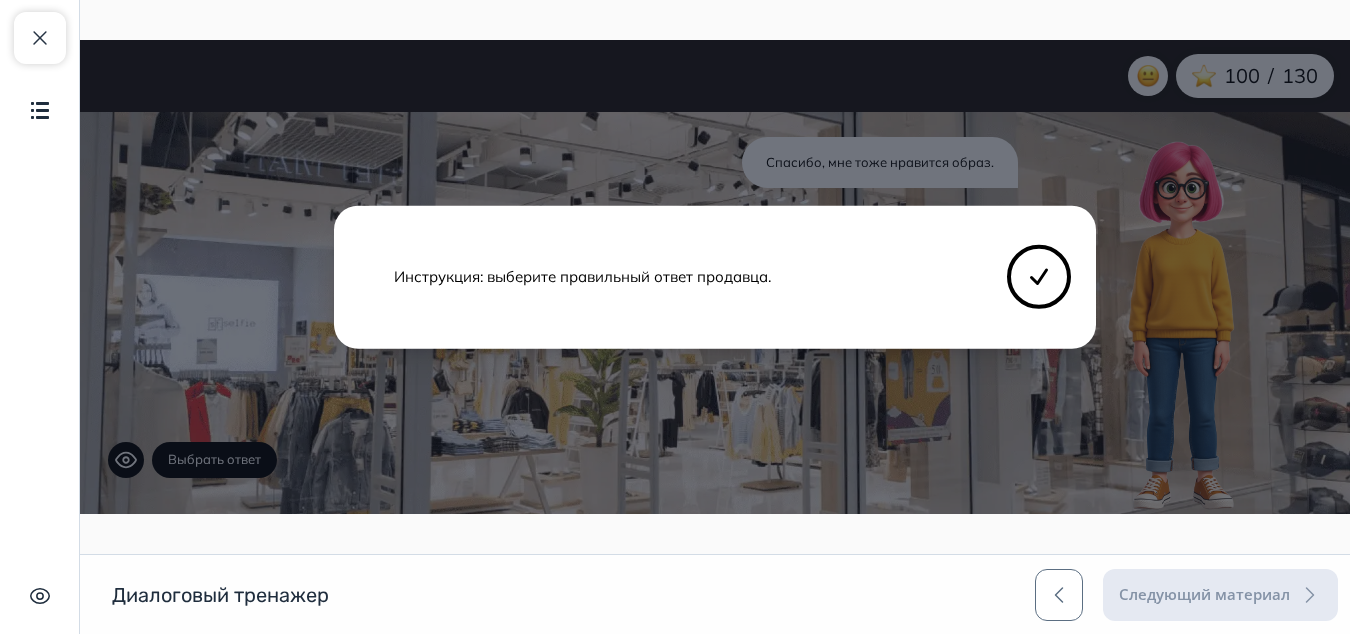 click on "Инструкция: выберите правильный ответ продавца." at bounding box center (715, 277) 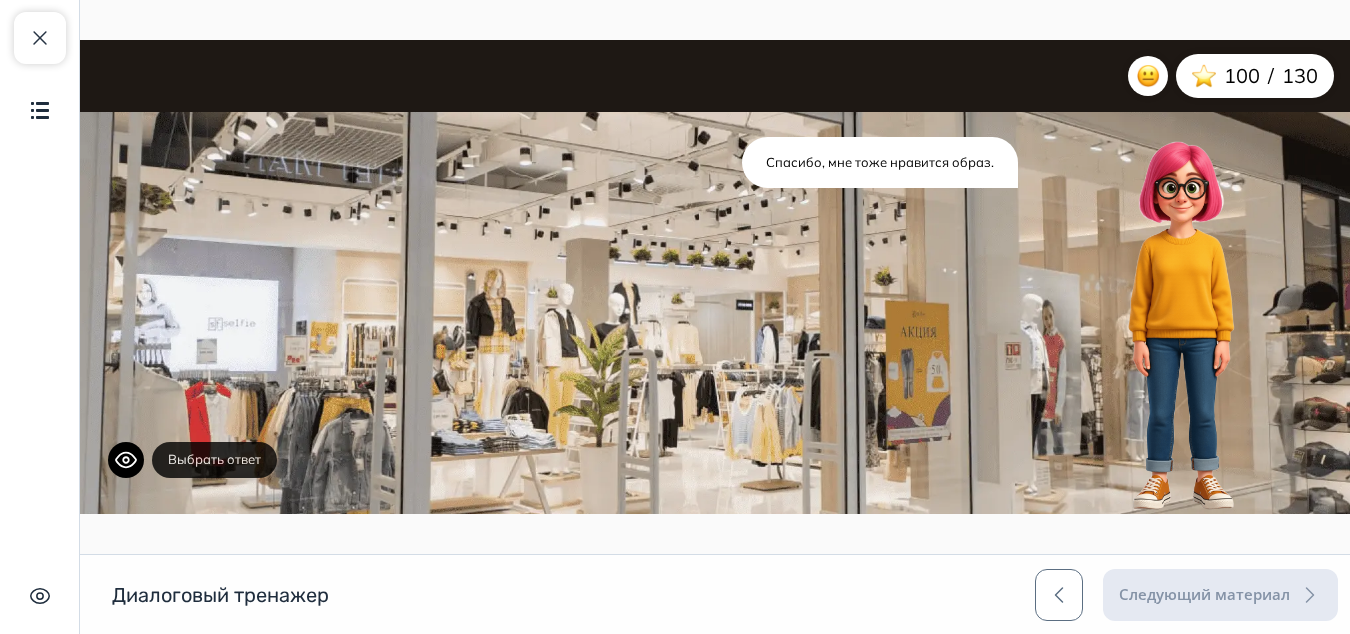 click on "Выбрать ответ" at bounding box center (214, 460) 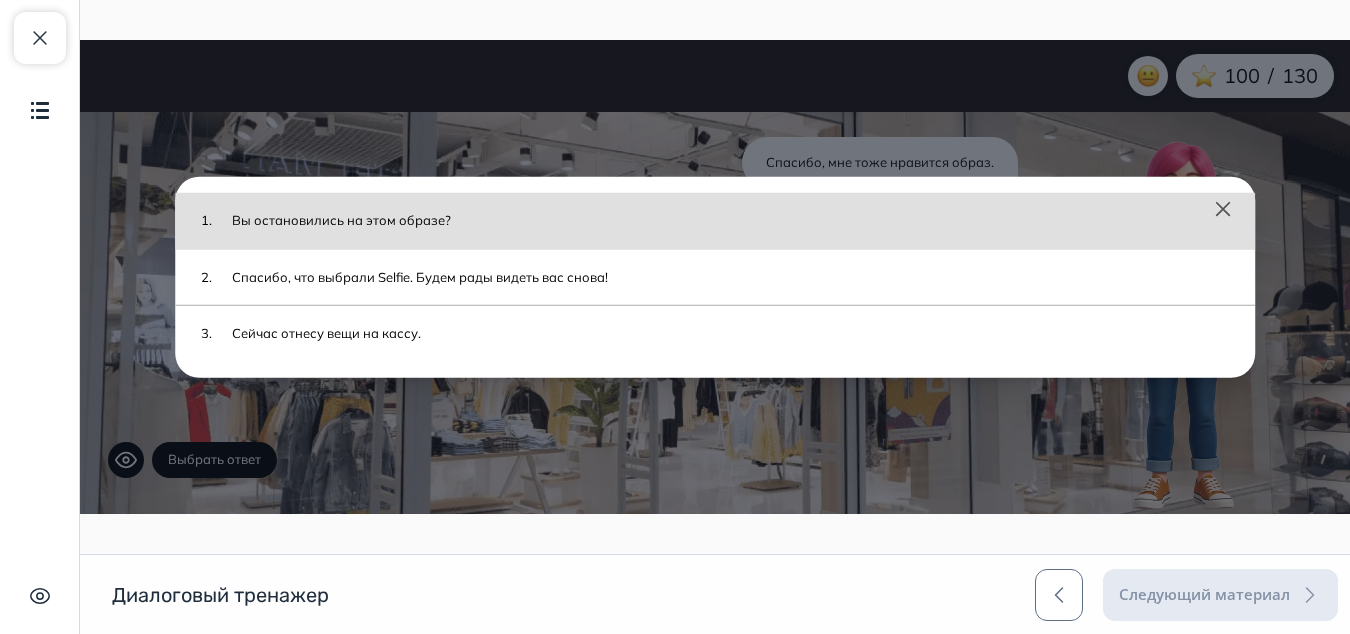click on "Вы остановились на этом образе?" at bounding box center (726, 221) 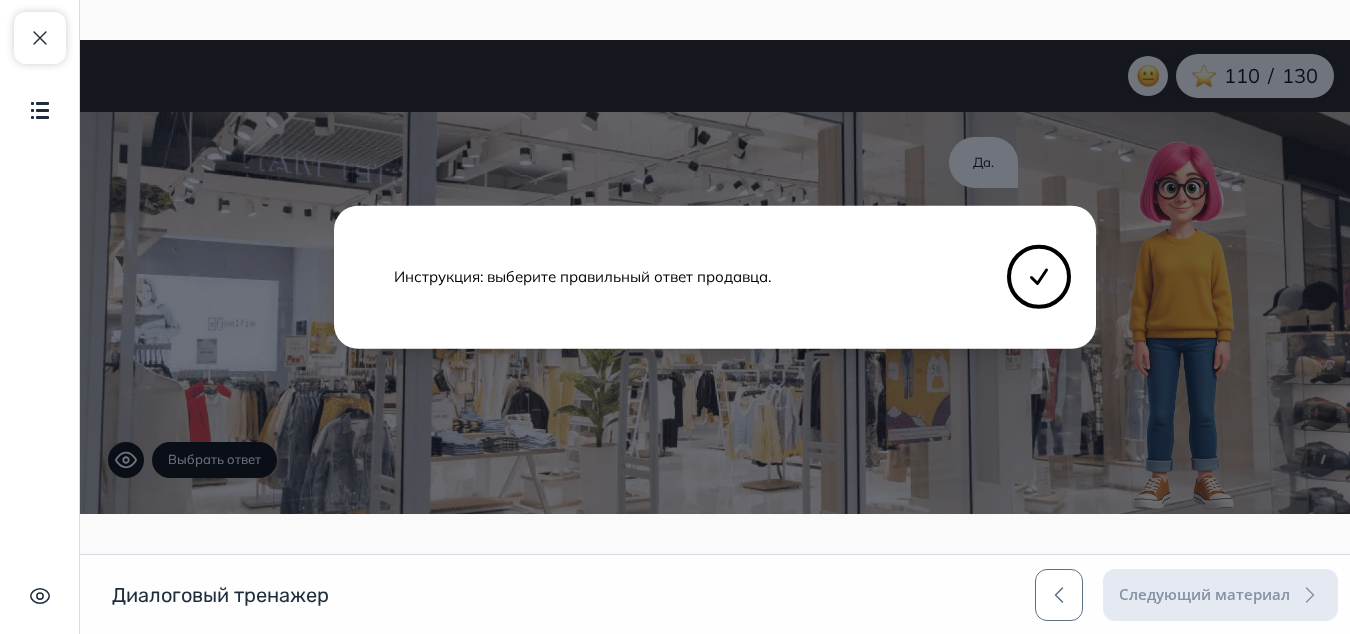 click on "Инструкция: выберите правильный ответ продавца." at bounding box center (715, 277) 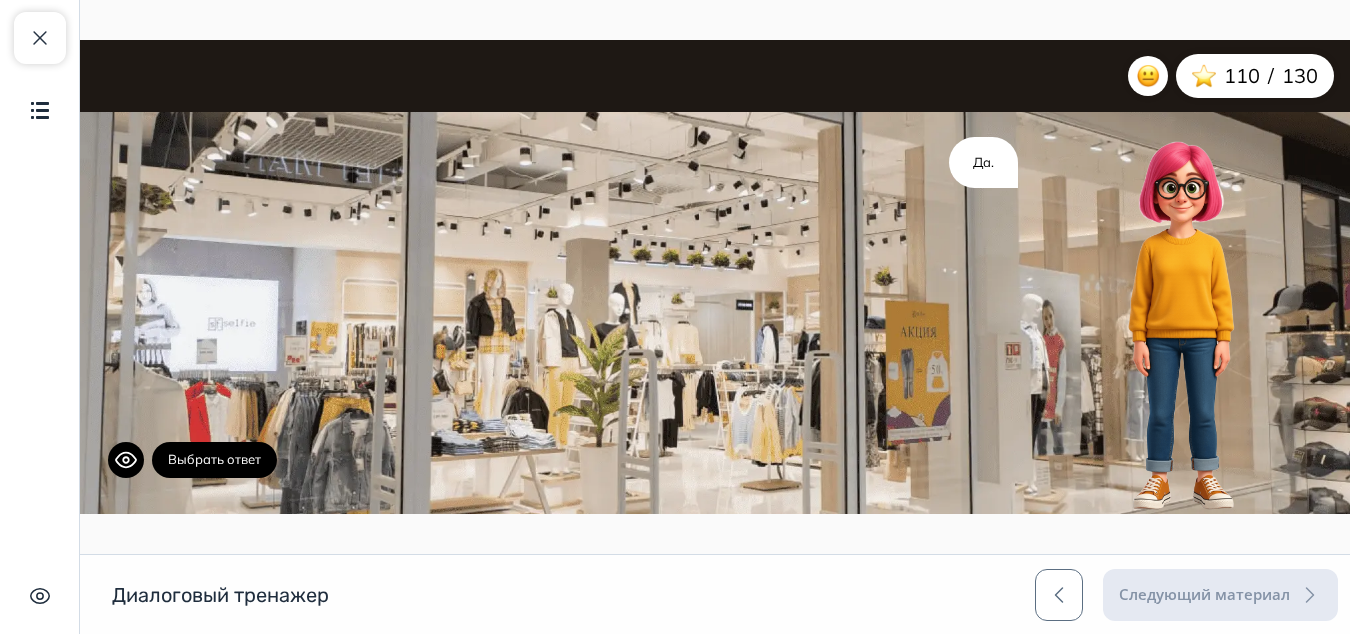 click on "Выбрать ответ" at bounding box center [214, 460] 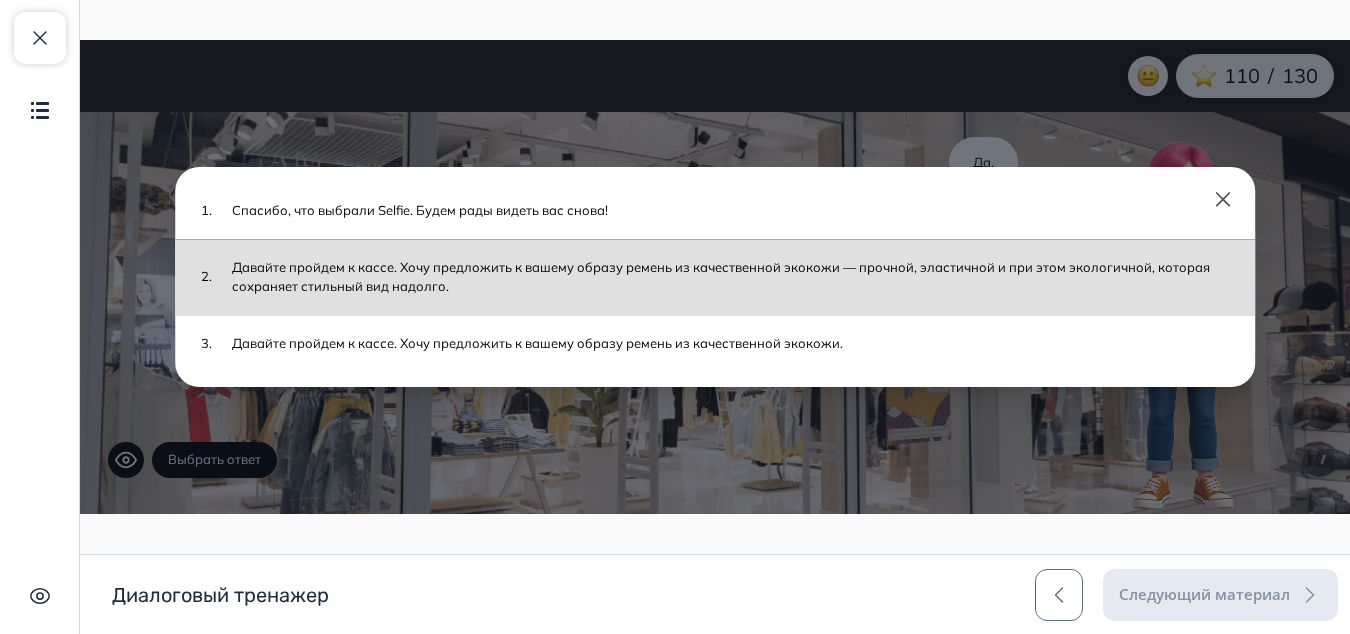 click on "Давайте пройдем к кассе. Хочу предложить к вашему образу ремень из качественной экокожи — прочной, эластичной и при этом экологичной, которая сохраняет стильный вид надолго." at bounding box center (726, 277) 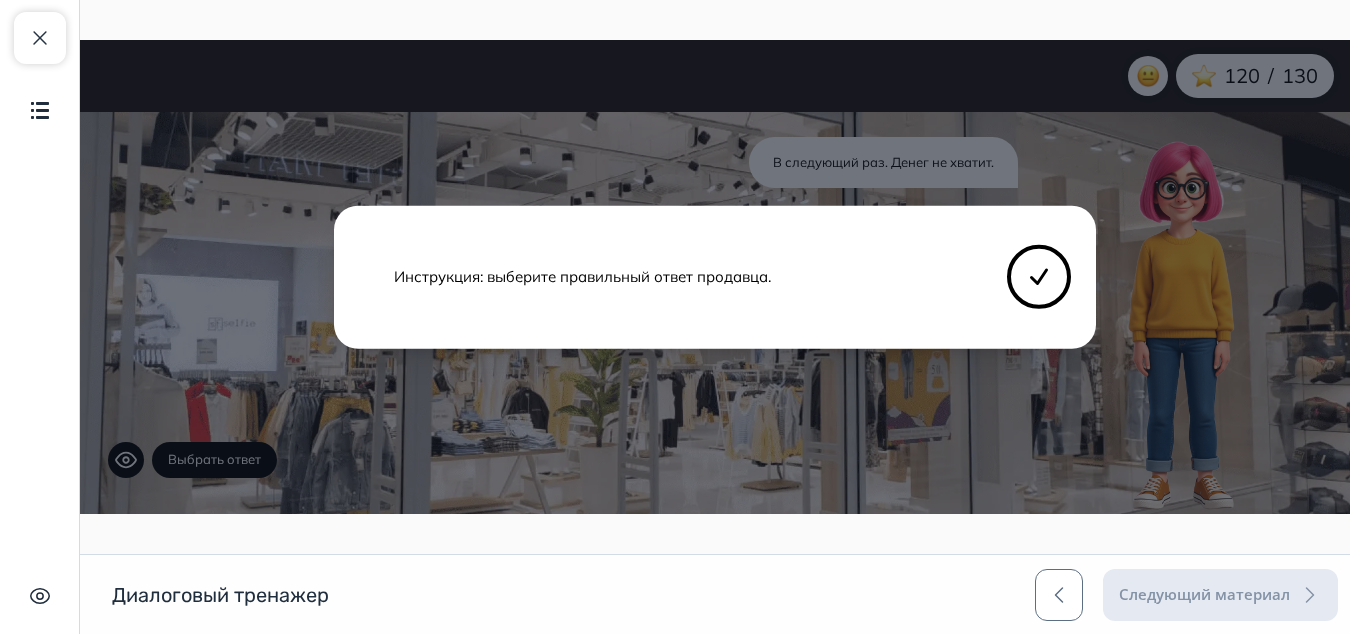 click on "Инструкция: выберите правильный ответ продавца." at bounding box center (715, 277) 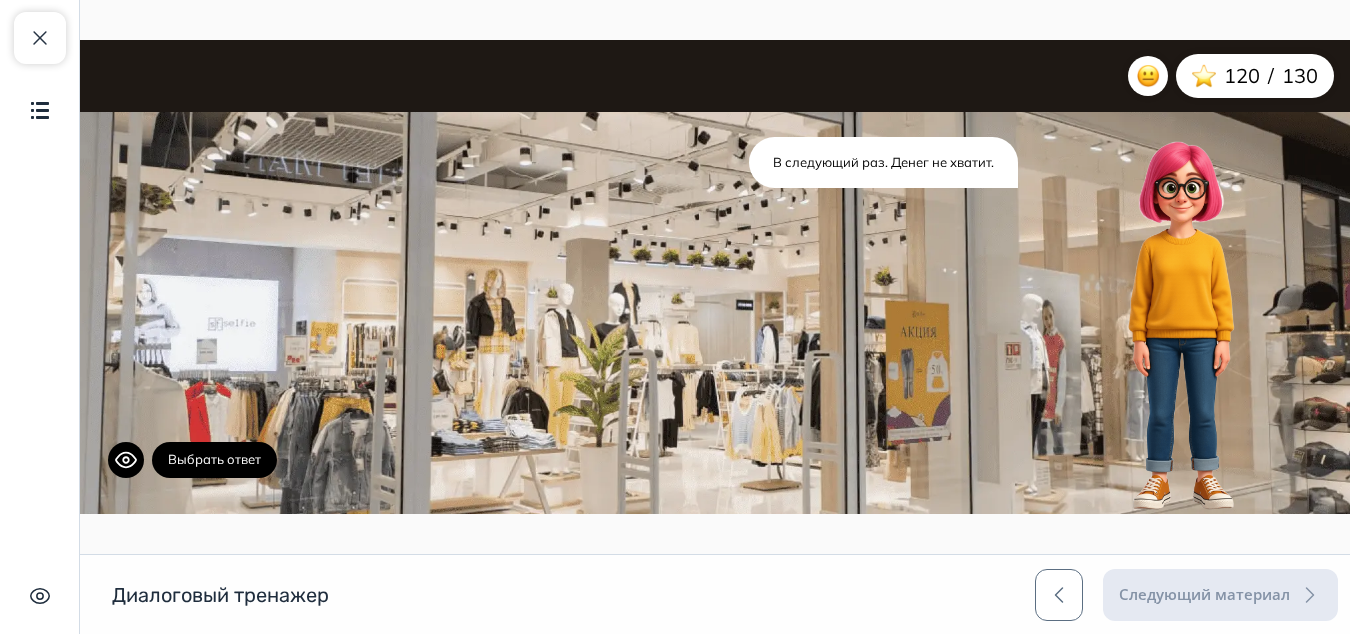 click on "Выбрать ответ" at bounding box center [214, 460] 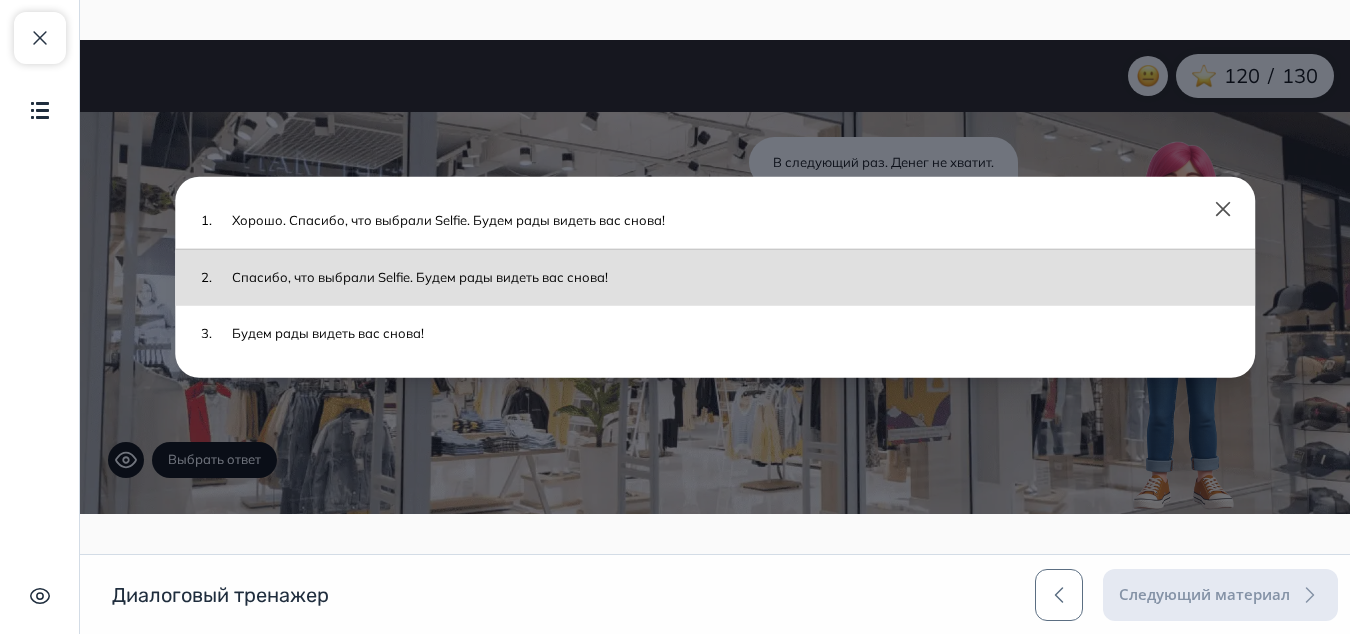 click on "Спасибо, что выбрали Selfie. Будем рады видеть вас снова!" at bounding box center (726, 277) 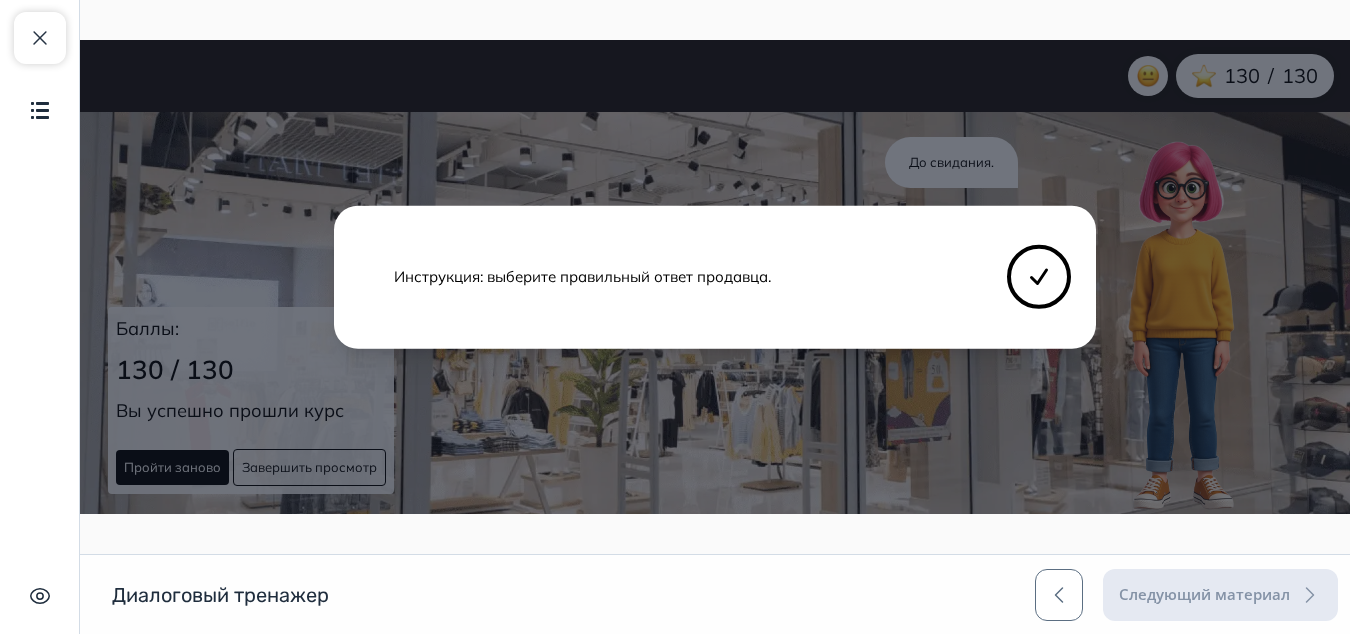 click on "Инструкция: выберите правильный ответ продавца." at bounding box center (715, 277) 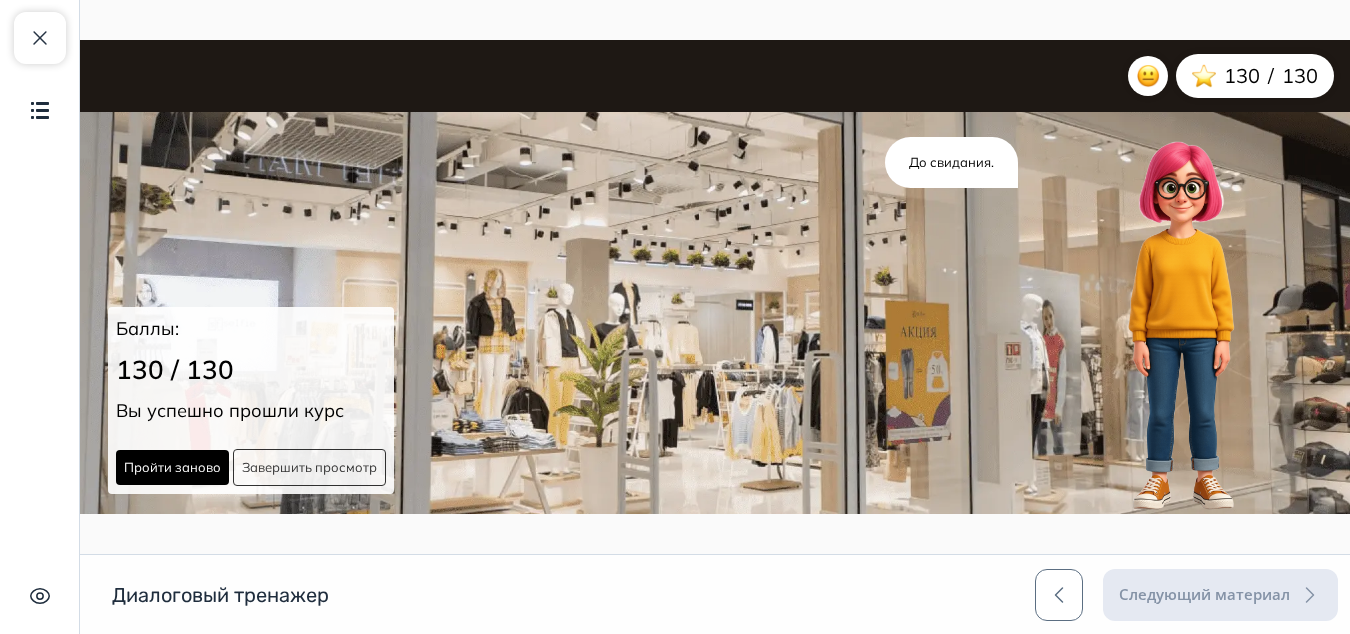 click on "Завершить просмотр" at bounding box center (309, 468) 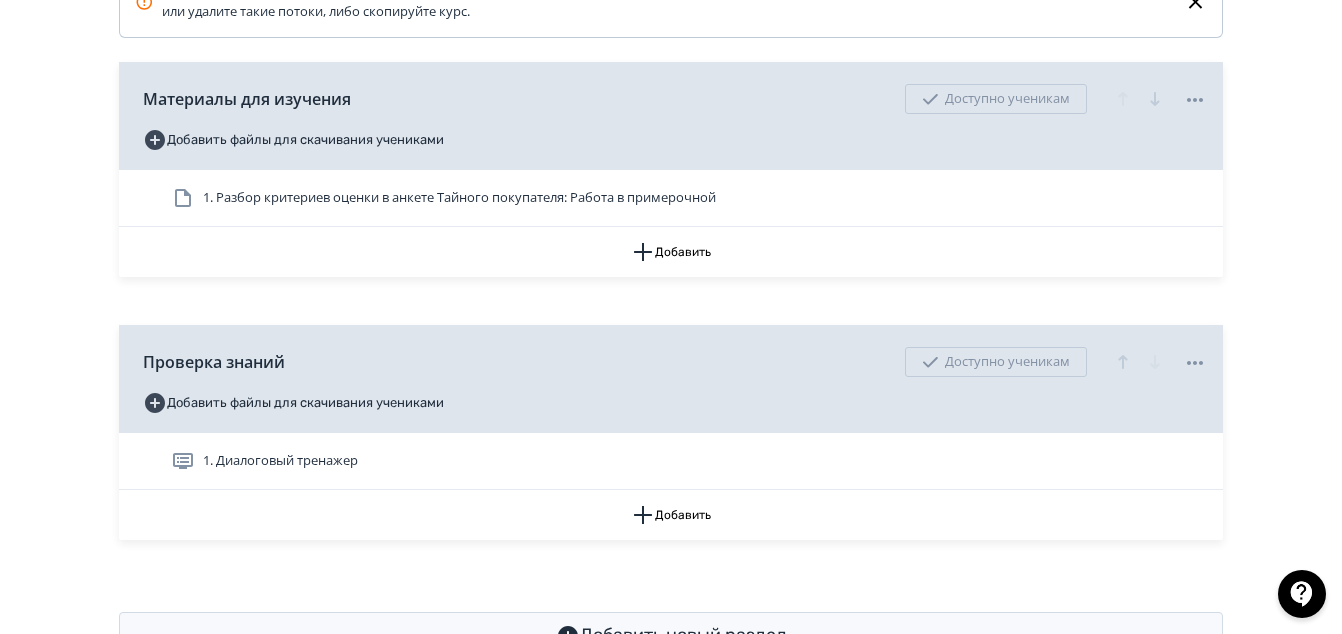 scroll, scrollTop: 600, scrollLeft: 0, axis: vertical 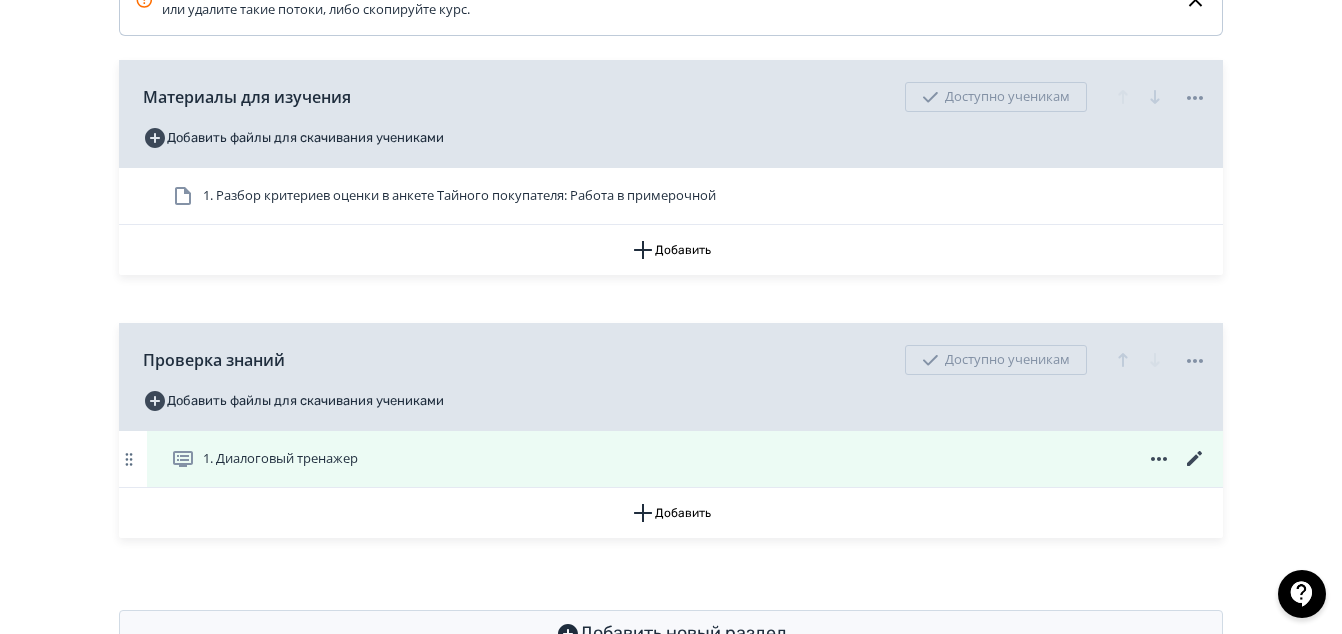 click 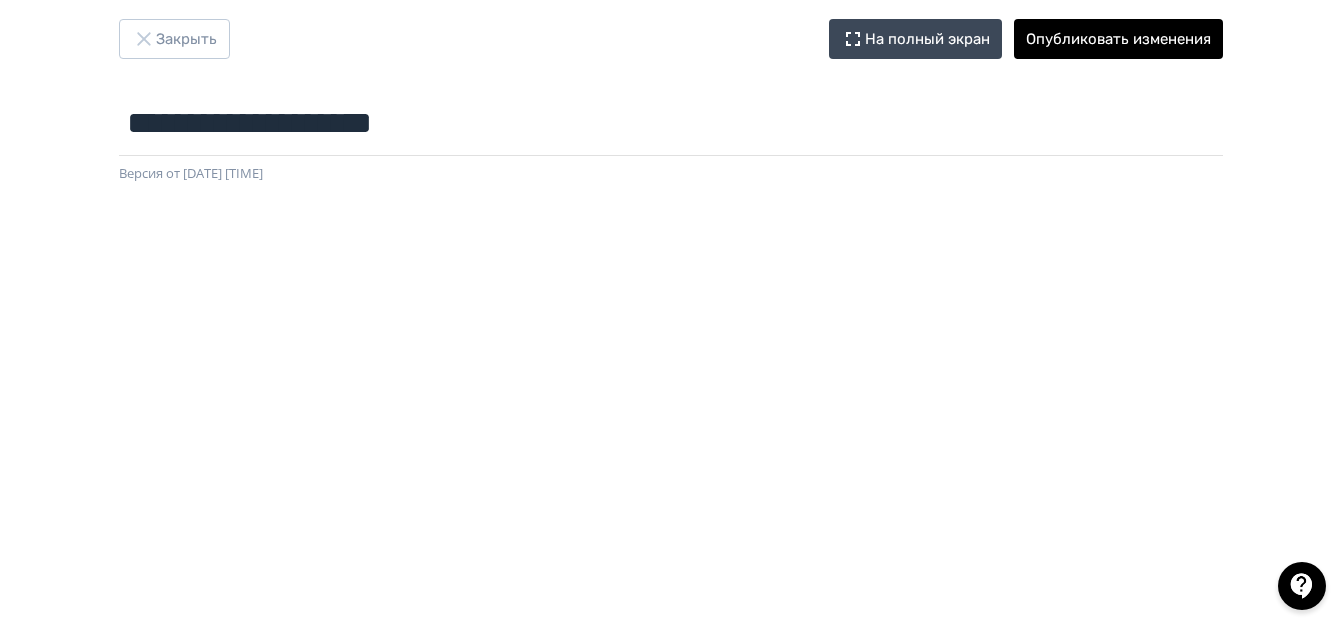 scroll, scrollTop: 27, scrollLeft: 0, axis: vertical 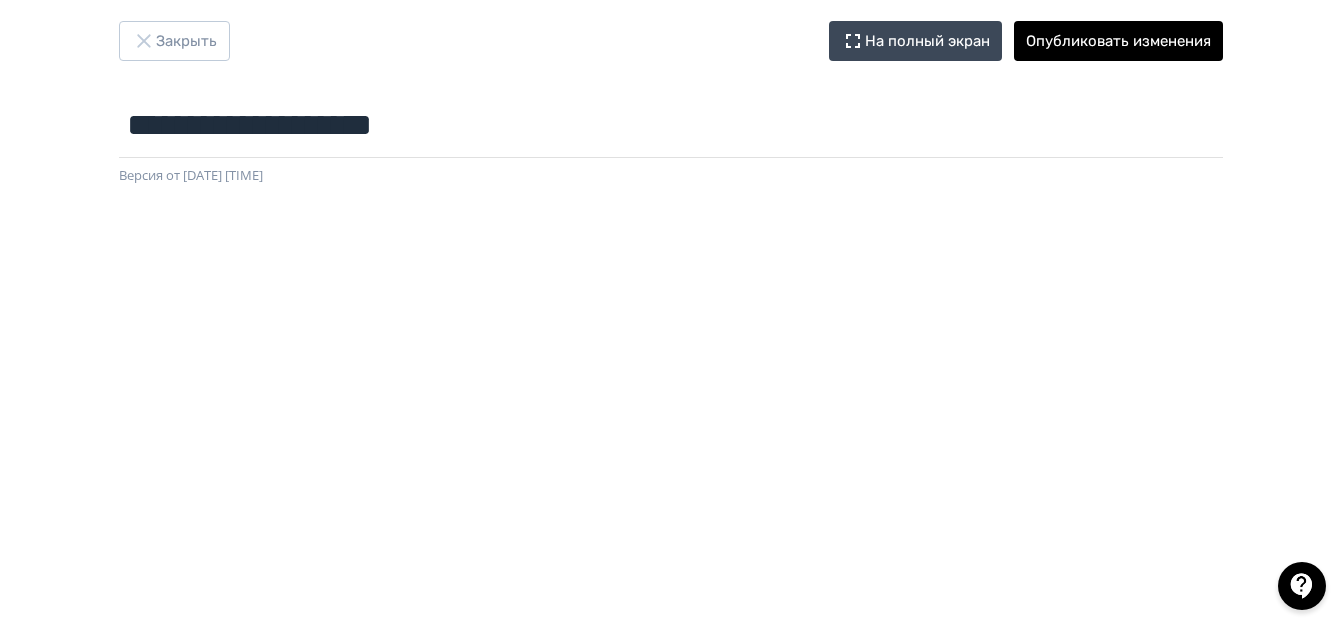 click at bounding box center (671, 636) 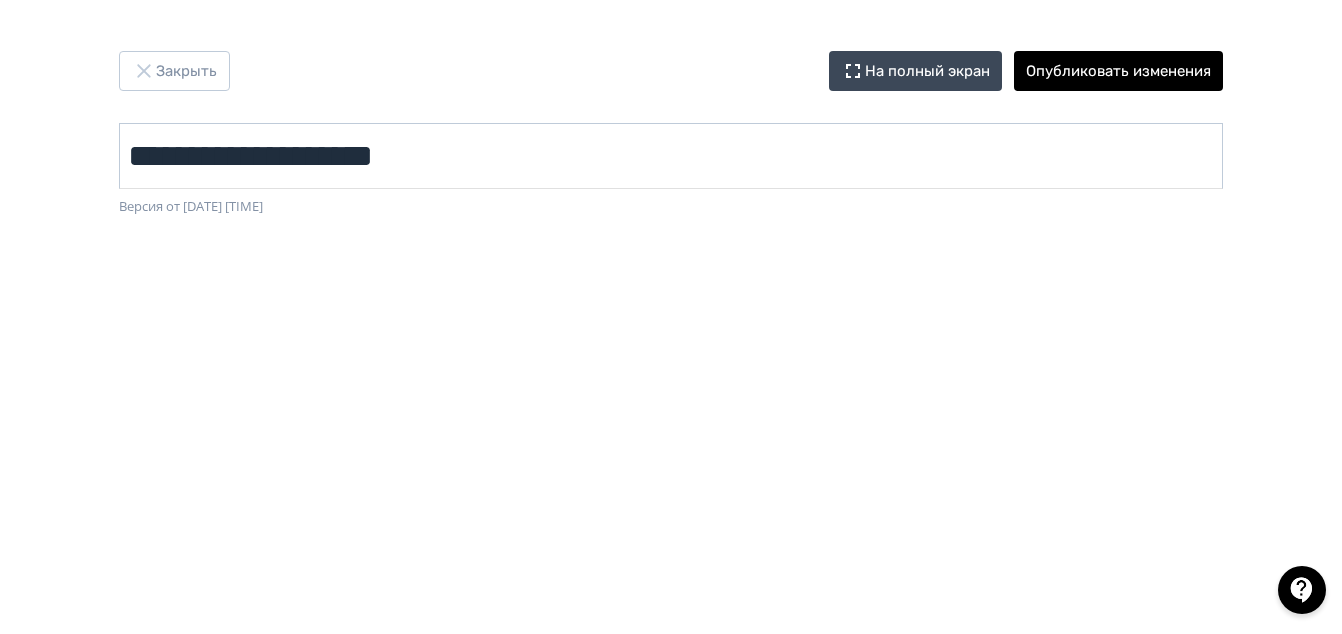 scroll, scrollTop: 0, scrollLeft: 0, axis: both 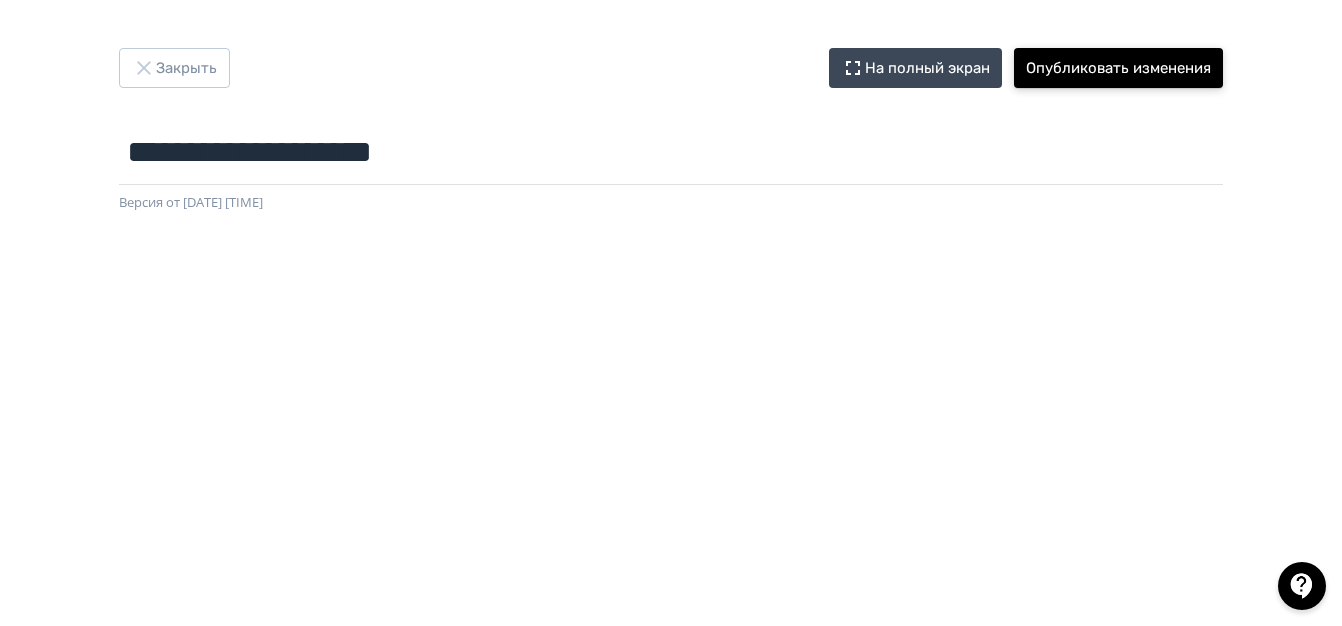 click on "Опубликовать изменения" at bounding box center (1118, 68) 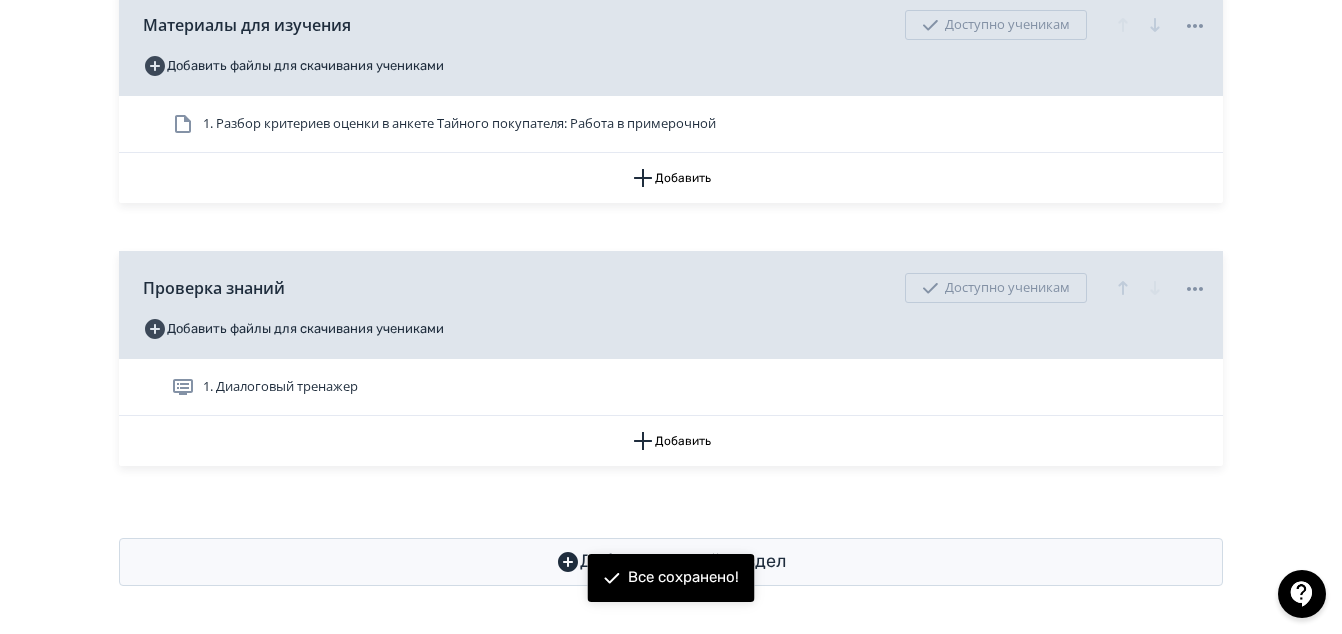 scroll, scrollTop: 691, scrollLeft: 0, axis: vertical 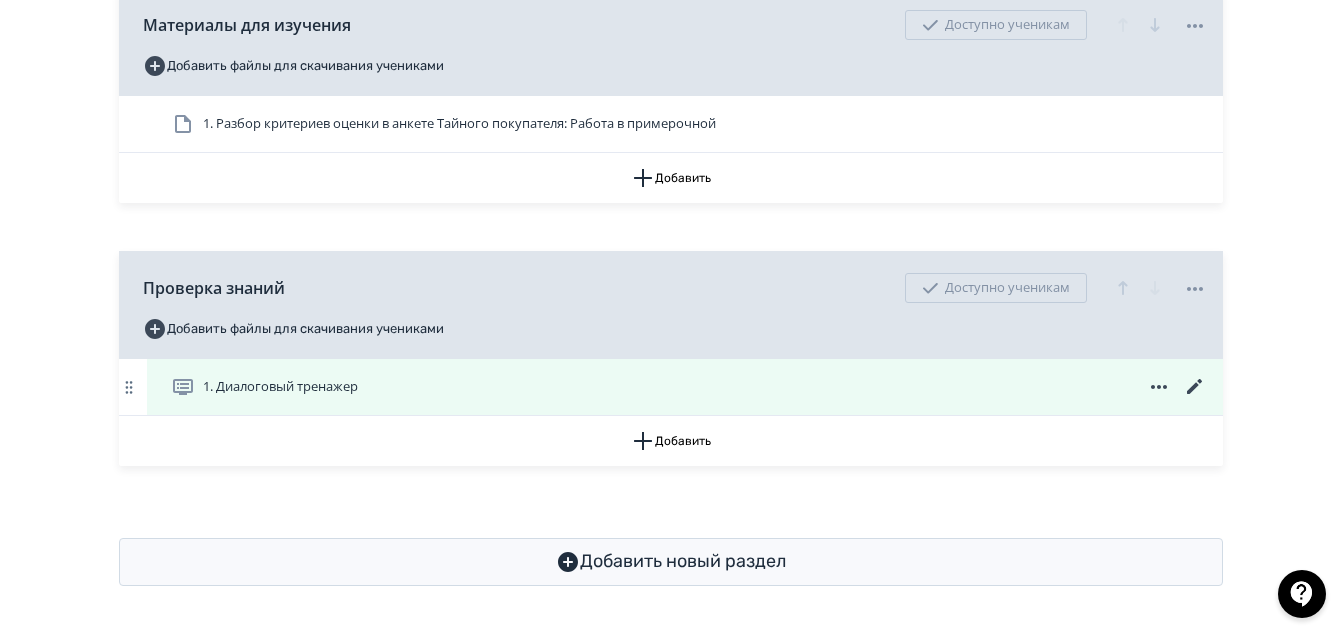 click 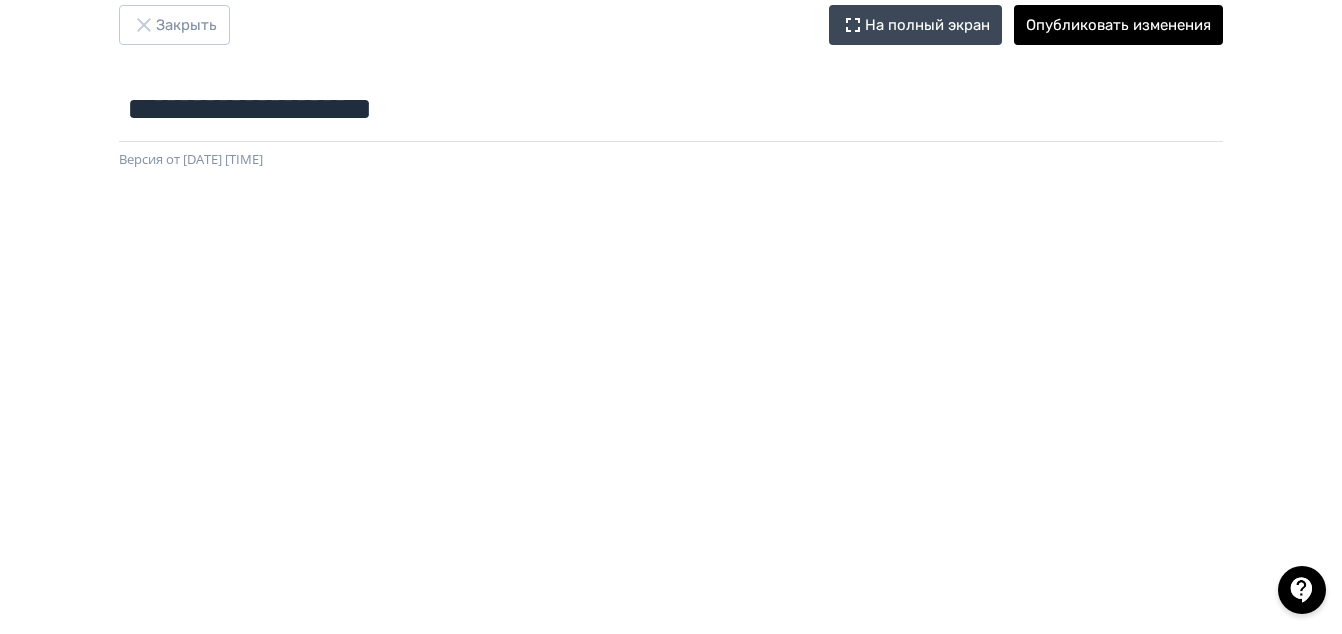 scroll, scrollTop: 0, scrollLeft: 0, axis: both 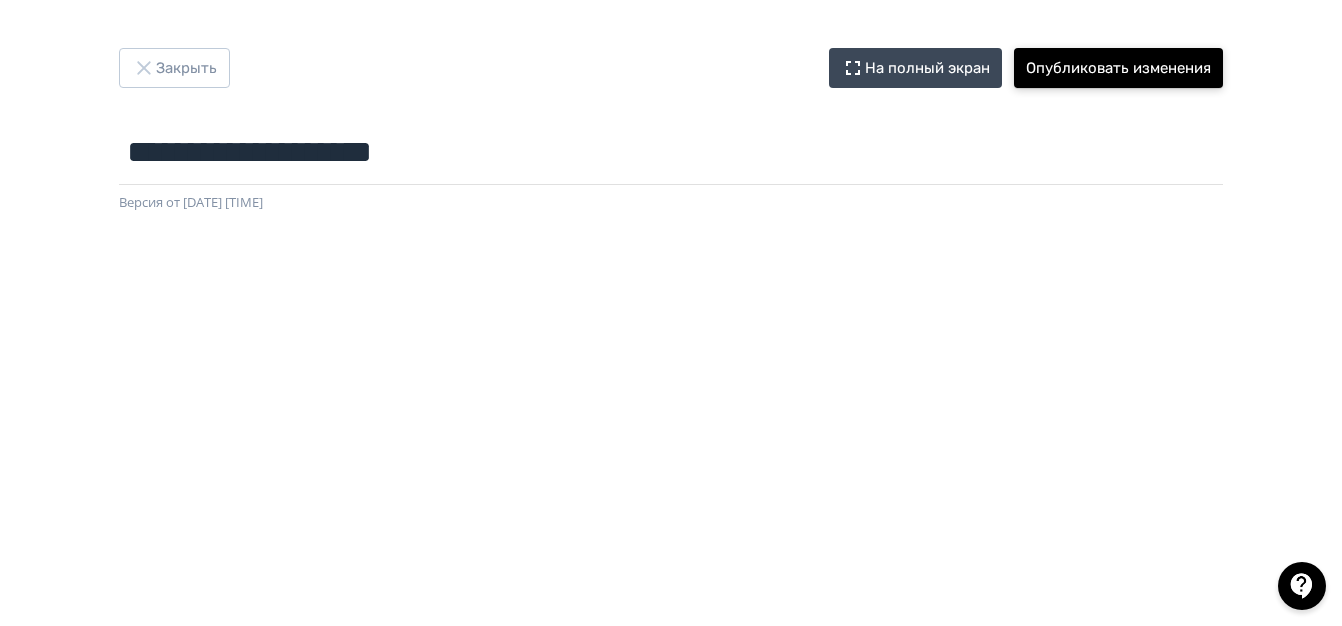 click on "Опубликовать изменения" at bounding box center (1118, 68) 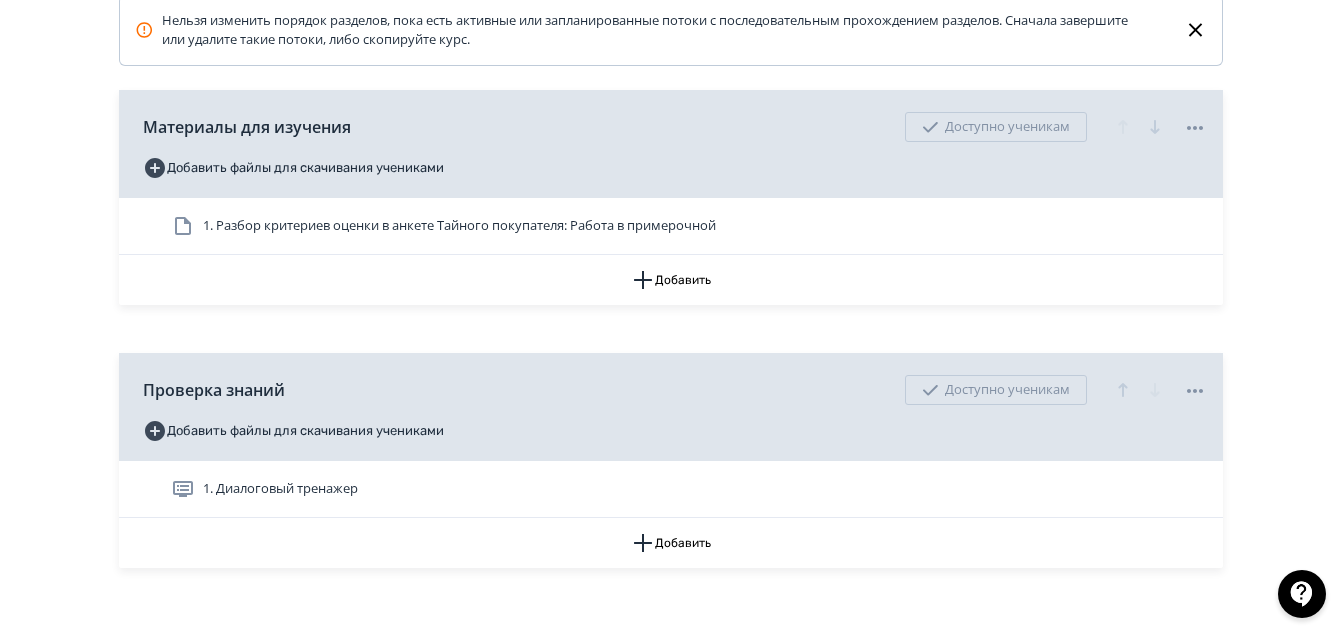 scroll, scrollTop: 600, scrollLeft: 0, axis: vertical 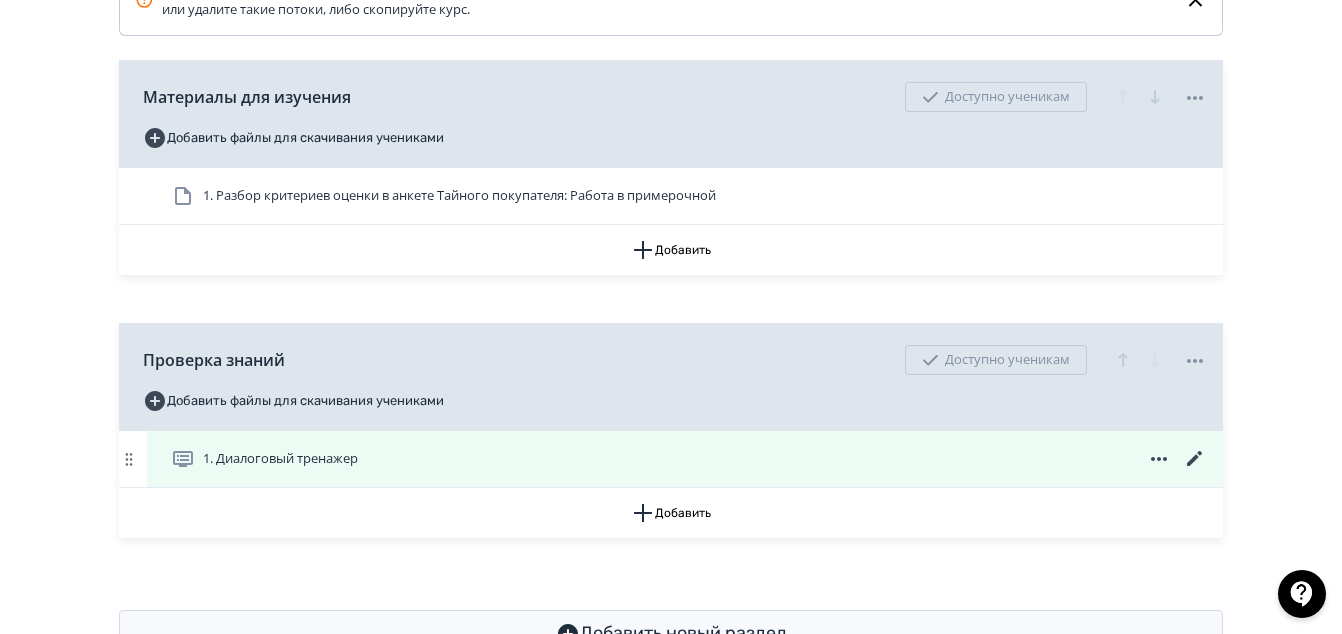 click 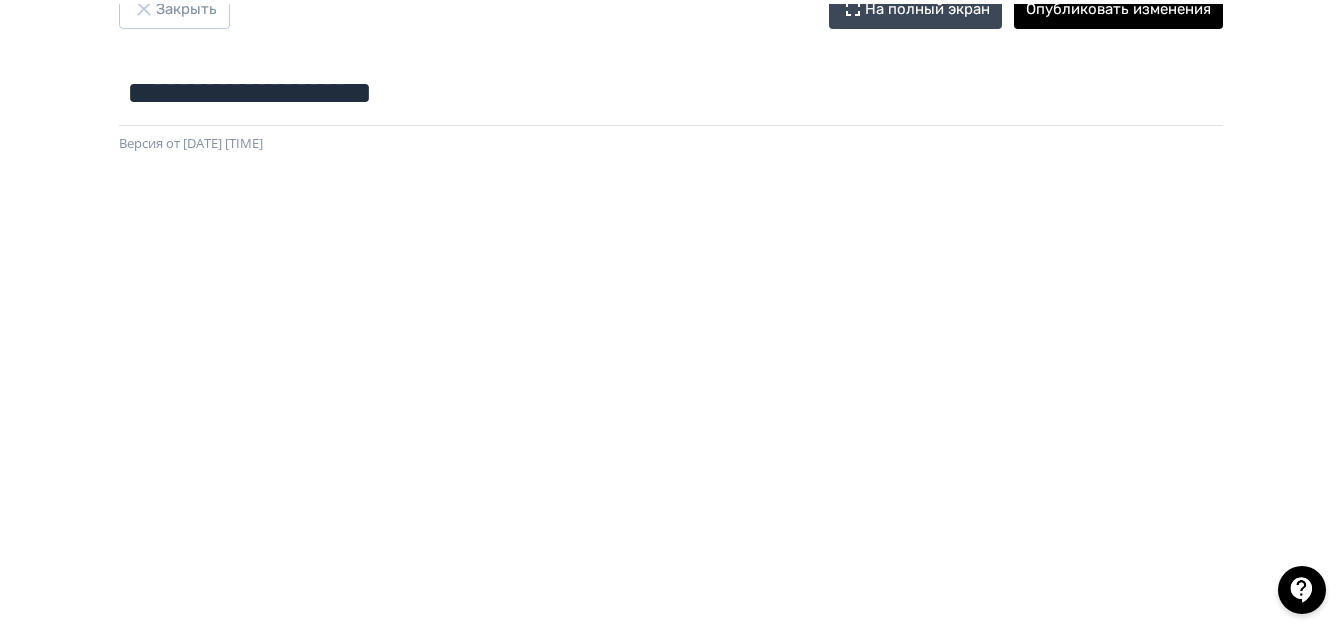 scroll, scrollTop: 0, scrollLeft: 0, axis: both 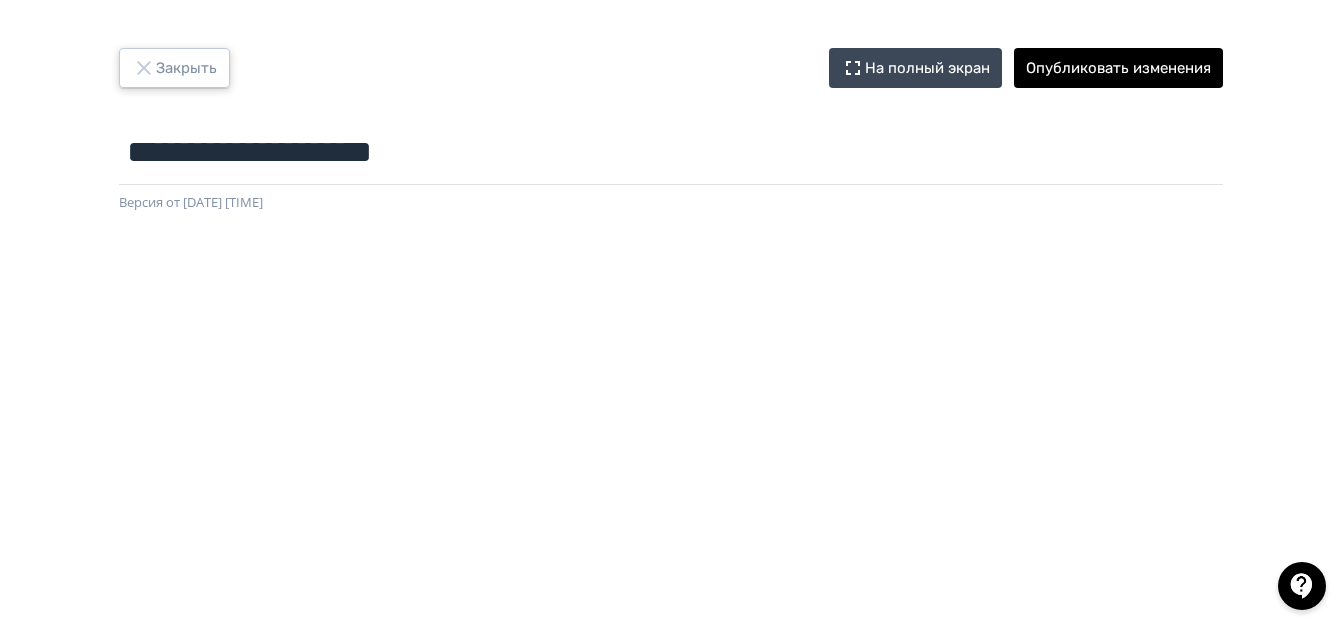 click on "Закрыть" at bounding box center (174, 68) 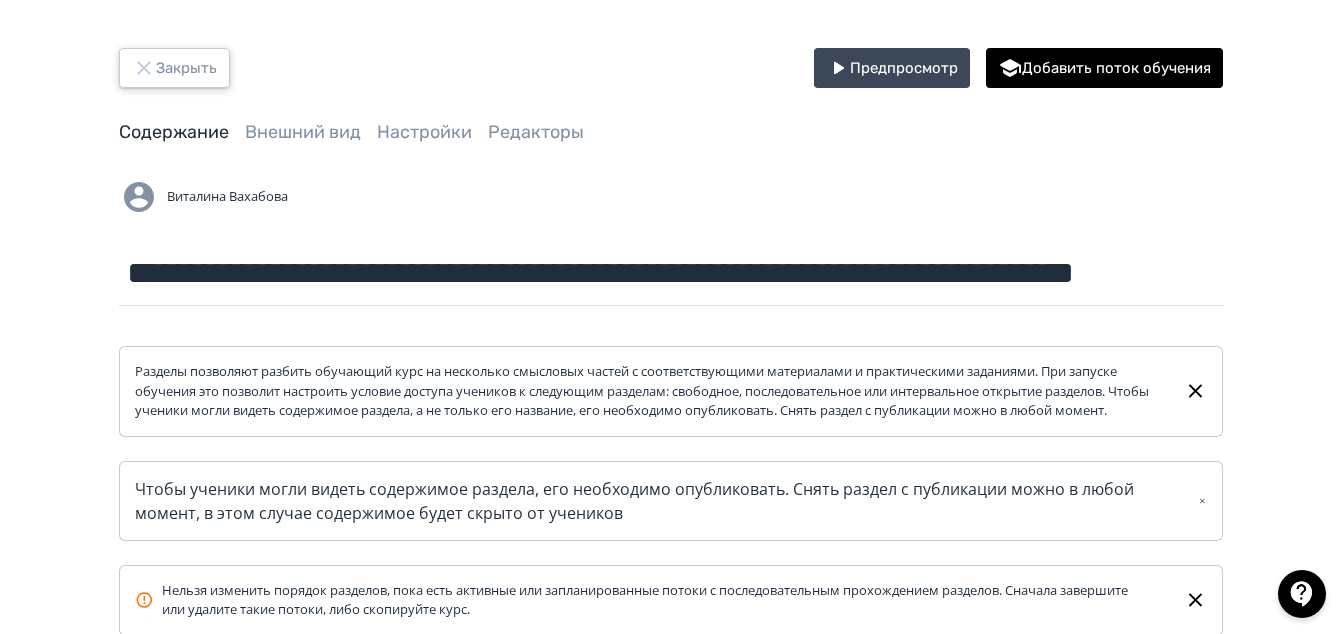 click on "Закрыть" at bounding box center (174, 68) 